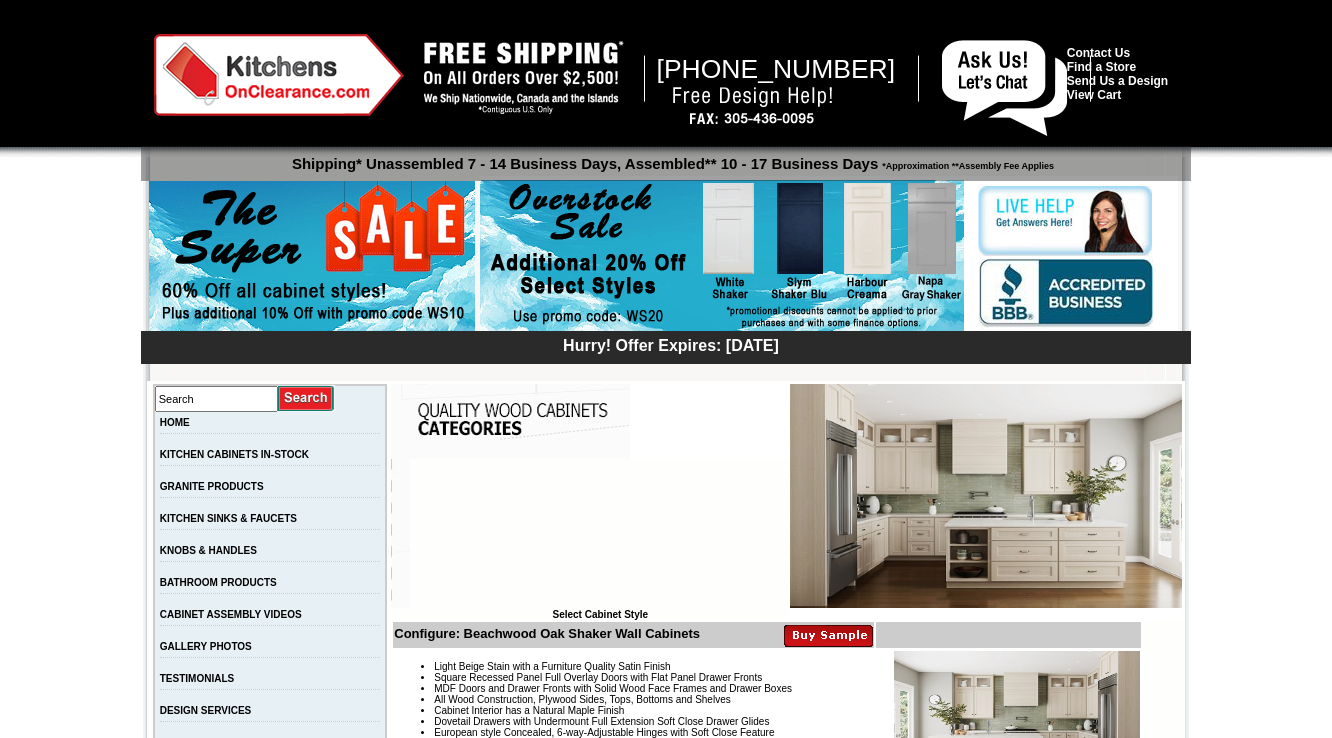 scroll, scrollTop: 0, scrollLeft: 0, axis: both 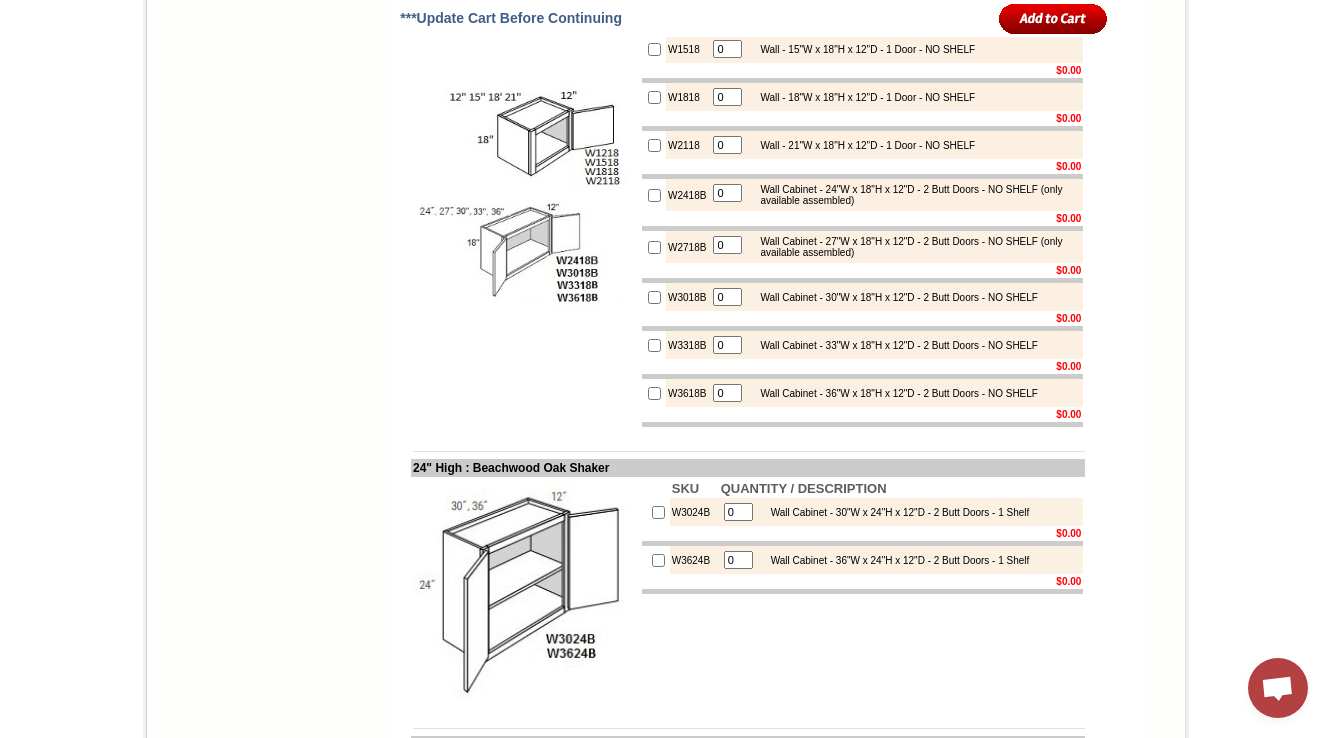click on "W2718B" at bounding box center [687, 247] 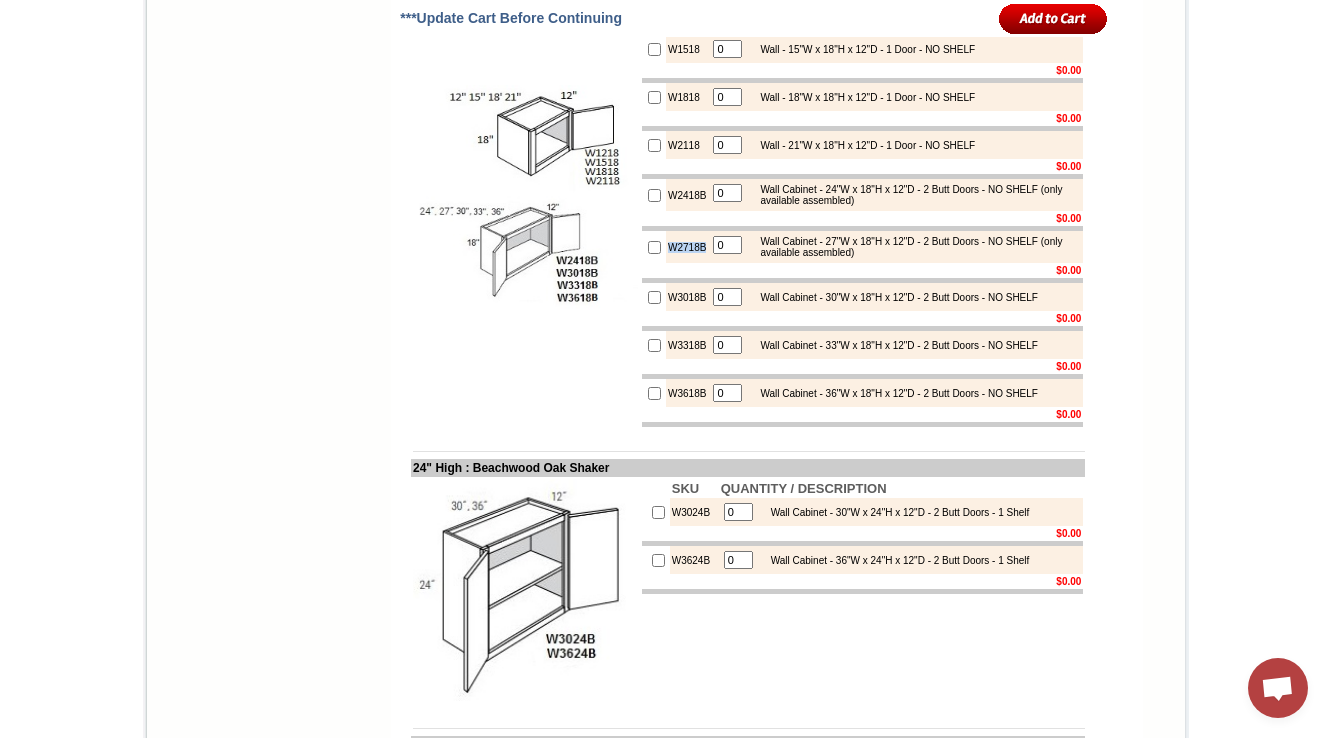 click on "W2718B" at bounding box center (687, 247) 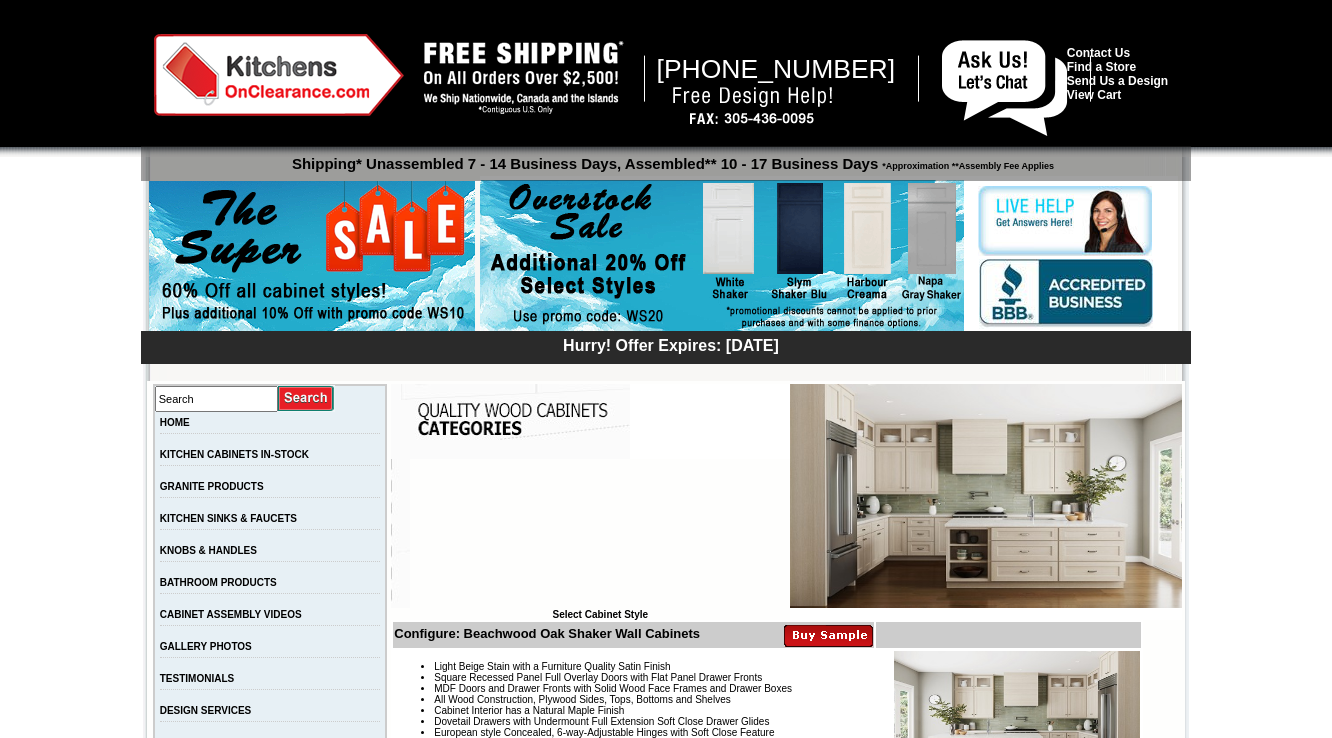 scroll, scrollTop: 4080, scrollLeft: 0, axis: vertical 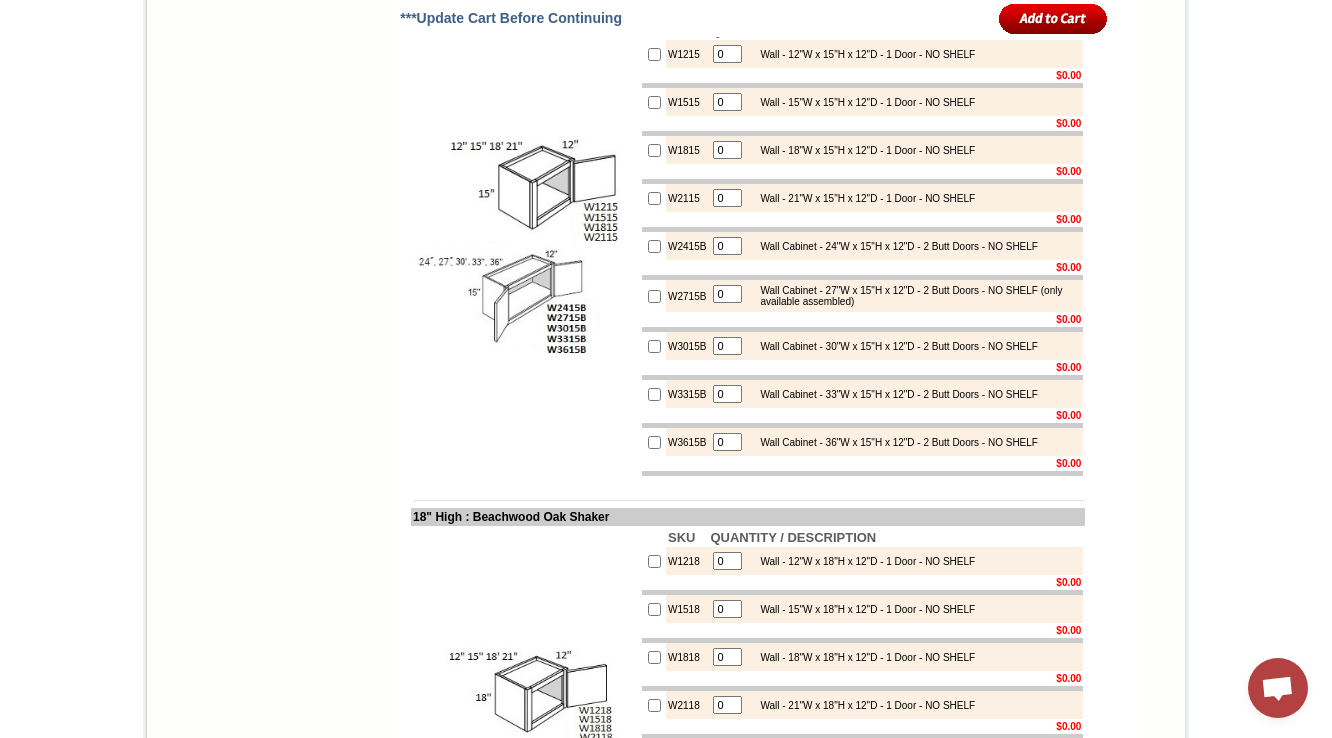 click on "W2115" at bounding box center [687, 198] 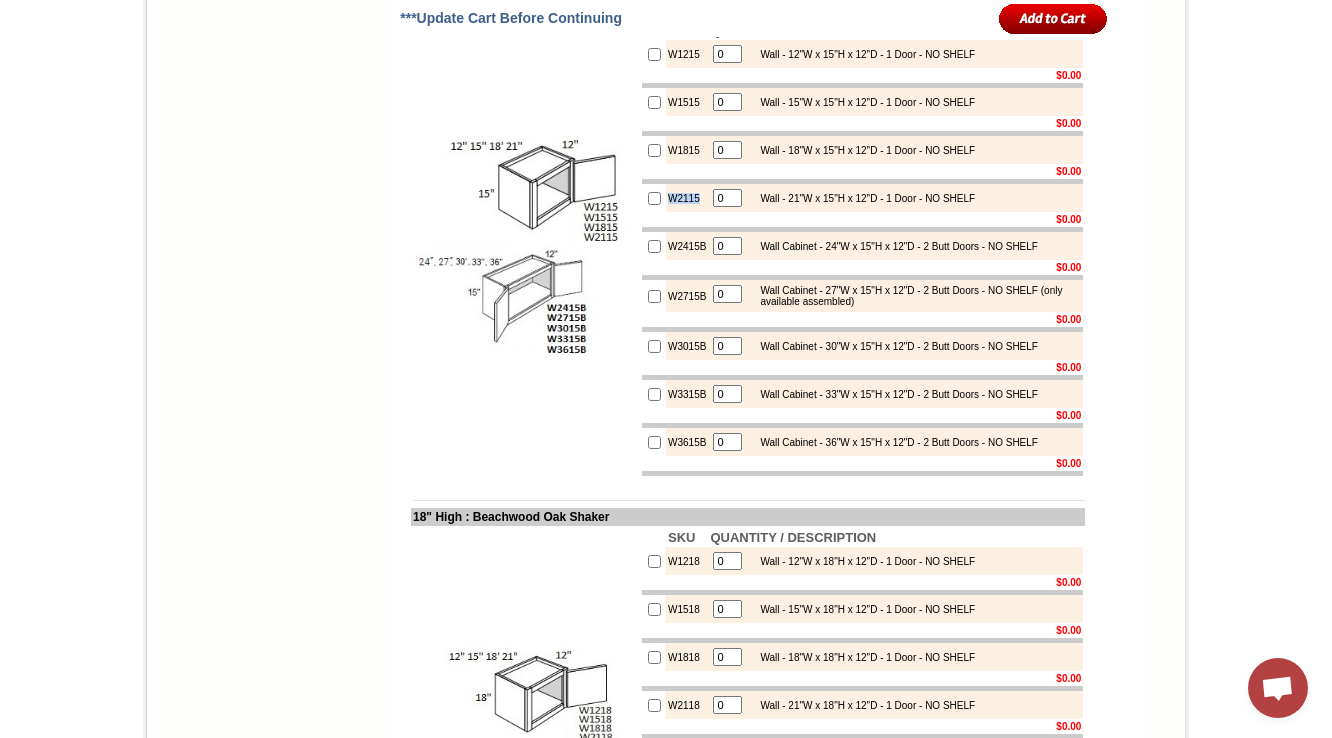 click on "W2115" at bounding box center (687, 198) 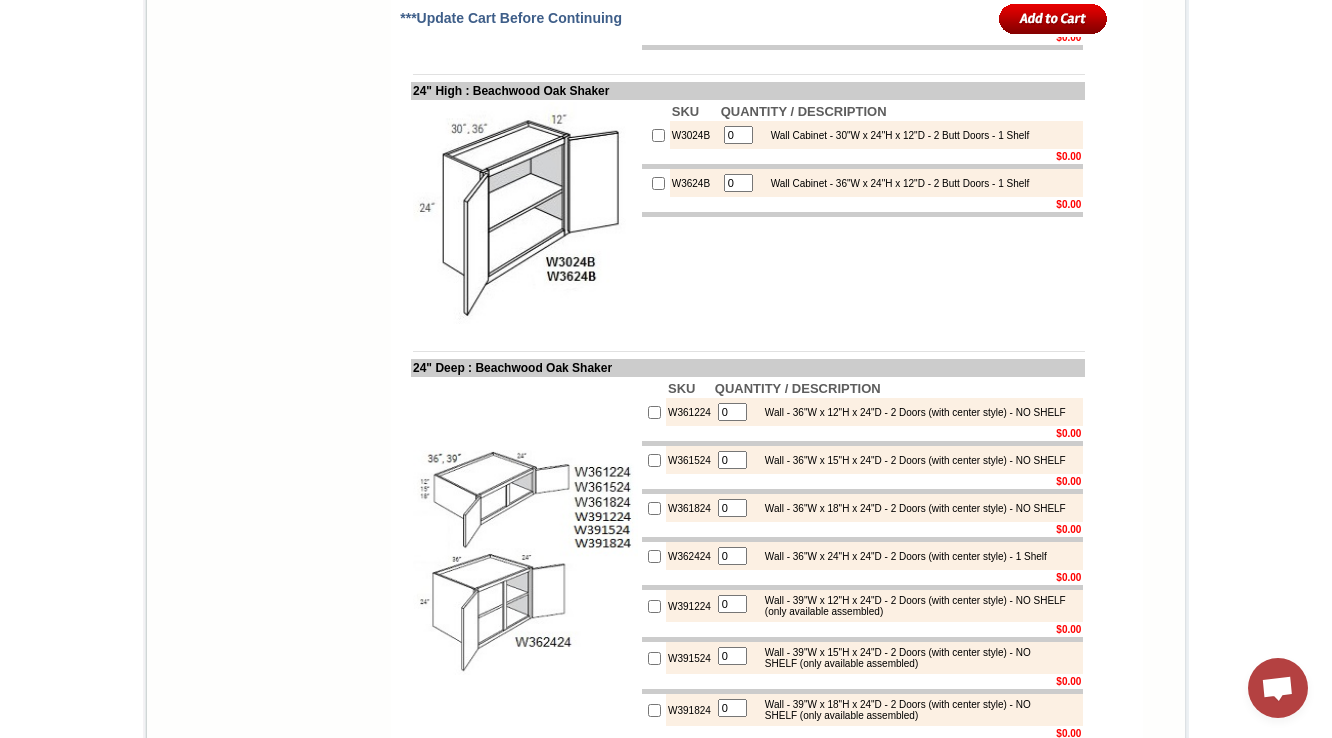 scroll, scrollTop: 4537, scrollLeft: 0, axis: vertical 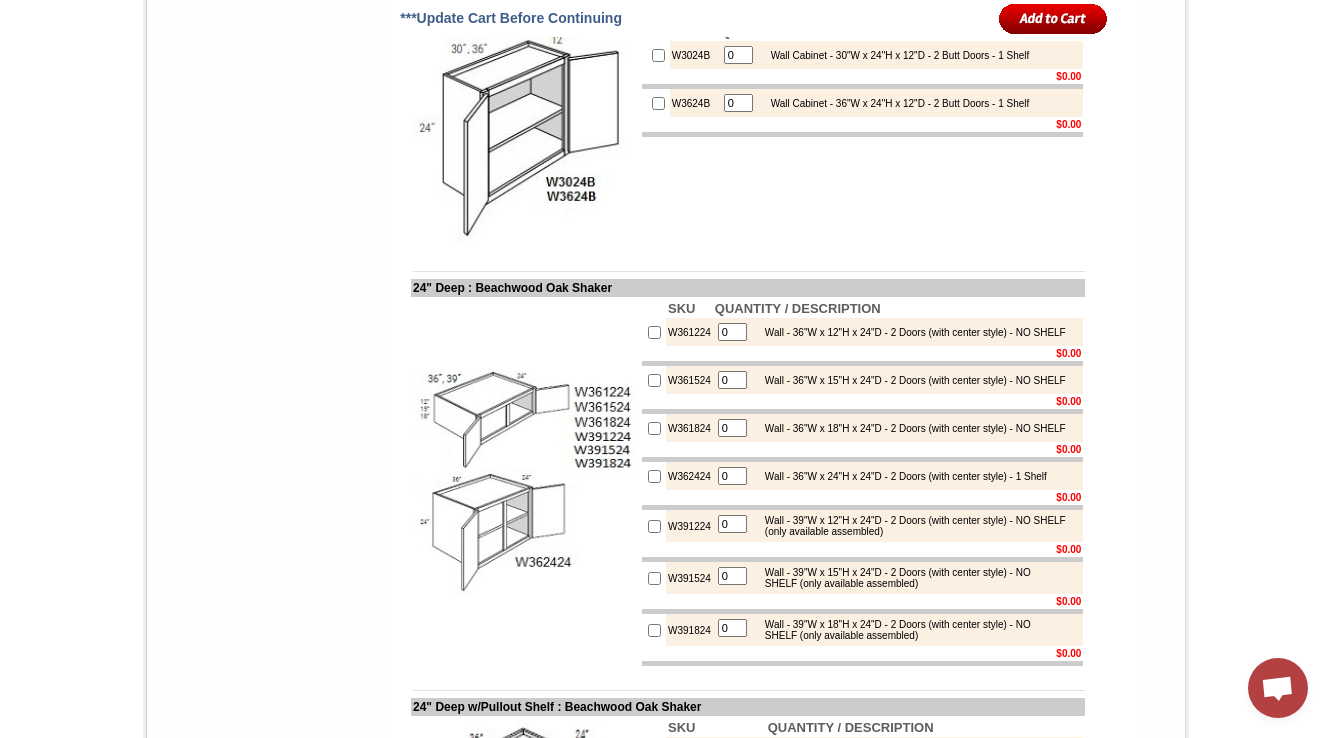 click on "1-888-620-7932
Contact Us   Find a Store   Send Us a Design   View Cart
Shipping* Unassembled 7 - 14 Business Days, Assembled** 10 - 17 Business Days
*Approximation **Assembly Fee Applies
Hurry! Offer Expires: Friday July 11th, 2025
Search
HOME
KITCHEN CABINETS IN-STOCK
GRANITE PRODUCTS" at bounding box center (666, -629) 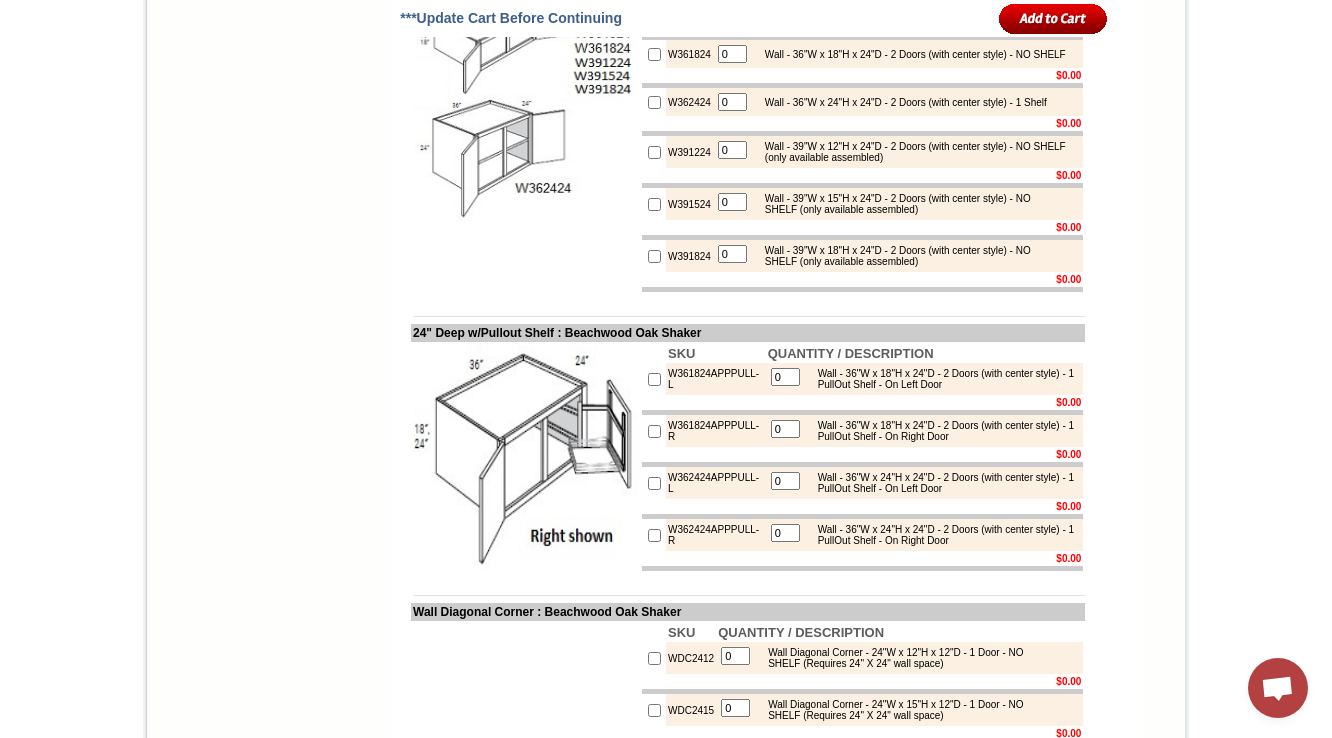scroll, scrollTop: 4937, scrollLeft: 0, axis: vertical 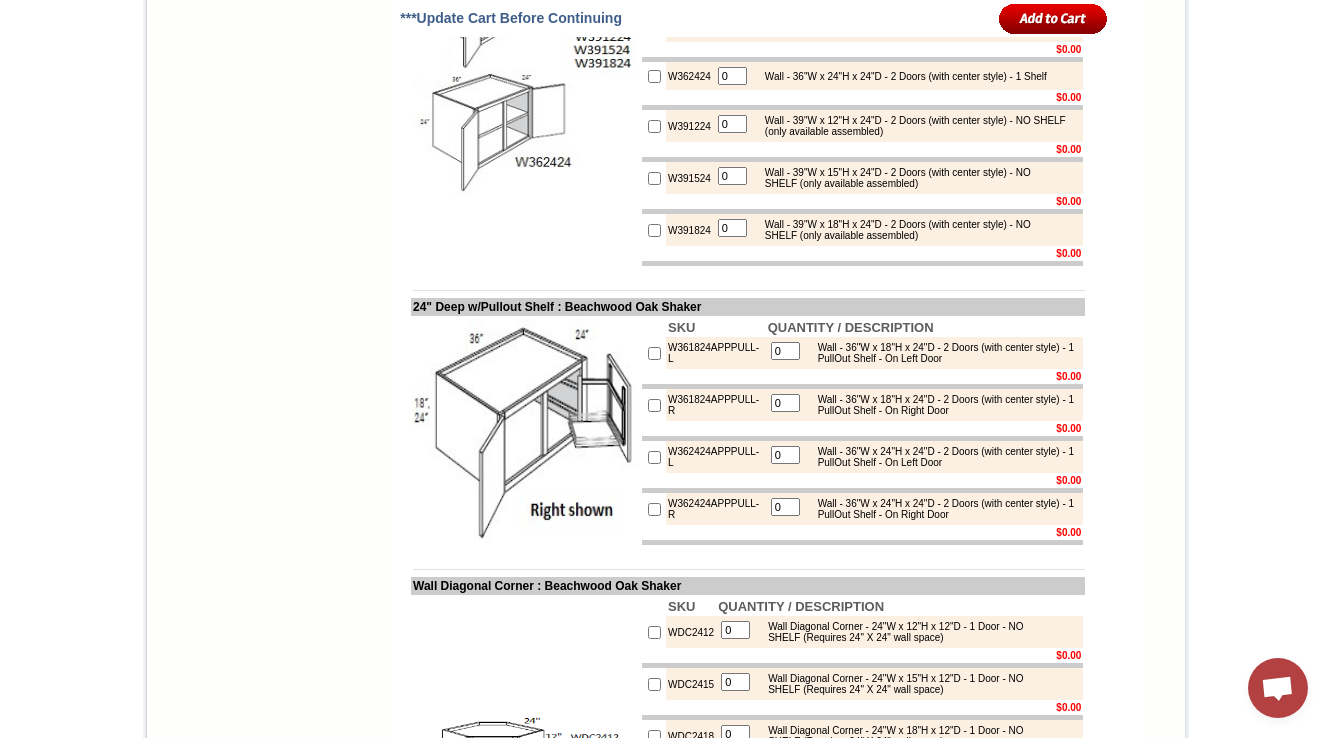 click on "W361224" at bounding box center (689, -68) 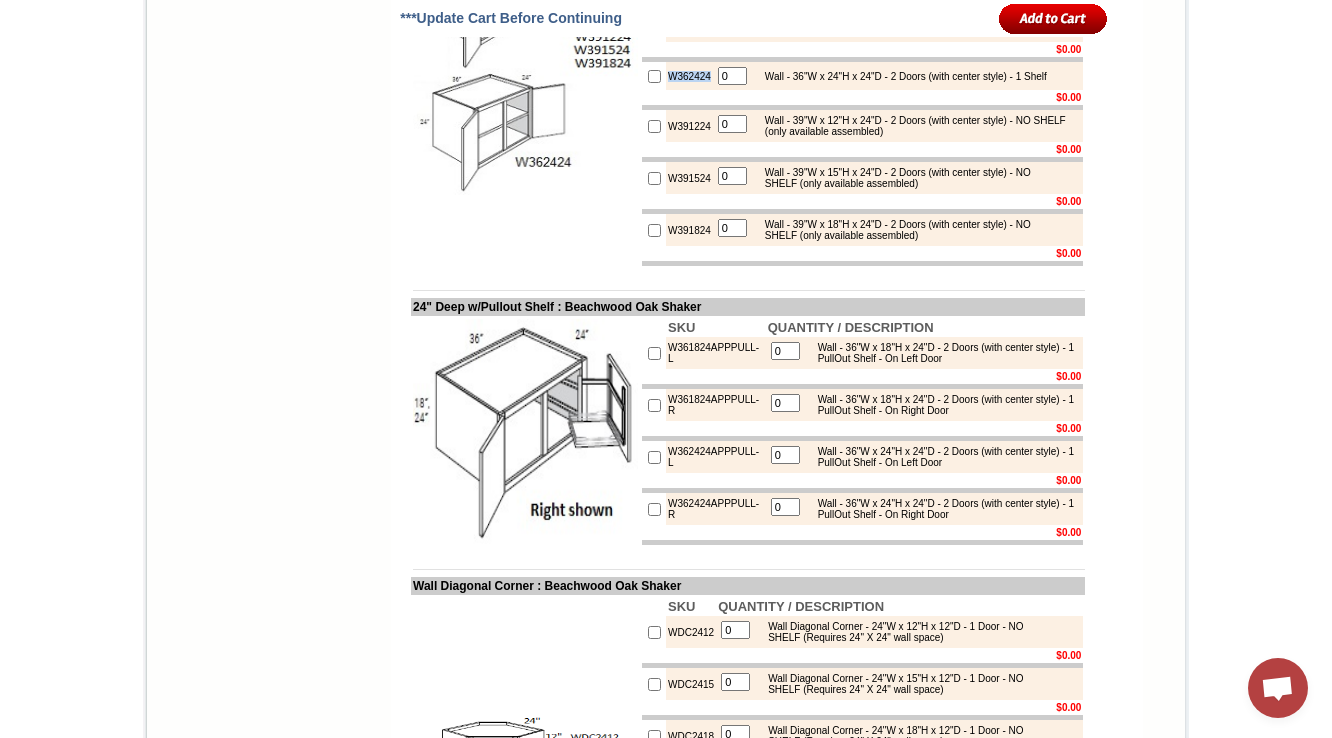 click on "W362424" at bounding box center (689, 76) 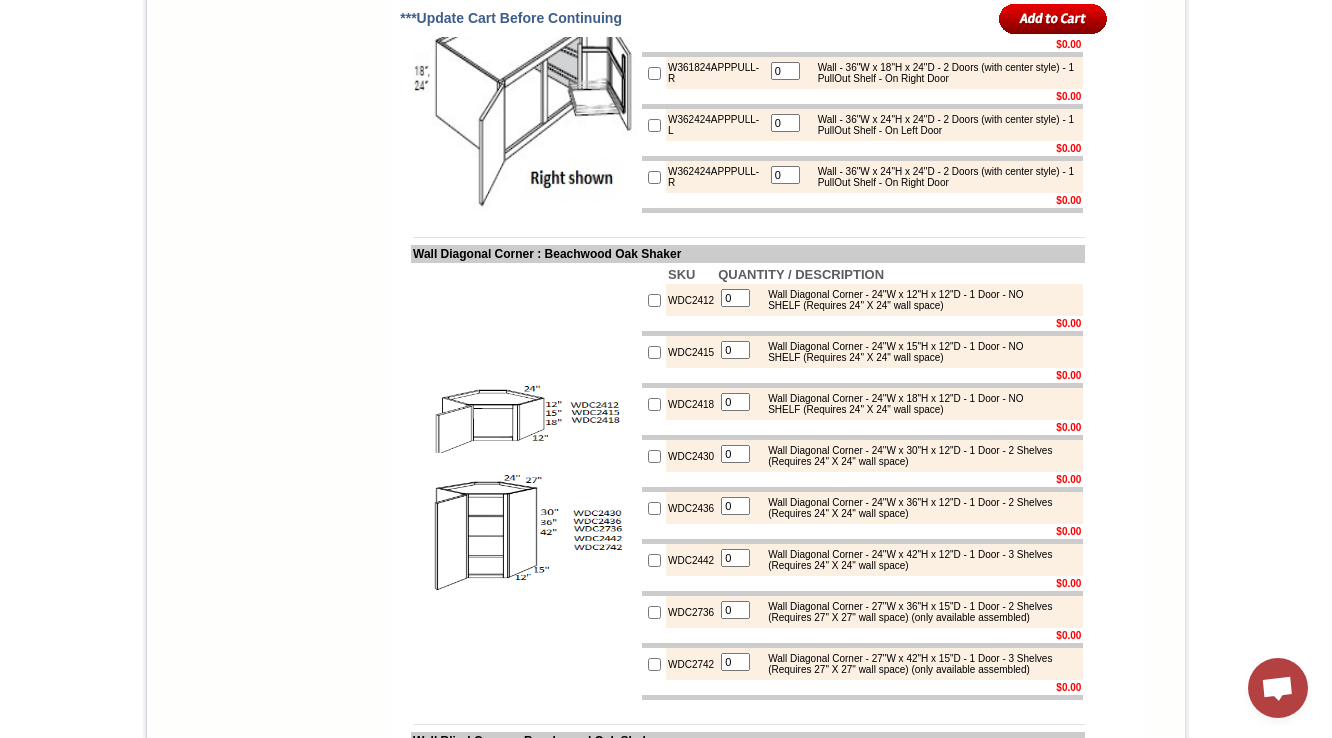 scroll, scrollTop: 4863, scrollLeft: 0, axis: vertical 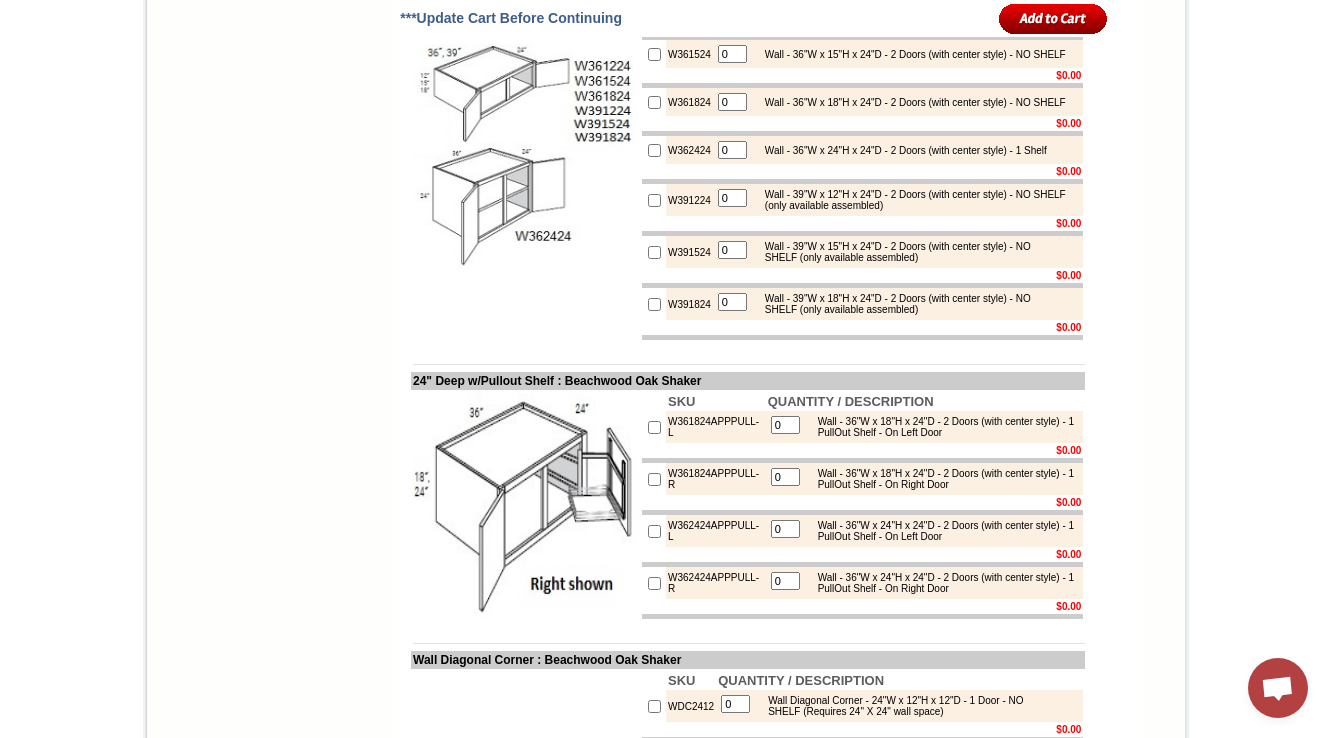 click on "1-888-620-7932
Contact Us   Find a Store   Send Us a Design   View Cart
Shipping* Unassembled 7 - 14 Business Days, Assembled** 10 - 17 Business Days
*Approximation **Assembly Fee Applies
Hurry! Offer Expires: Friday July 11th, 2025
Search
HOME
KITCHEN CABINETS IN-STOCK
GRANITE PRODUCTS" at bounding box center [666, -955] 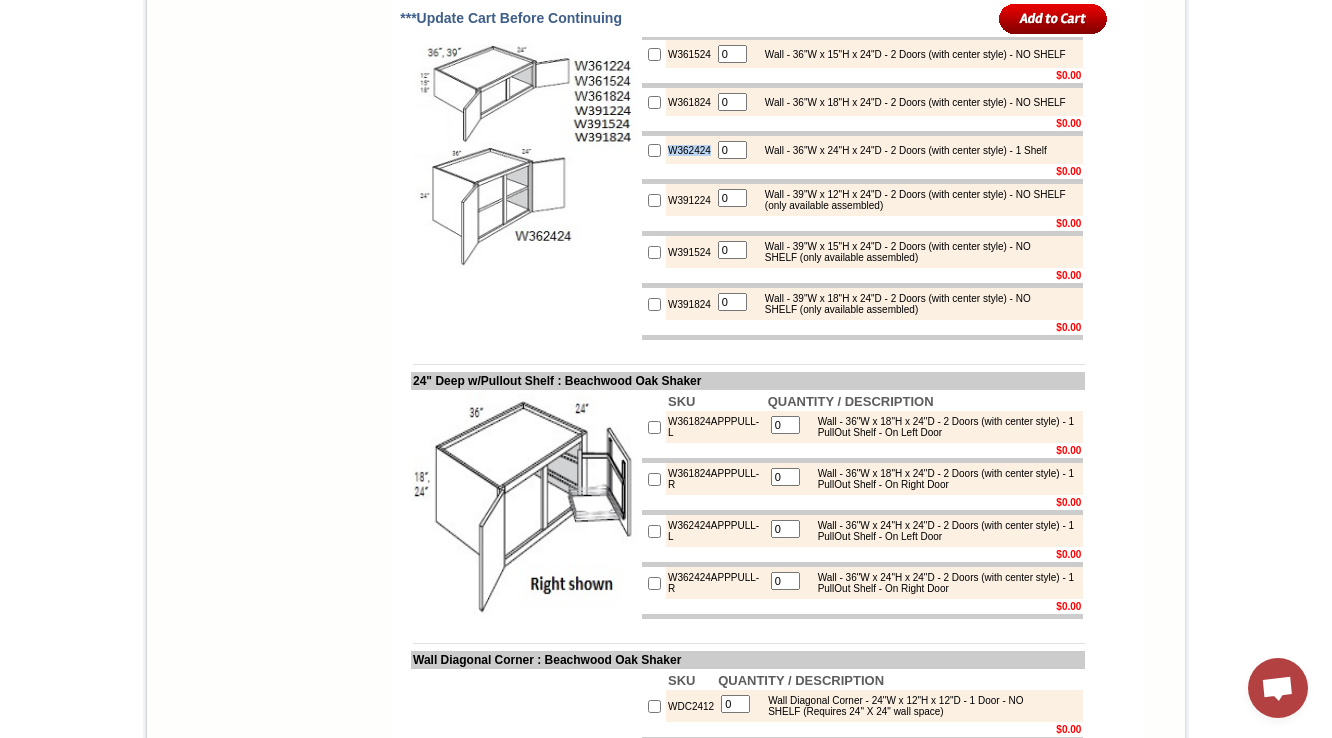 click on "W362424" at bounding box center (689, 150) 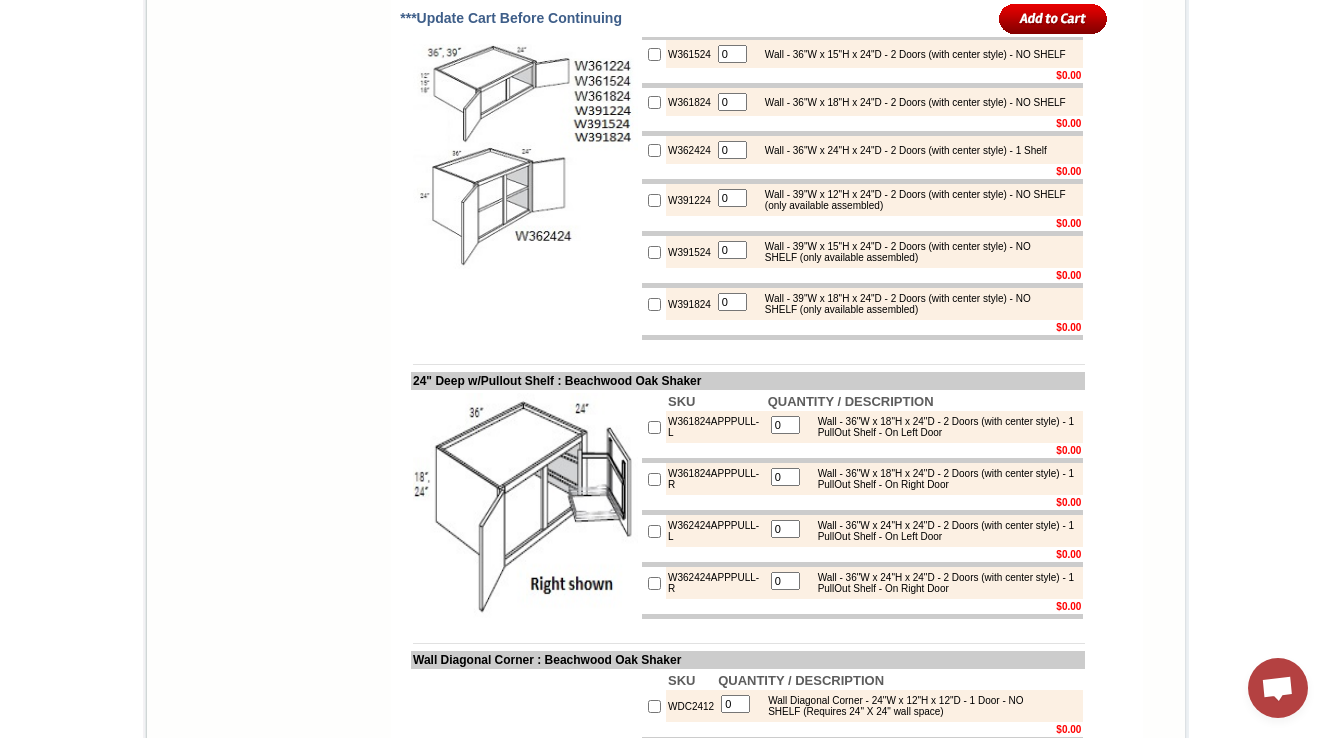 click on "W361224" at bounding box center (689, 6) 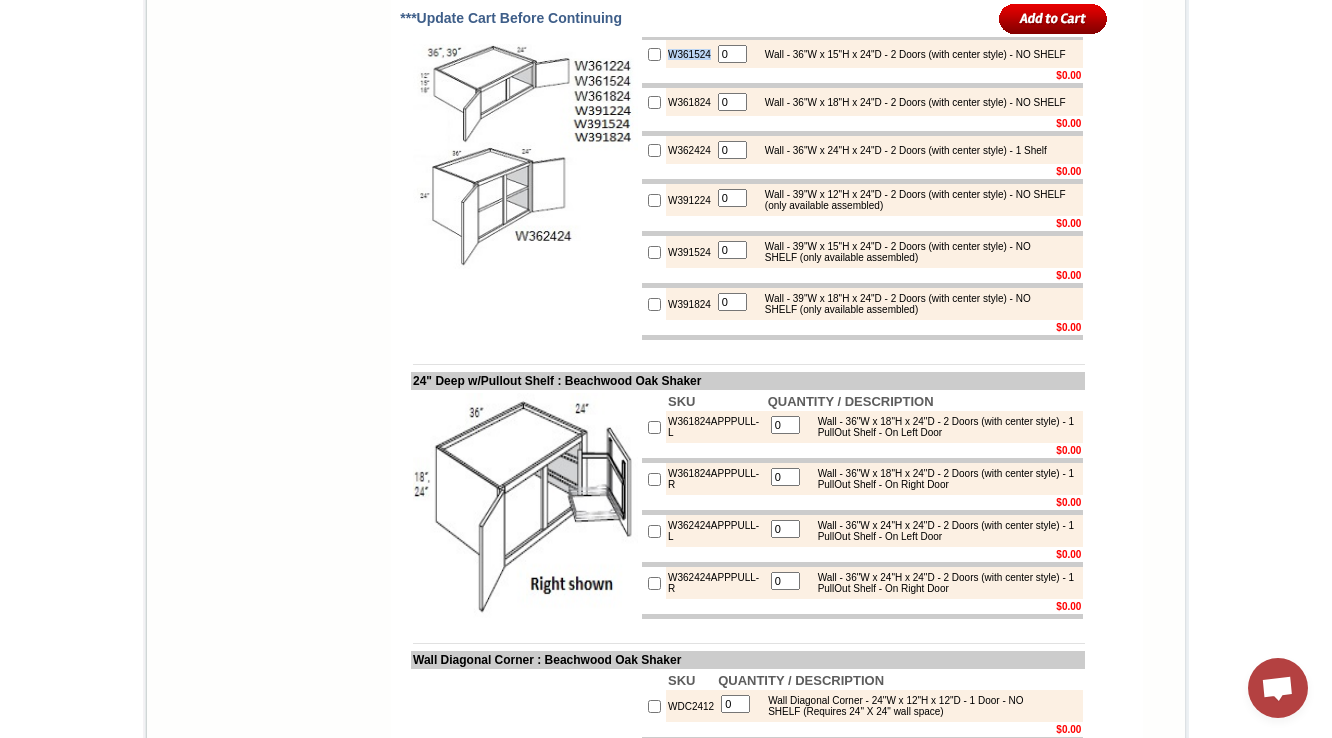 click on "W361524" at bounding box center (689, 54) 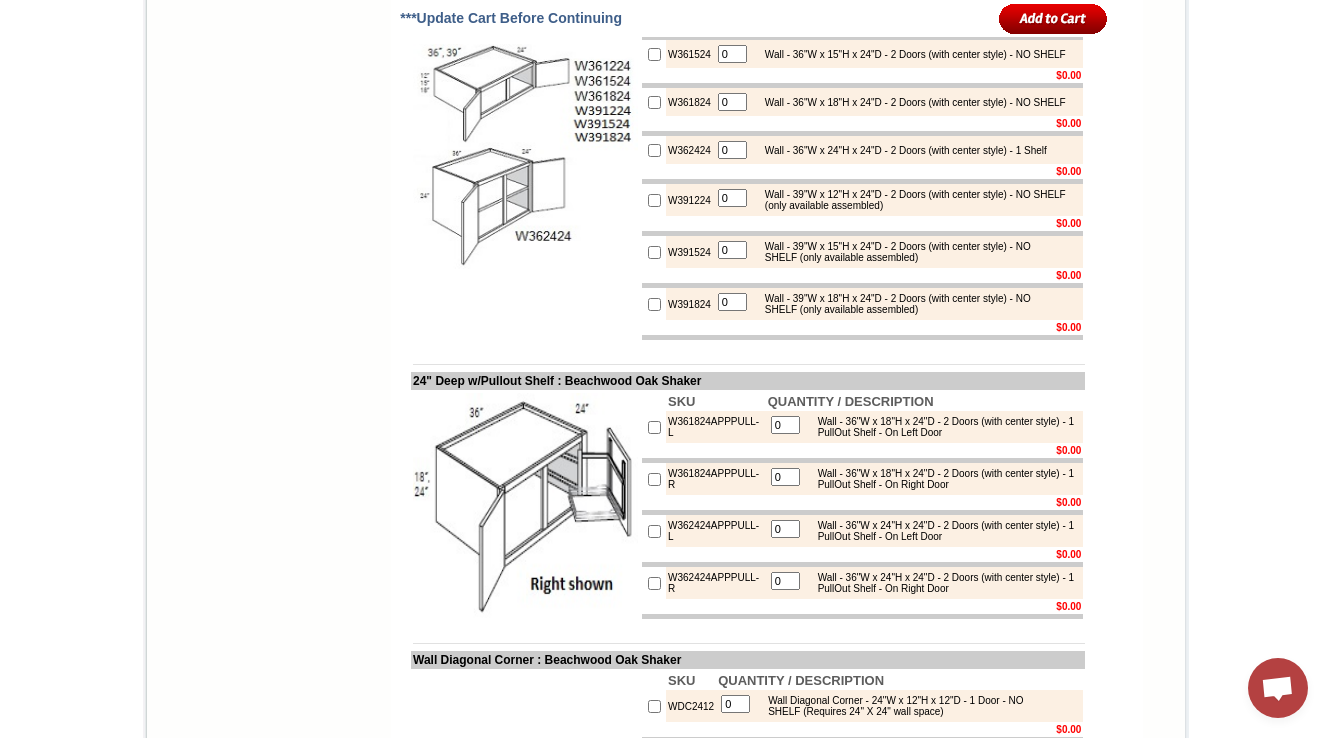 click on "W361824" at bounding box center [689, 102] 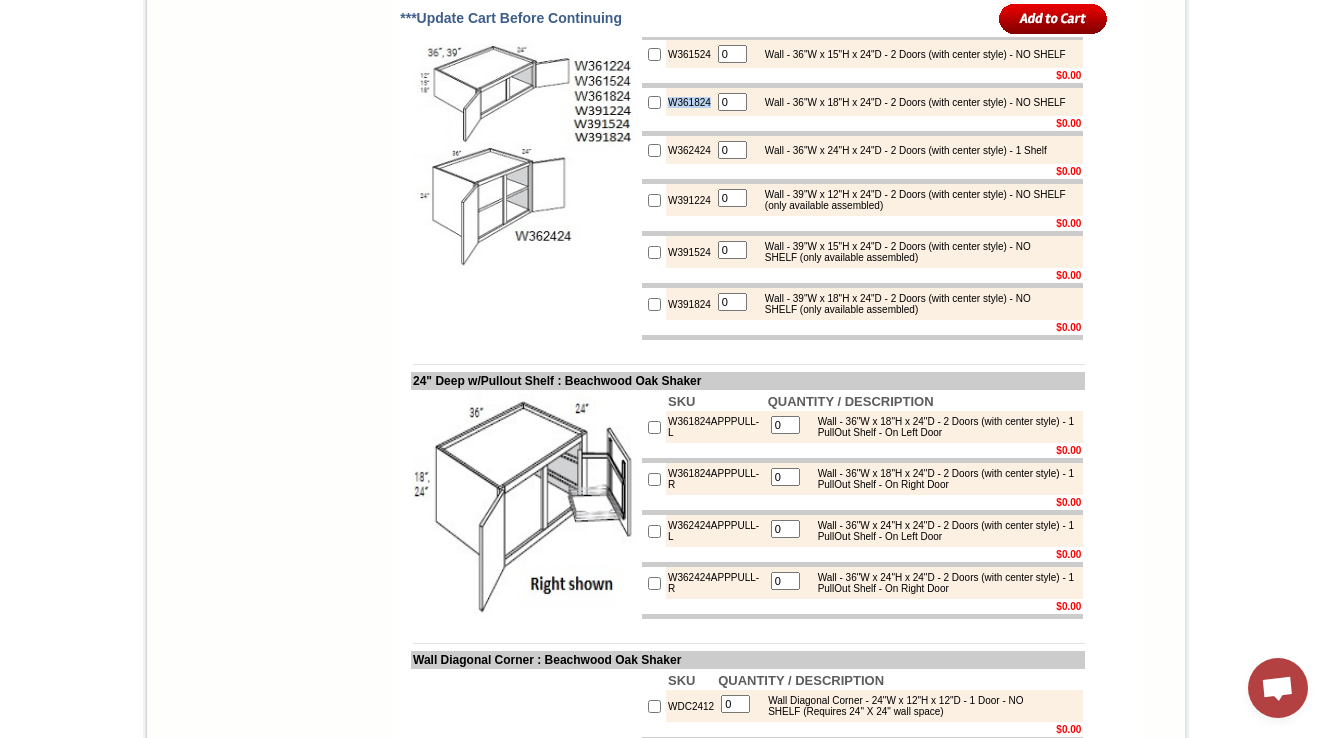 click on "W361824" at bounding box center [689, 102] 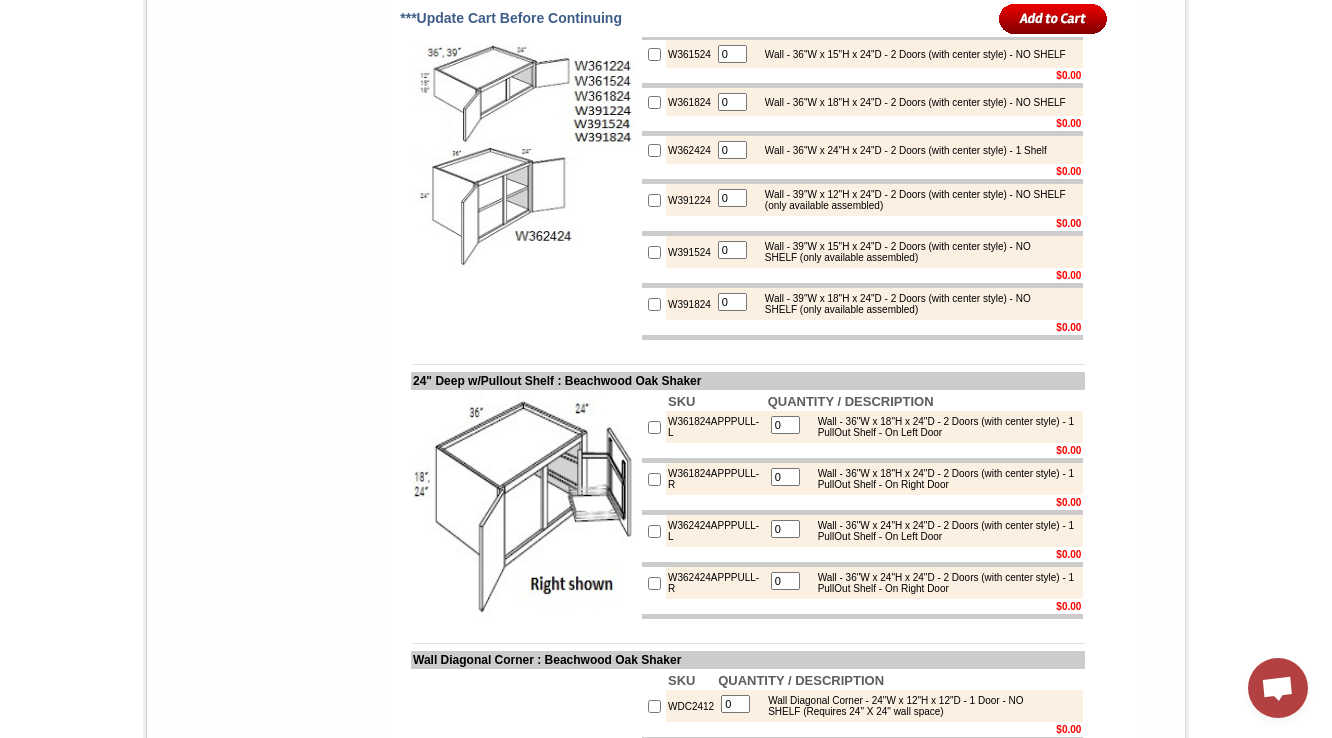 click on "W362424" at bounding box center [689, 150] 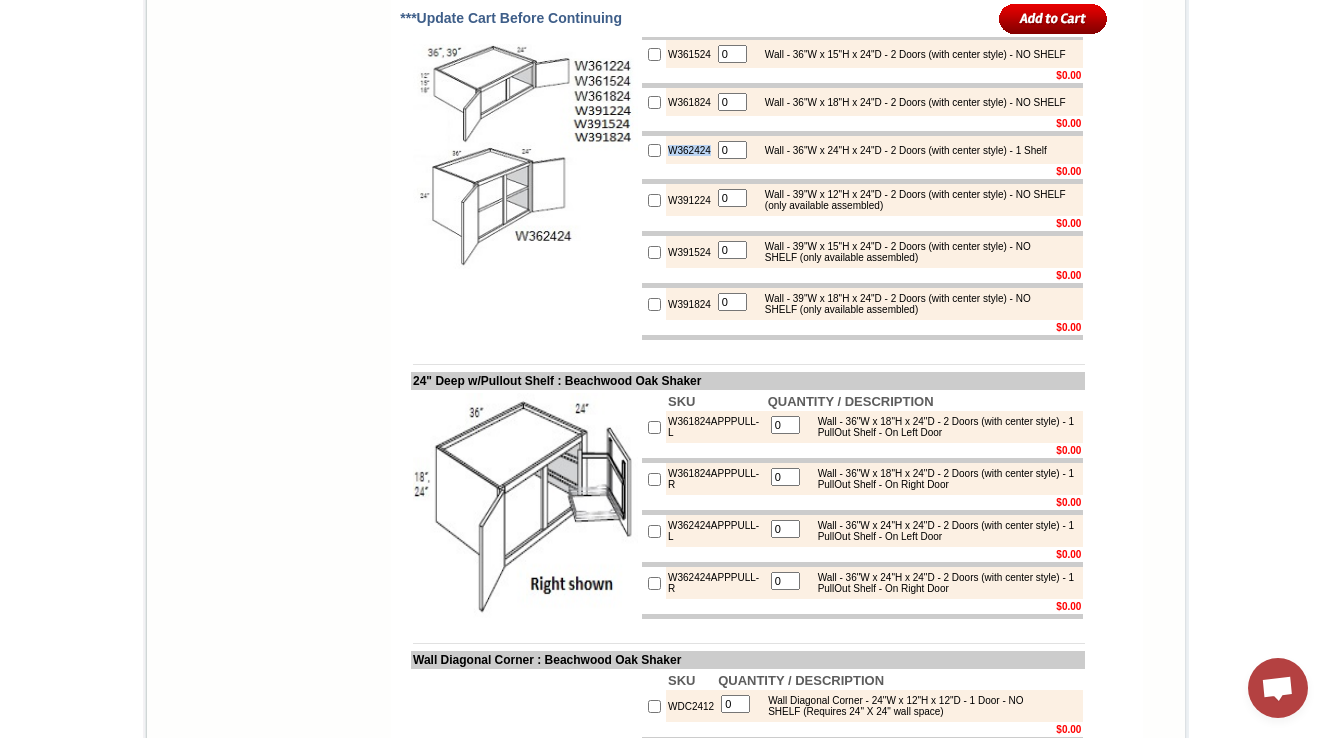 click on "W362424" at bounding box center (689, 150) 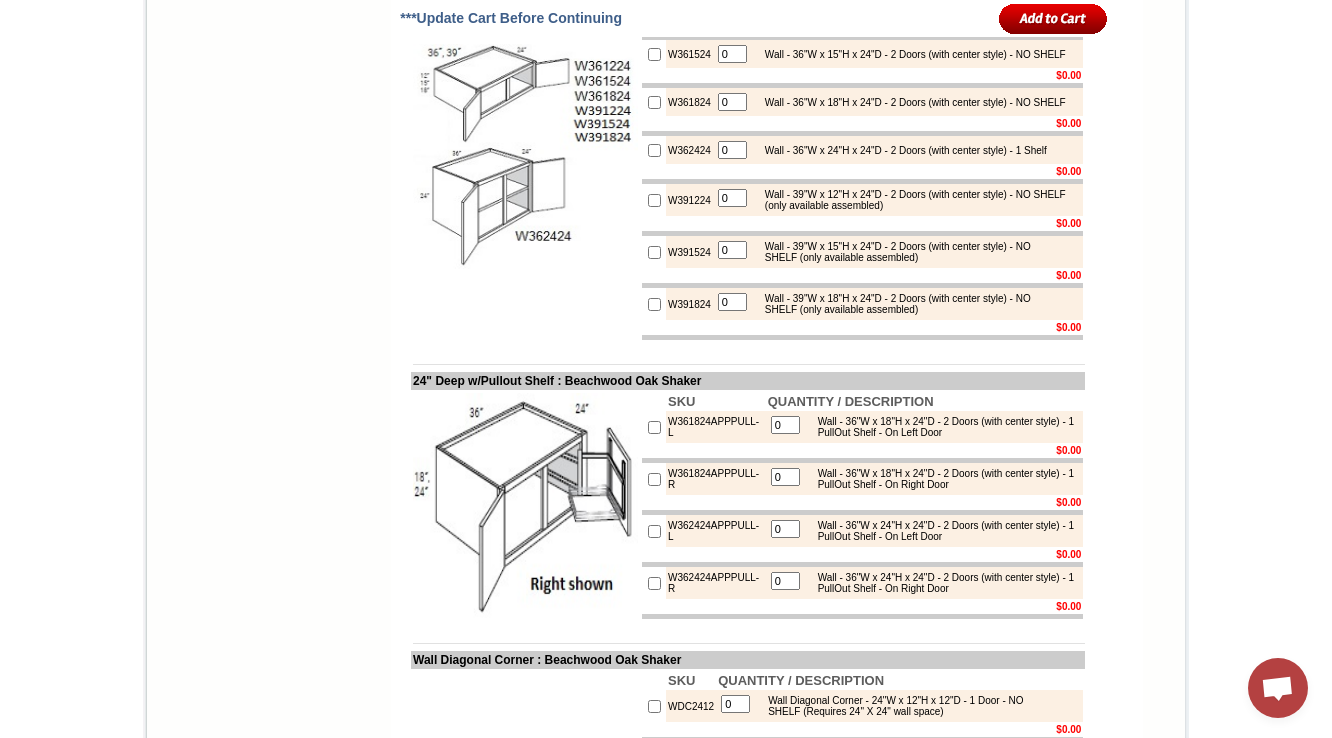click on "W391224" at bounding box center [689, 200] 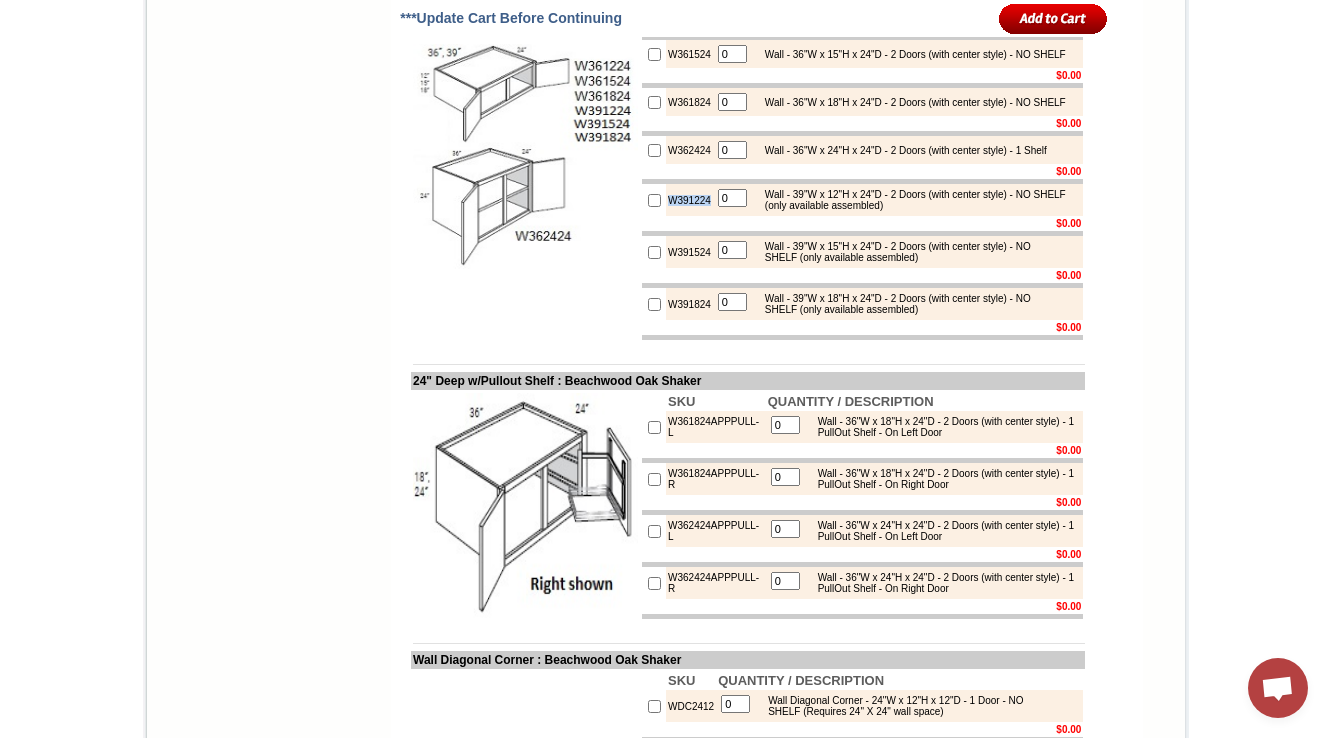 click on "W391224" at bounding box center [689, 200] 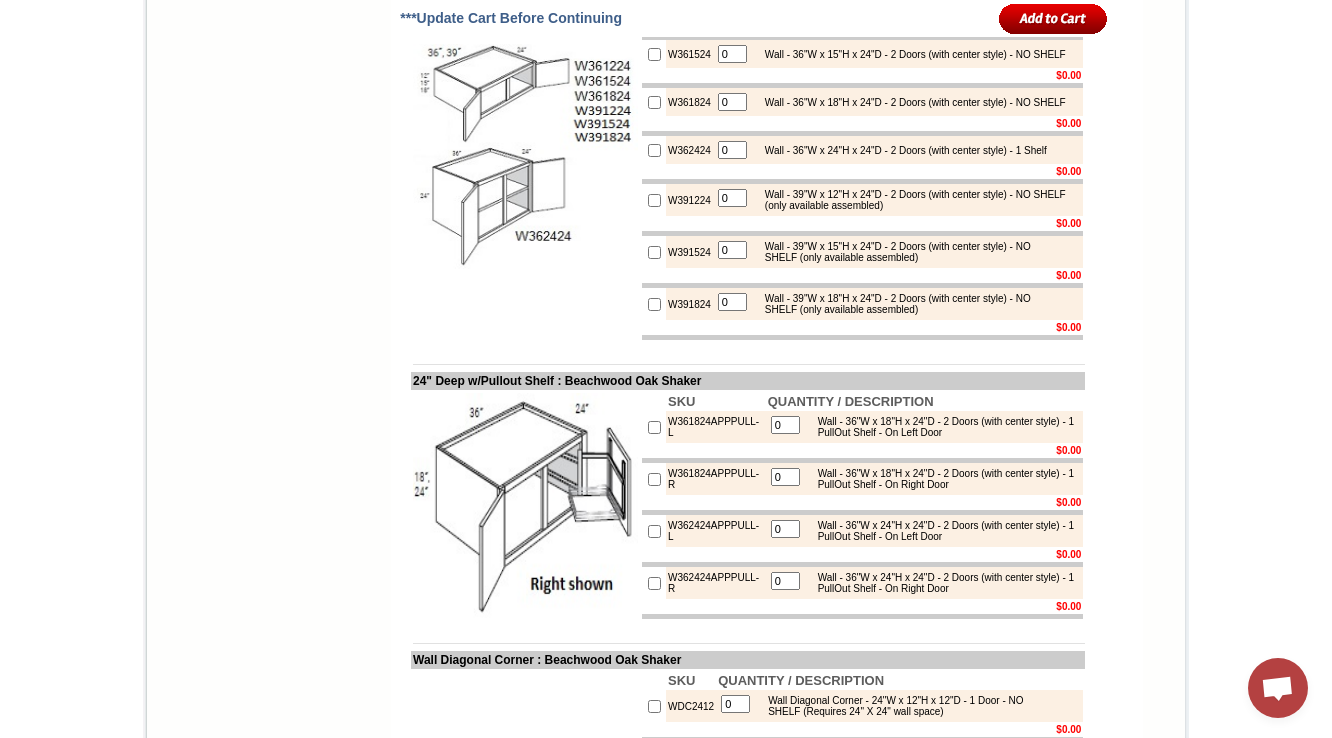 click on "W391524" at bounding box center (689, 252) 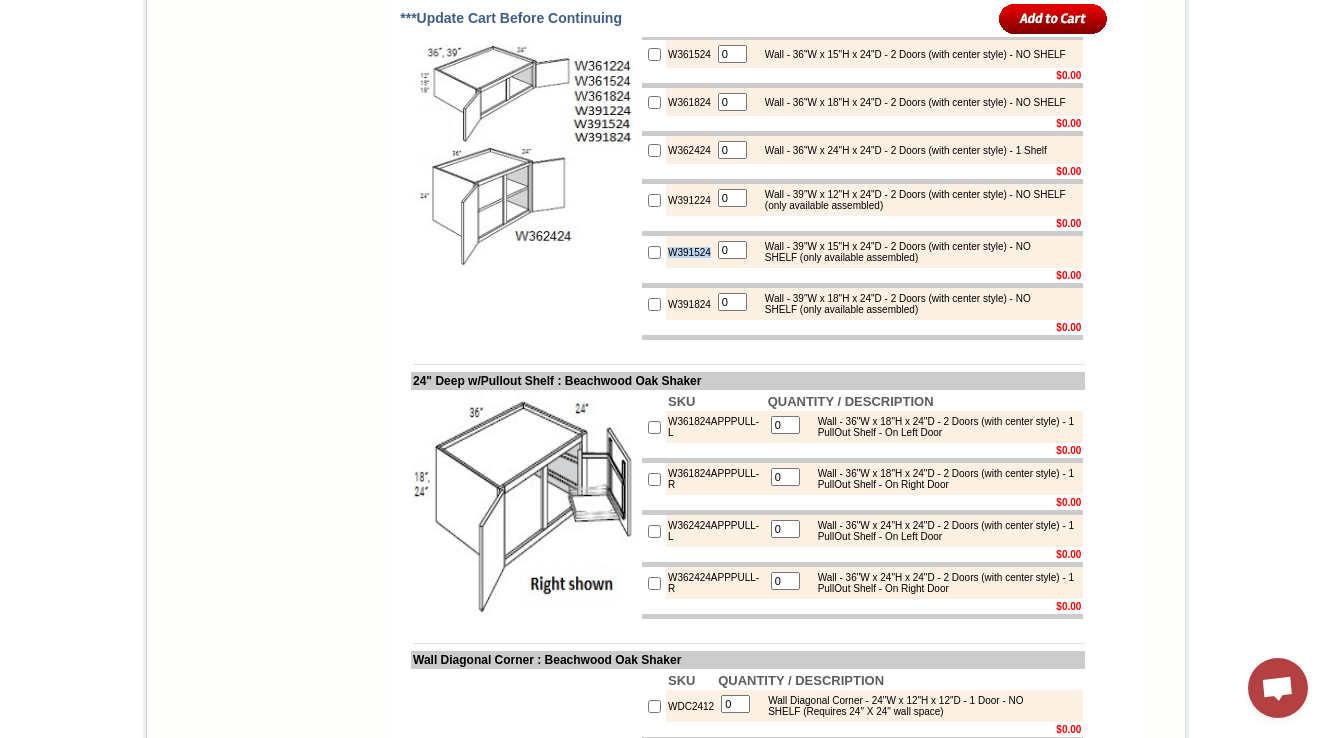 click on "W391524" at bounding box center (689, 252) 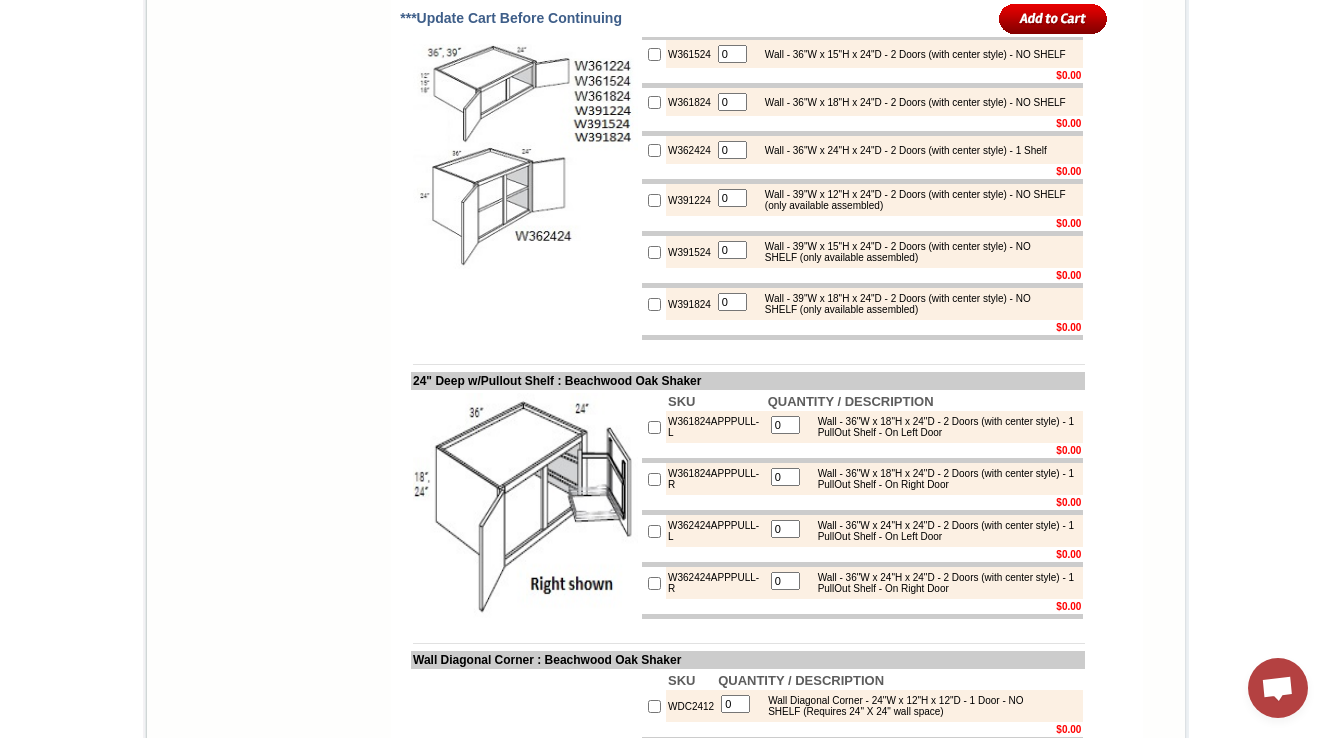 click on "W391824" at bounding box center [689, 304] 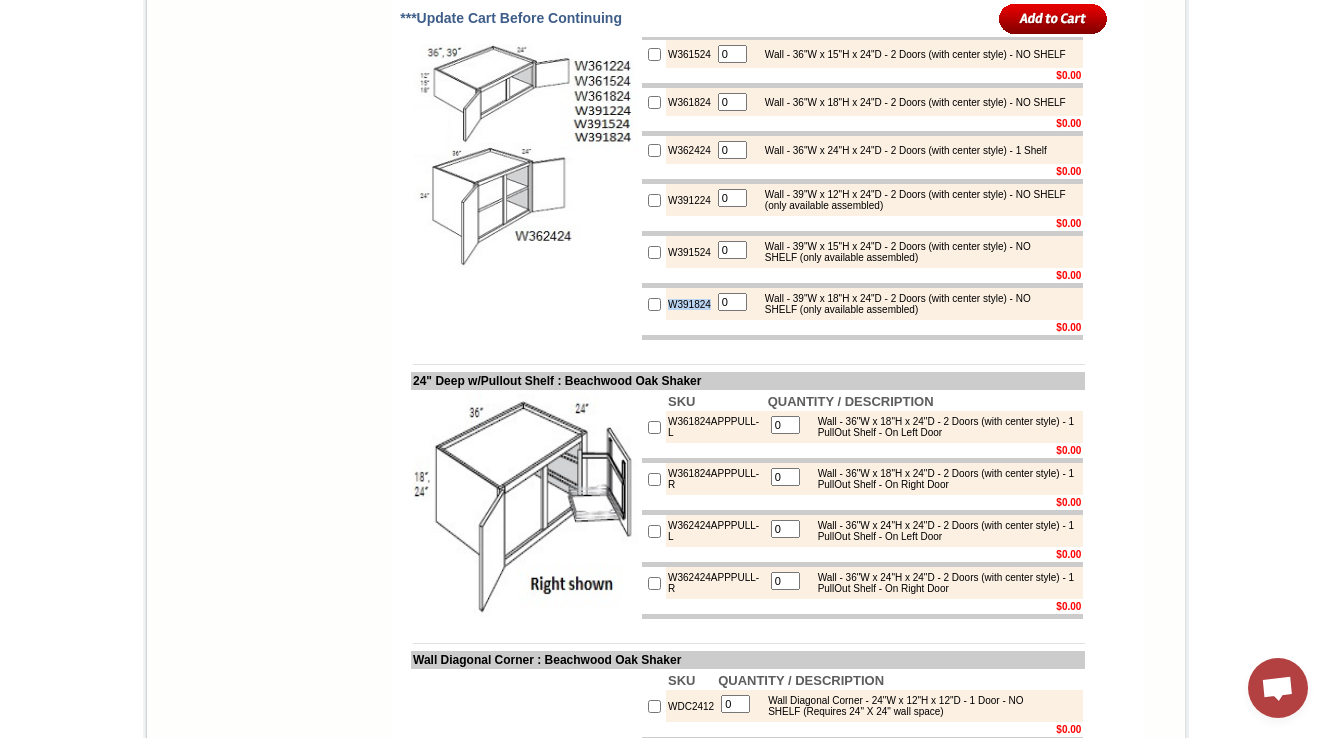 click on "W391824" at bounding box center [689, 304] 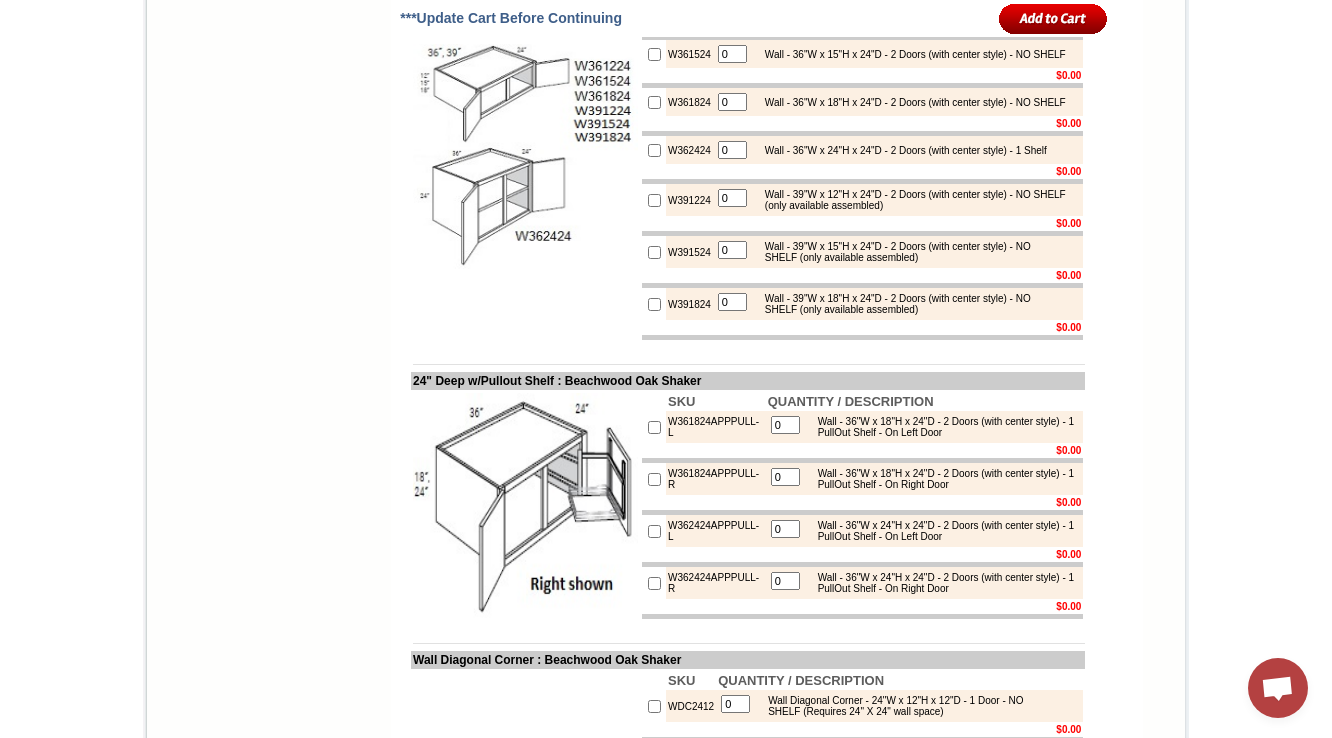 click on "W362424" at bounding box center (689, 150) 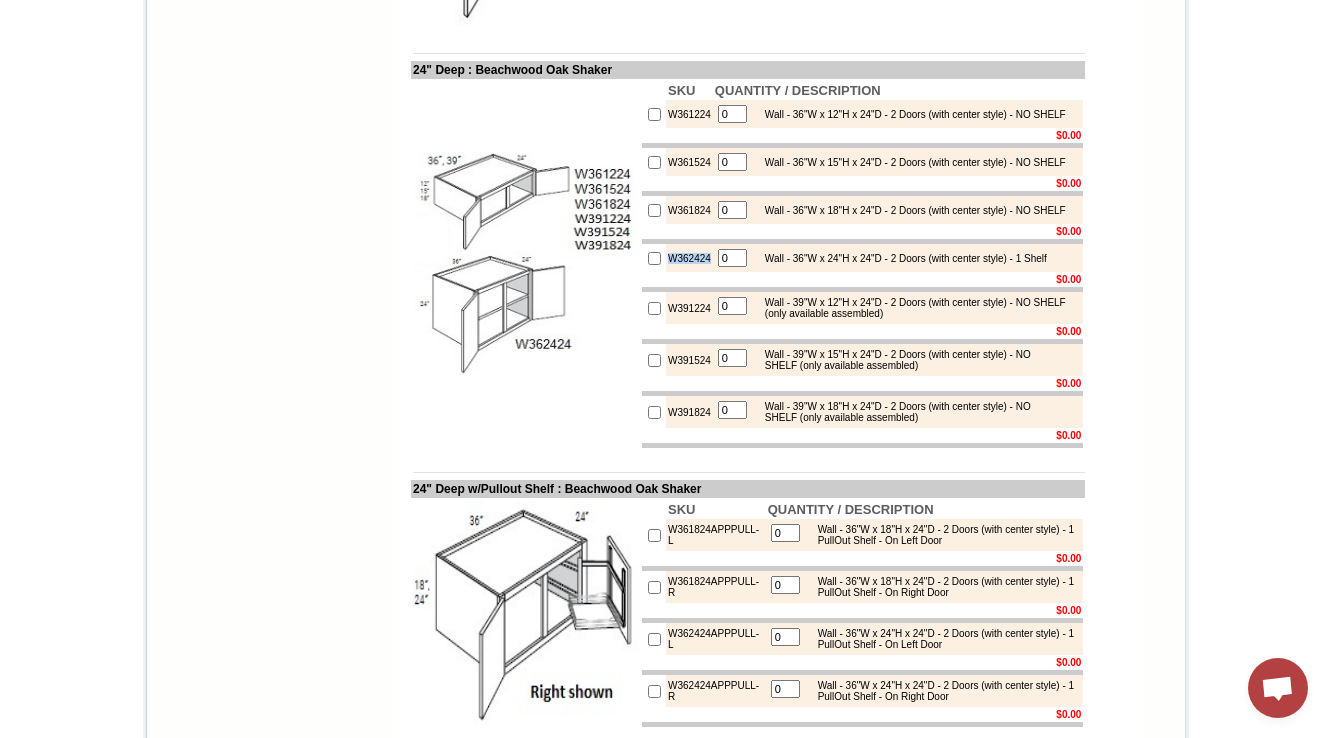 scroll, scrollTop: 0, scrollLeft: 0, axis: both 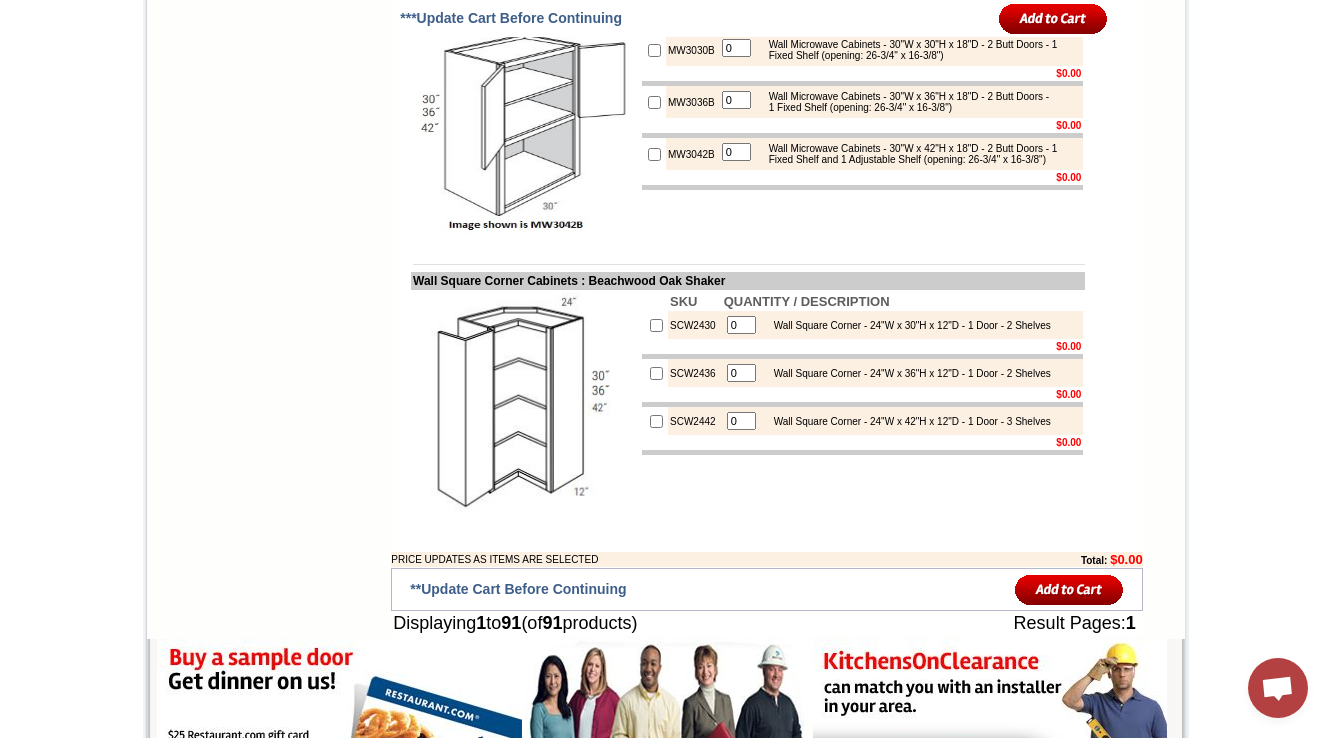 click on "MW3030B" at bounding box center [691, 50] 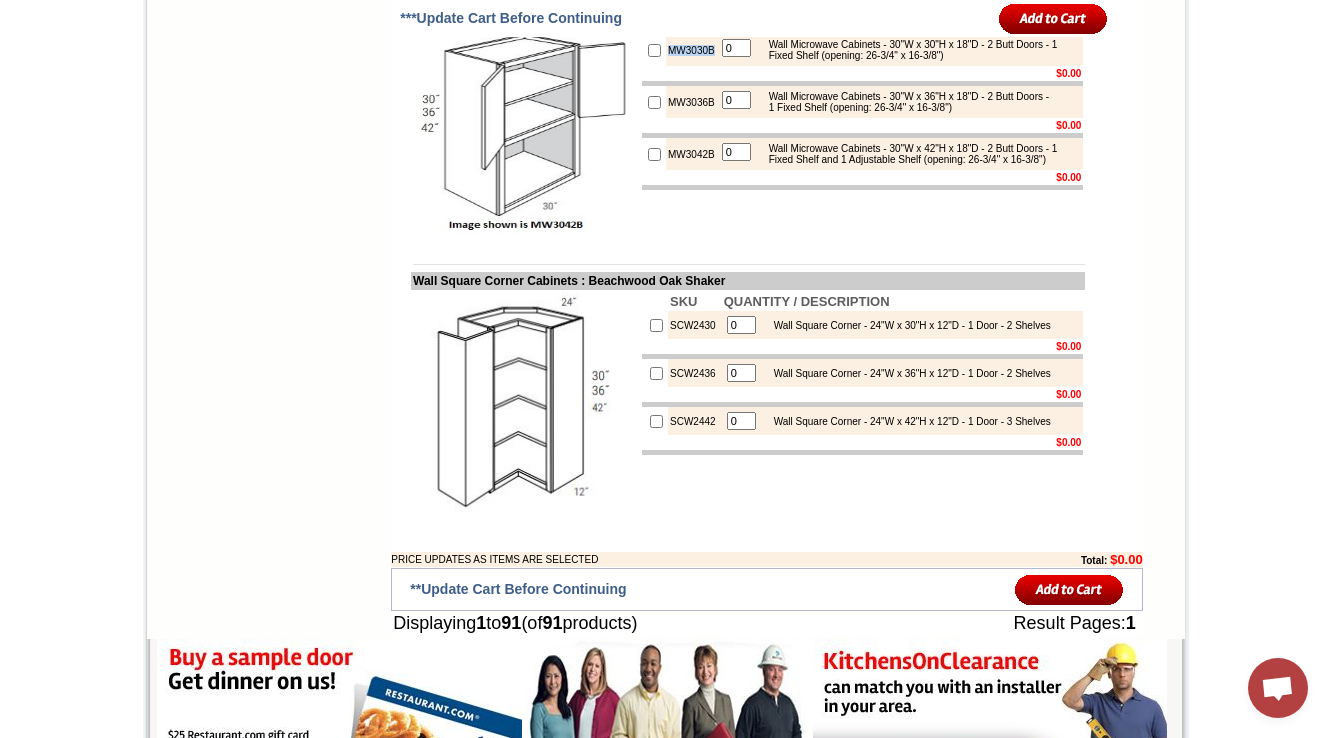 click on "MW3030B" at bounding box center [691, 50] 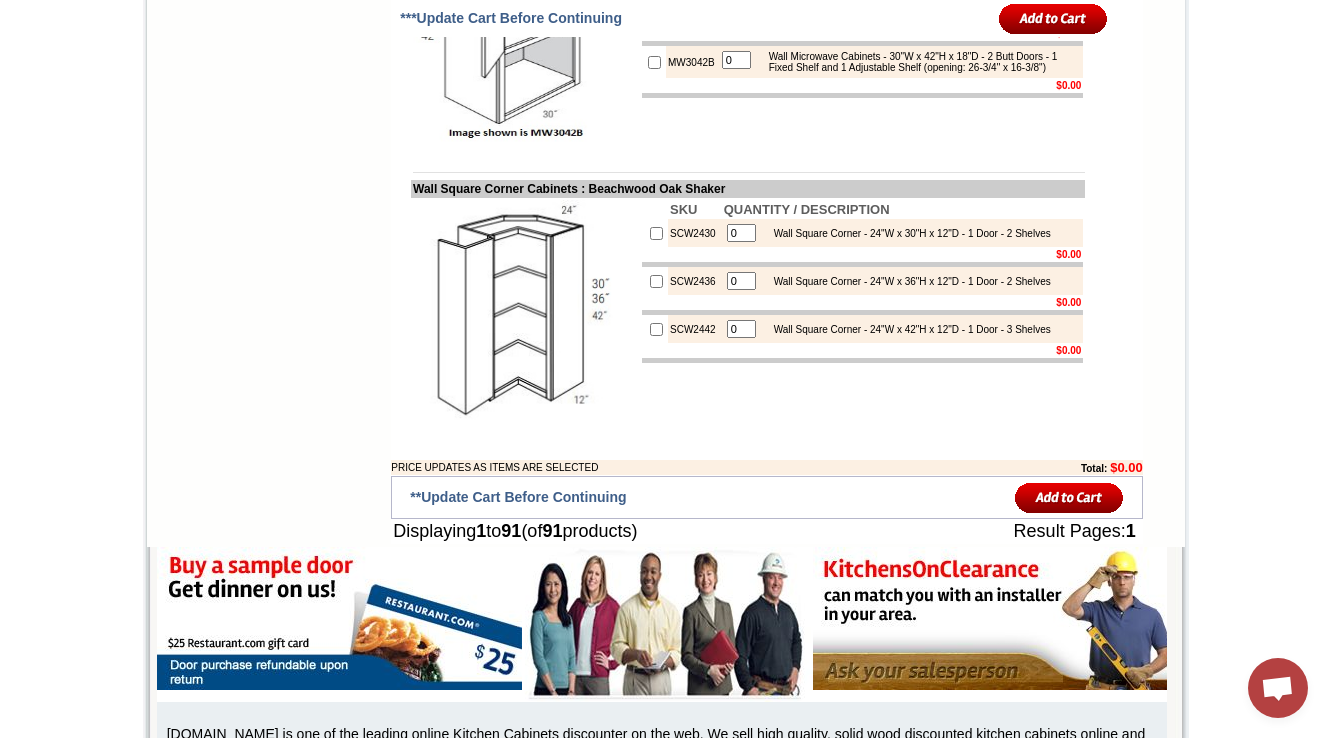 scroll, scrollTop: 6720, scrollLeft: 0, axis: vertical 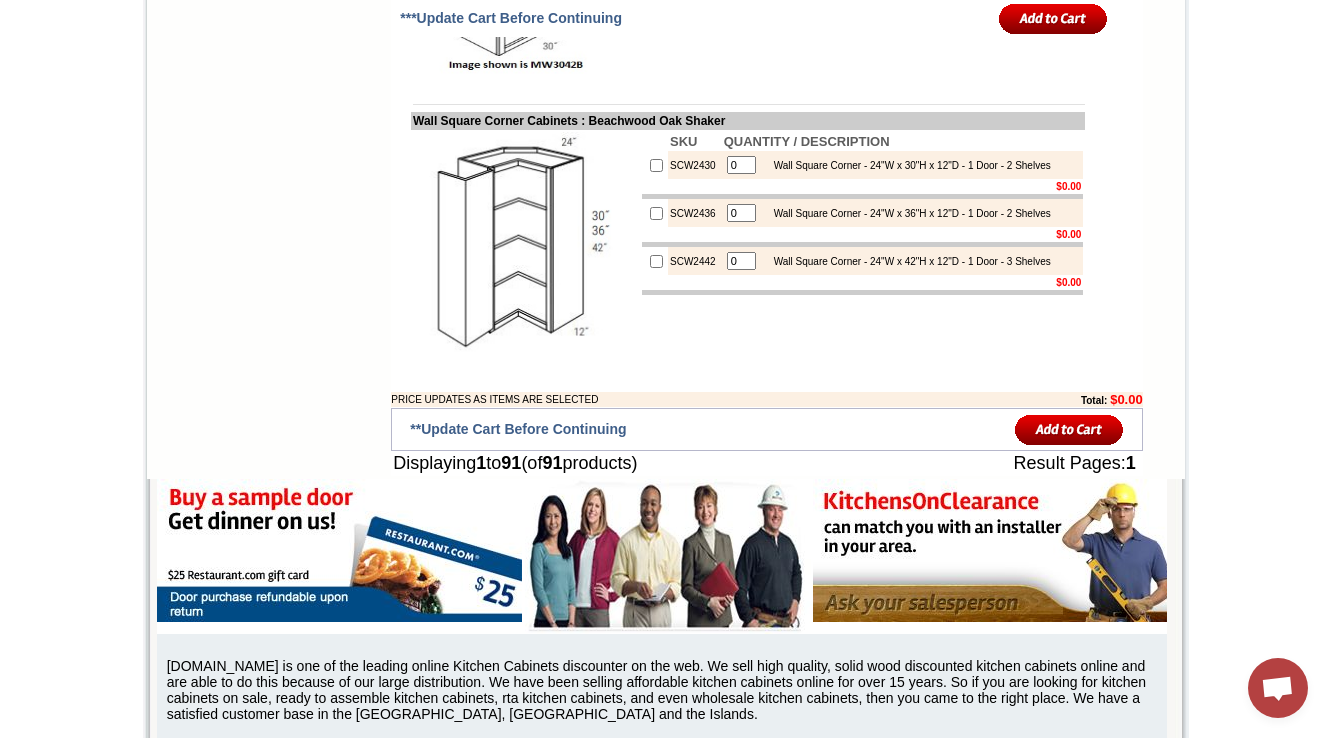 click on "SCW2430" at bounding box center [695, 165] 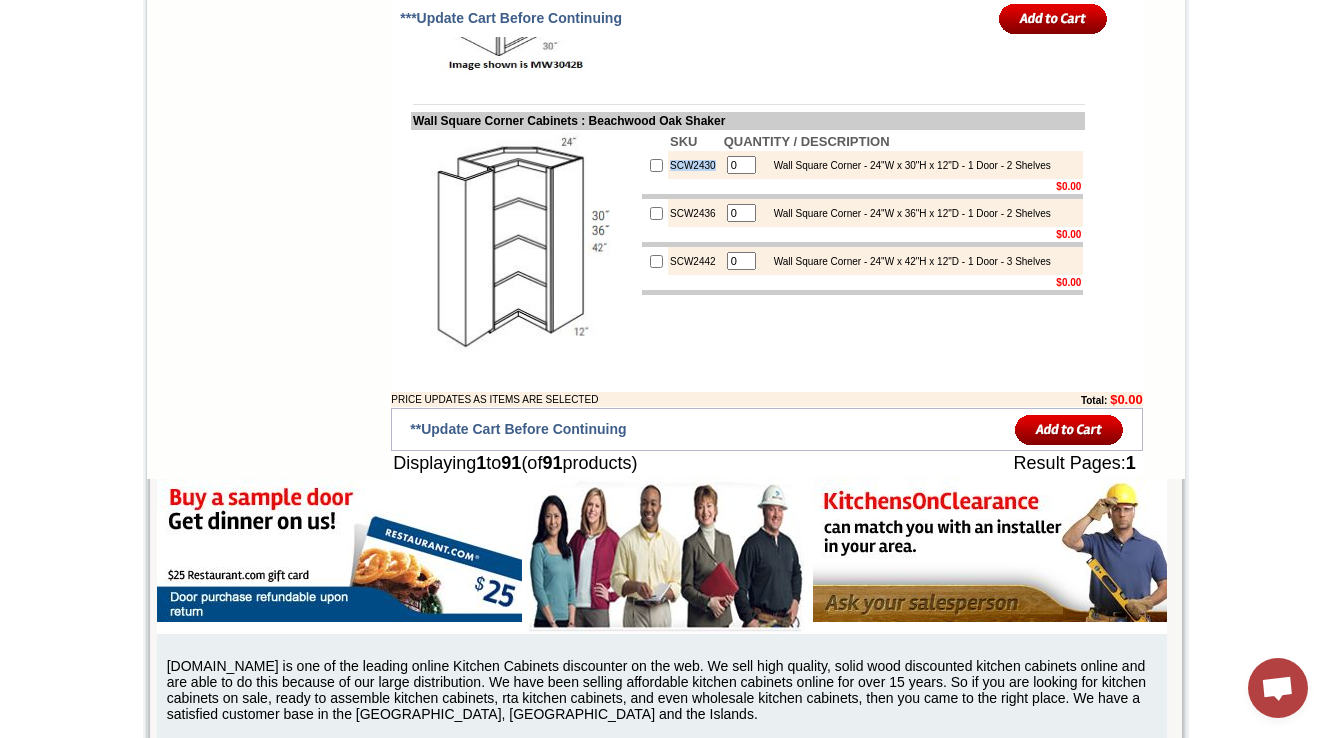 click on "SCW2430" at bounding box center (695, 165) 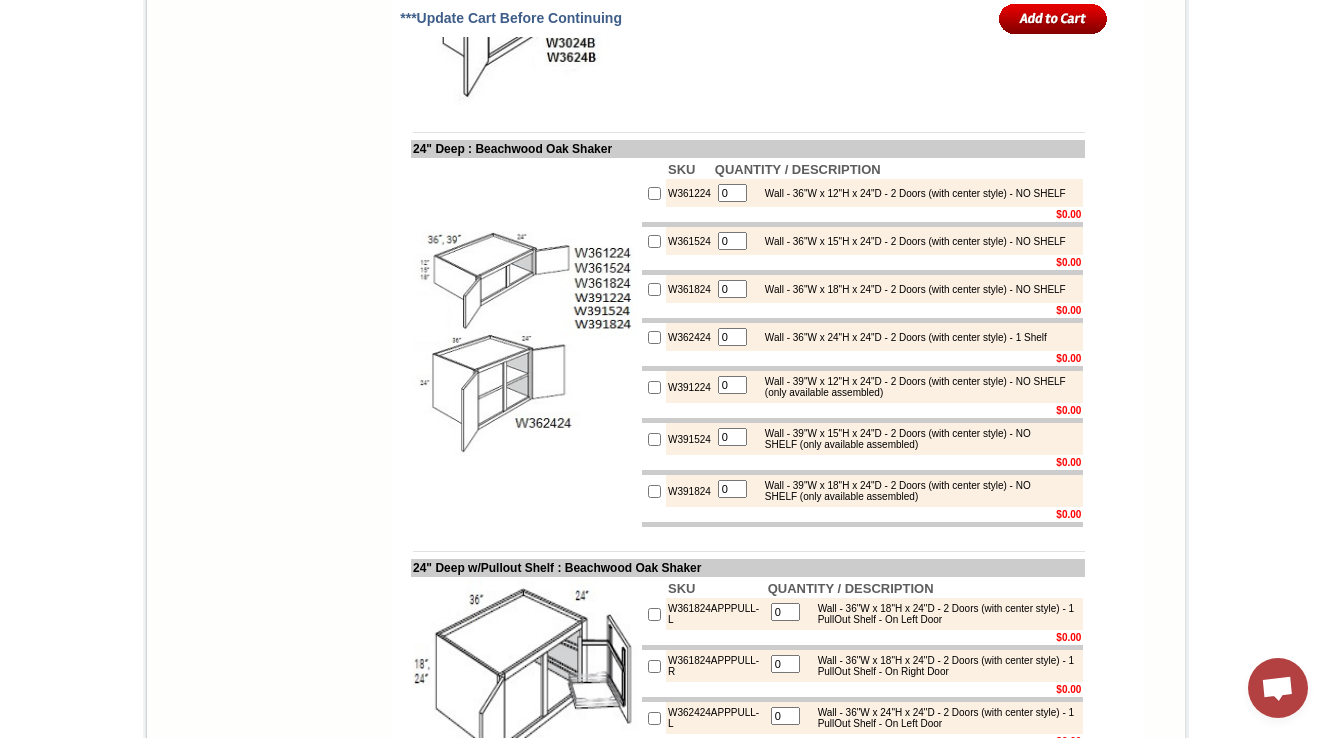 scroll, scrollTop: 4640, scrollLeft: 0, axis: vertical 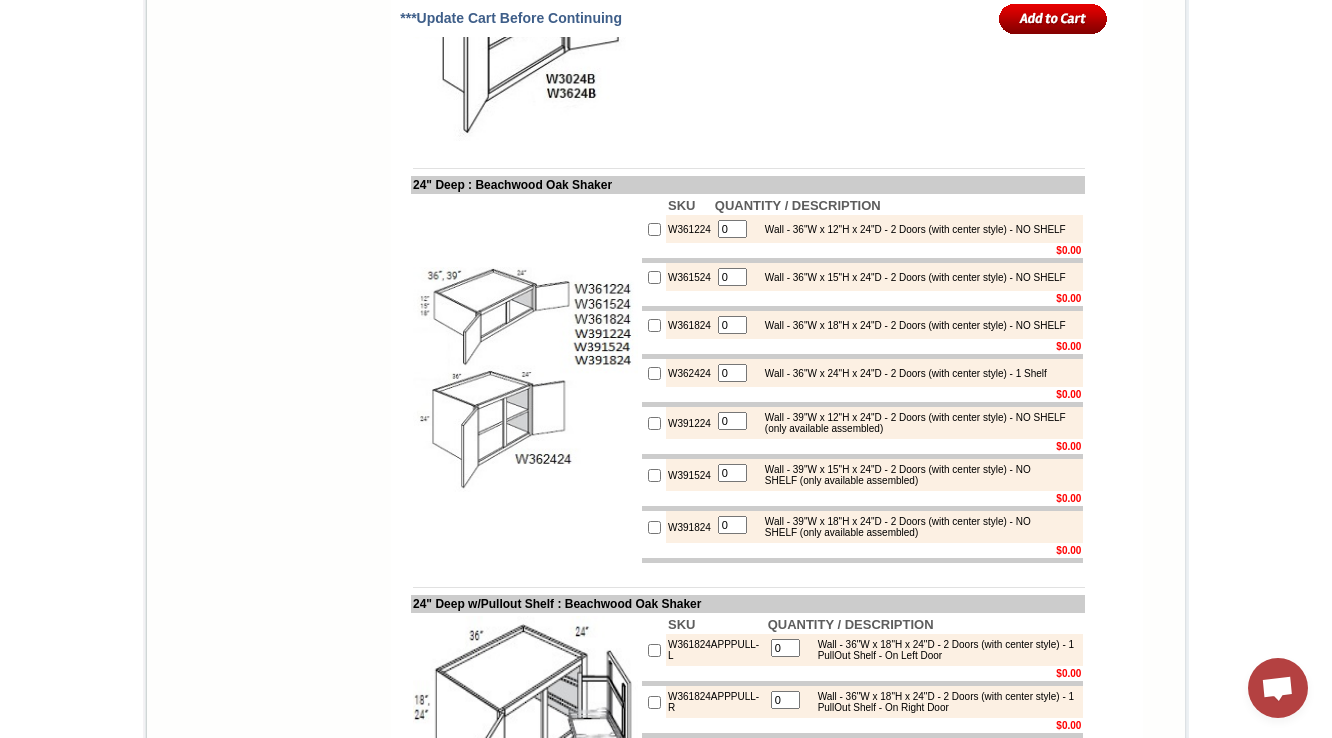 click on "W3024B" at bounding box center [694, -48] 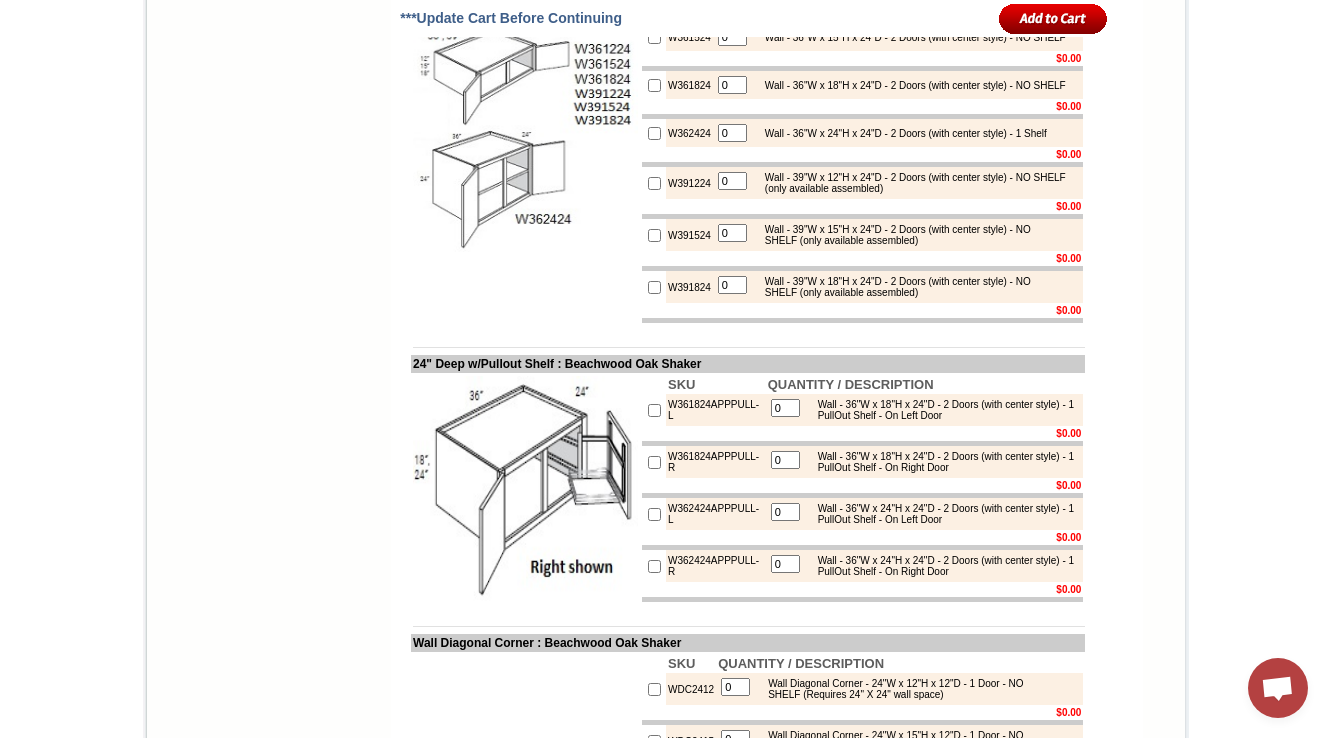 scroll, scrollTop: 4960, scrollLeft: 0, axis: vertical 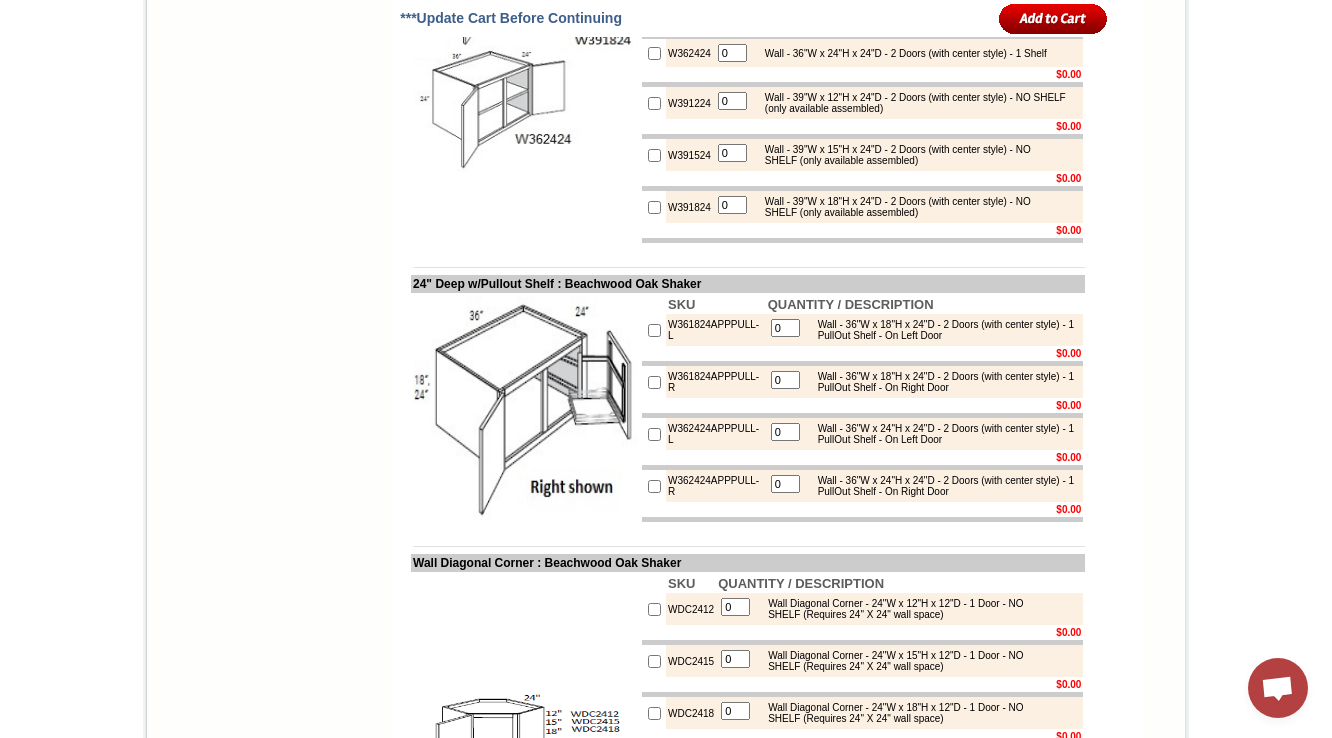 click on "W362424" at bounding box center (689, 53) 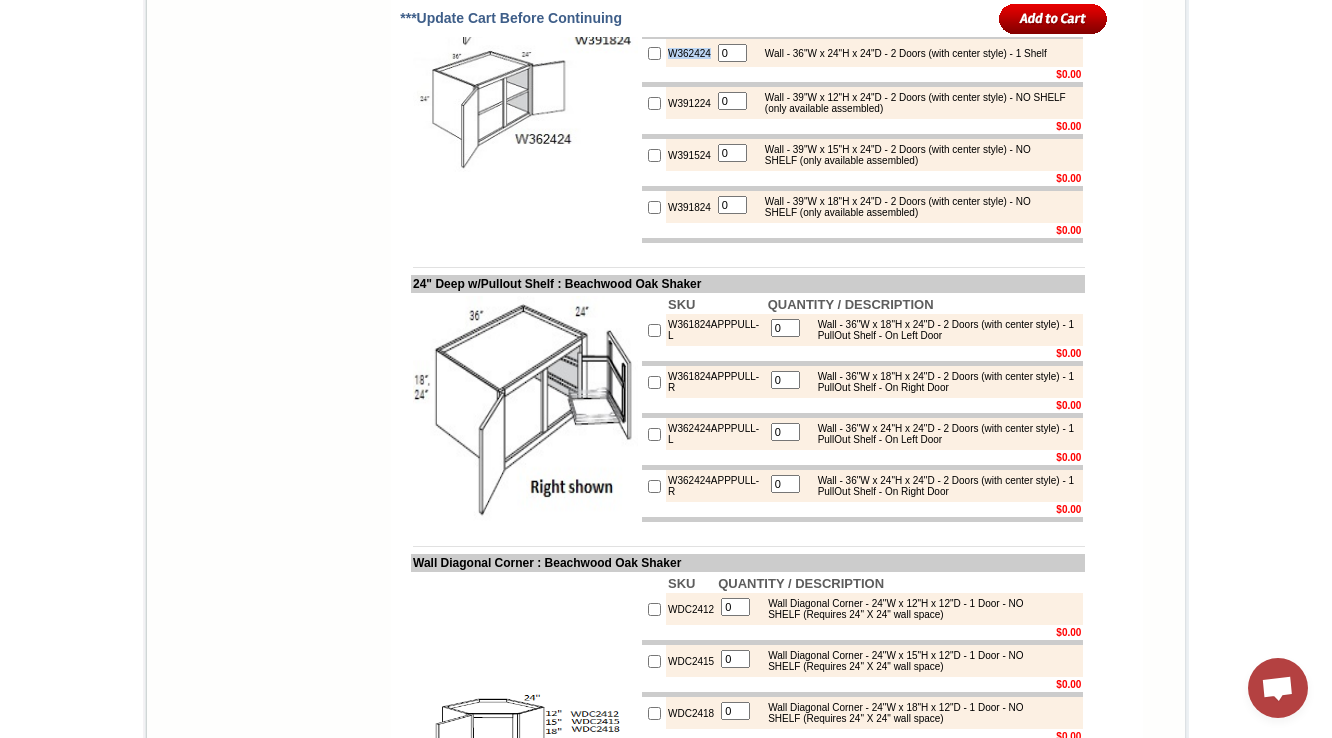 click on "W362424" at bounding box center [689, 53] 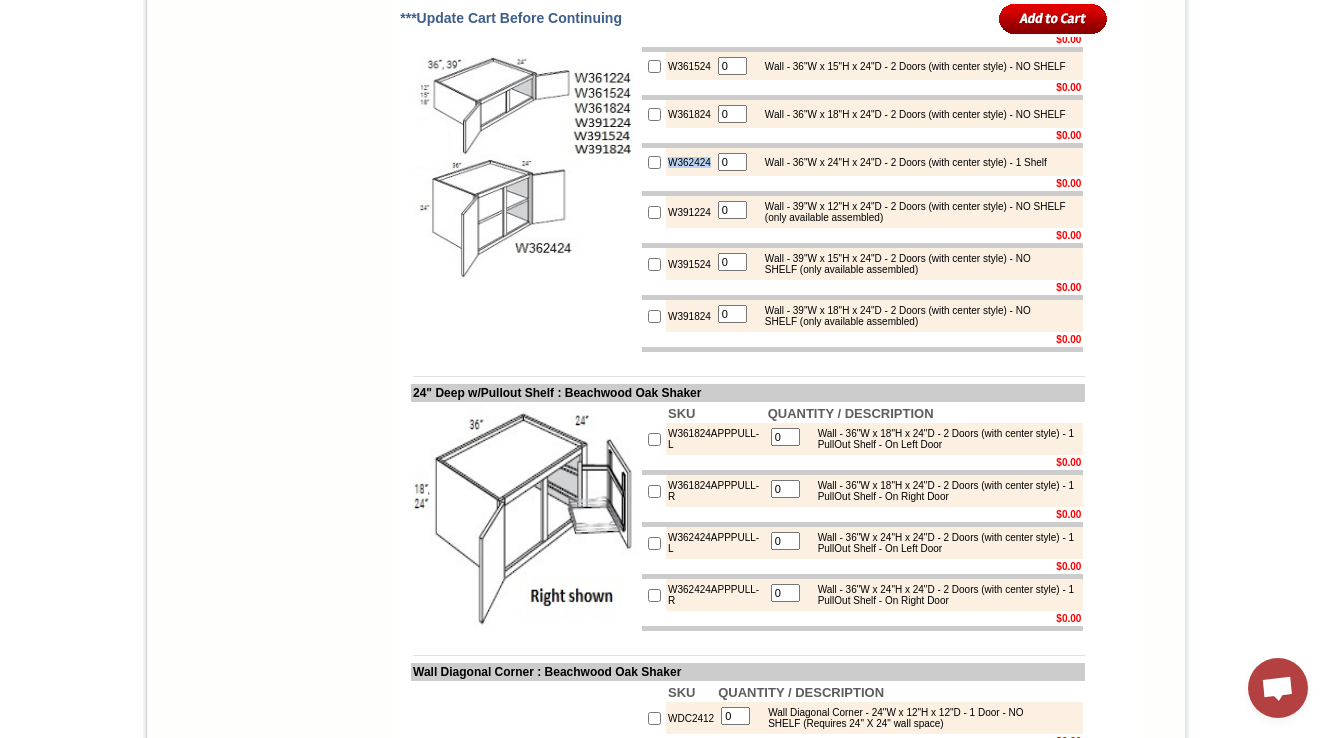 scroll, scrollTop: 4880, scrollLeft: 0, axis: vertical 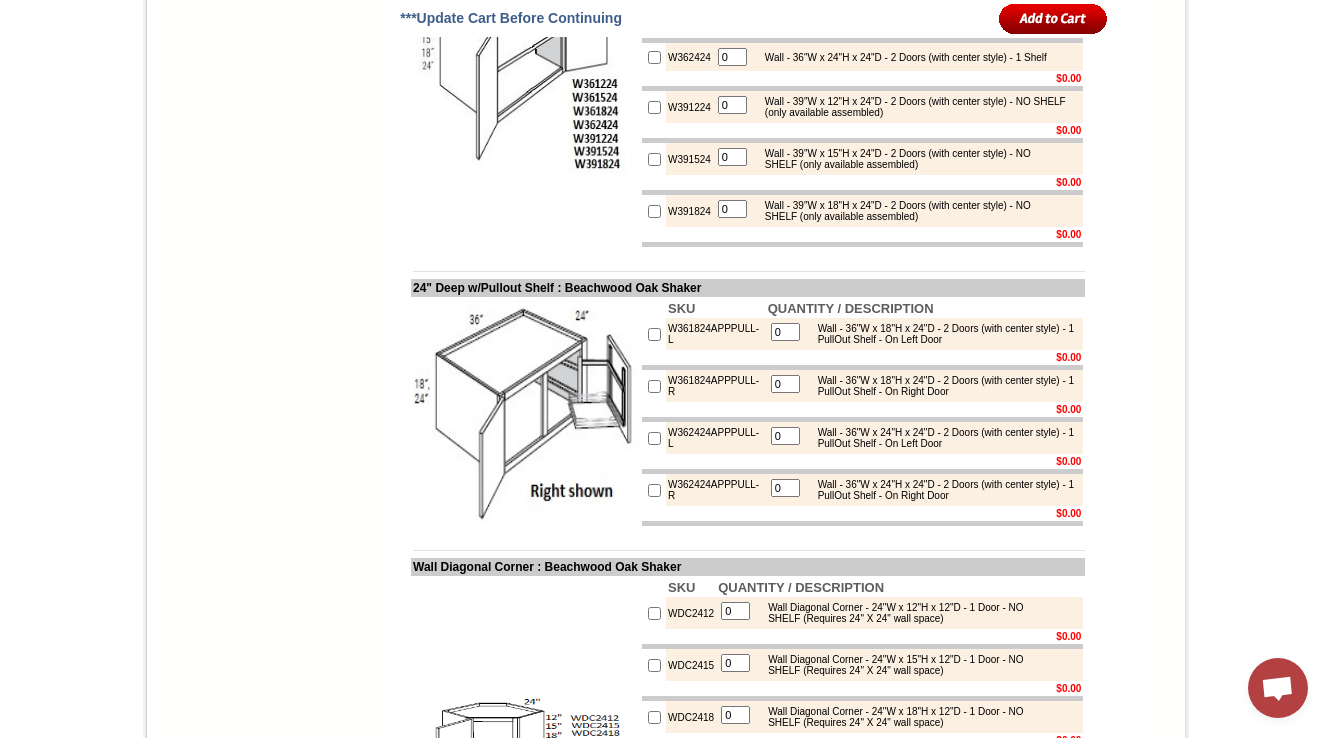 click on "W391224" at bounding box center [689, 107] 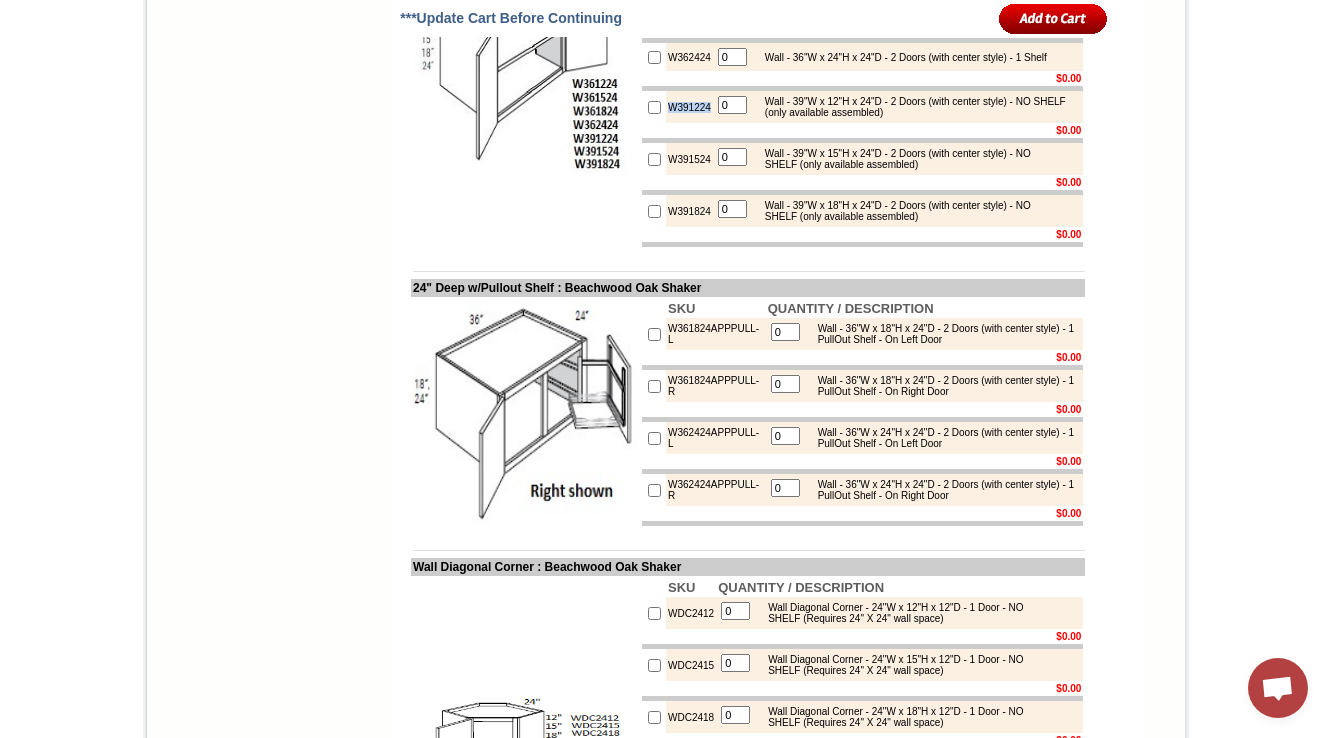 click on "W391224" at bounding box center (689, 107) 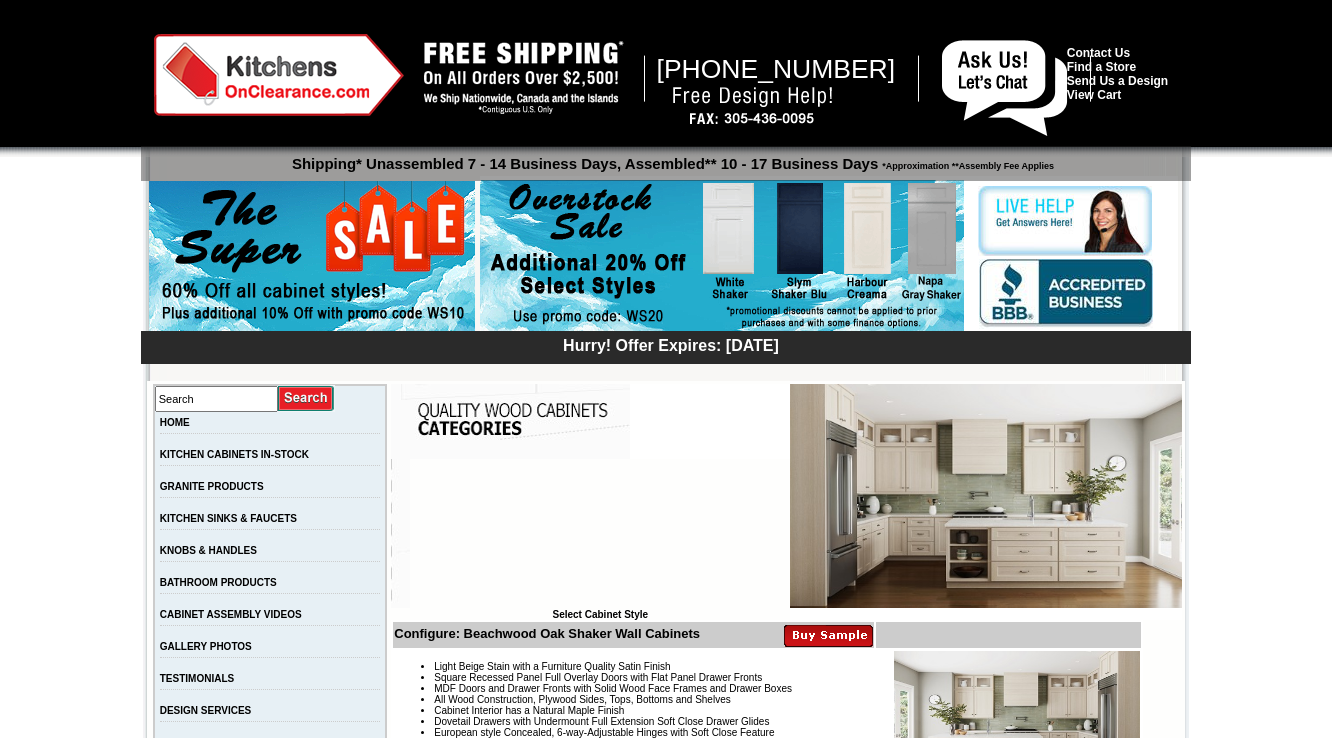 scroll, scrollTop: 4956, scrollLeft: 0, axis: vertical 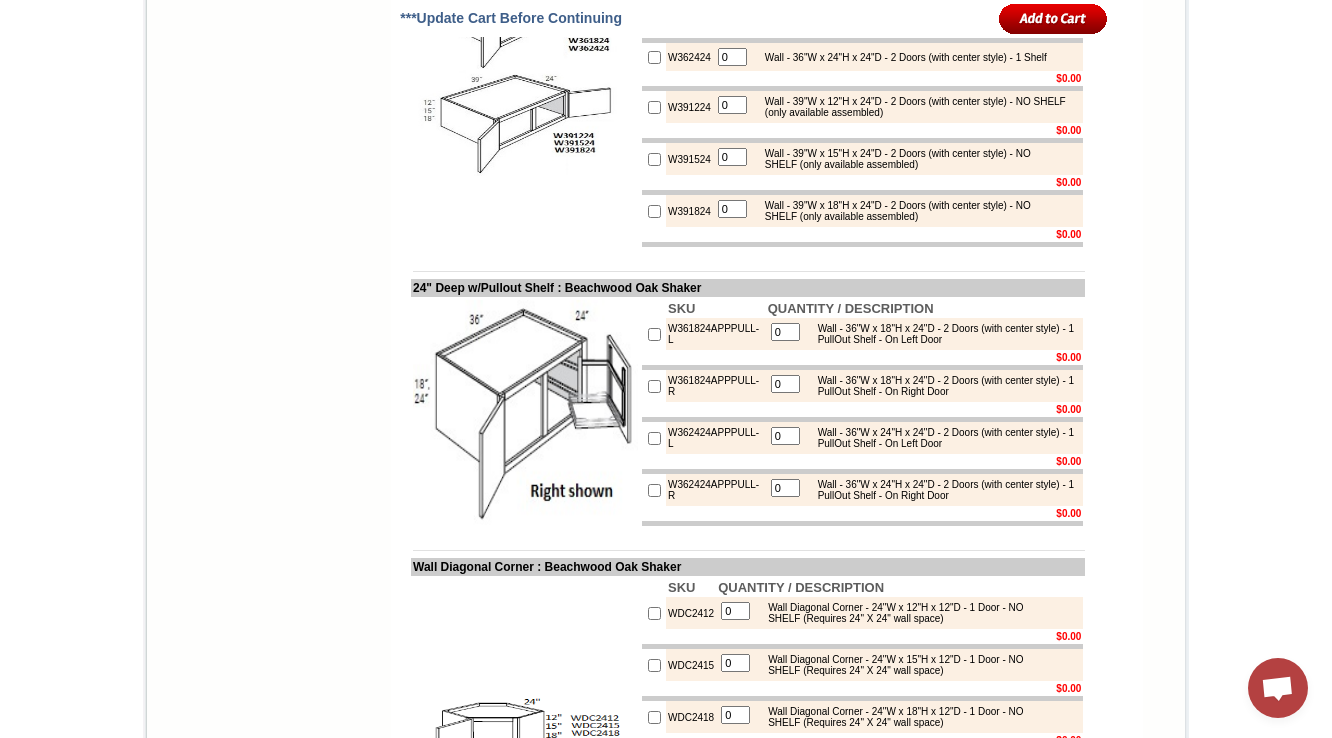 click on "W361224" at bounding box center [689, -87] 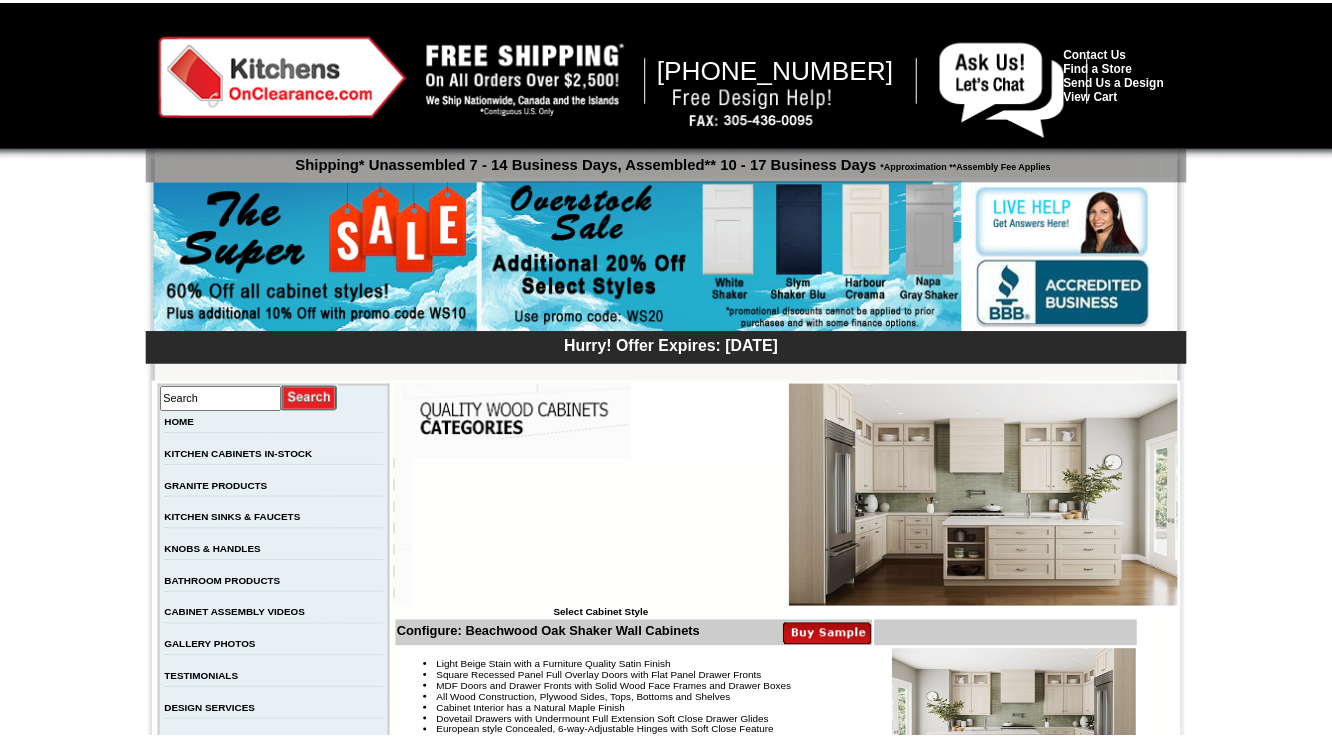 scroll, scrollTop: 4956, scrollLeft: 0, axis: vertical 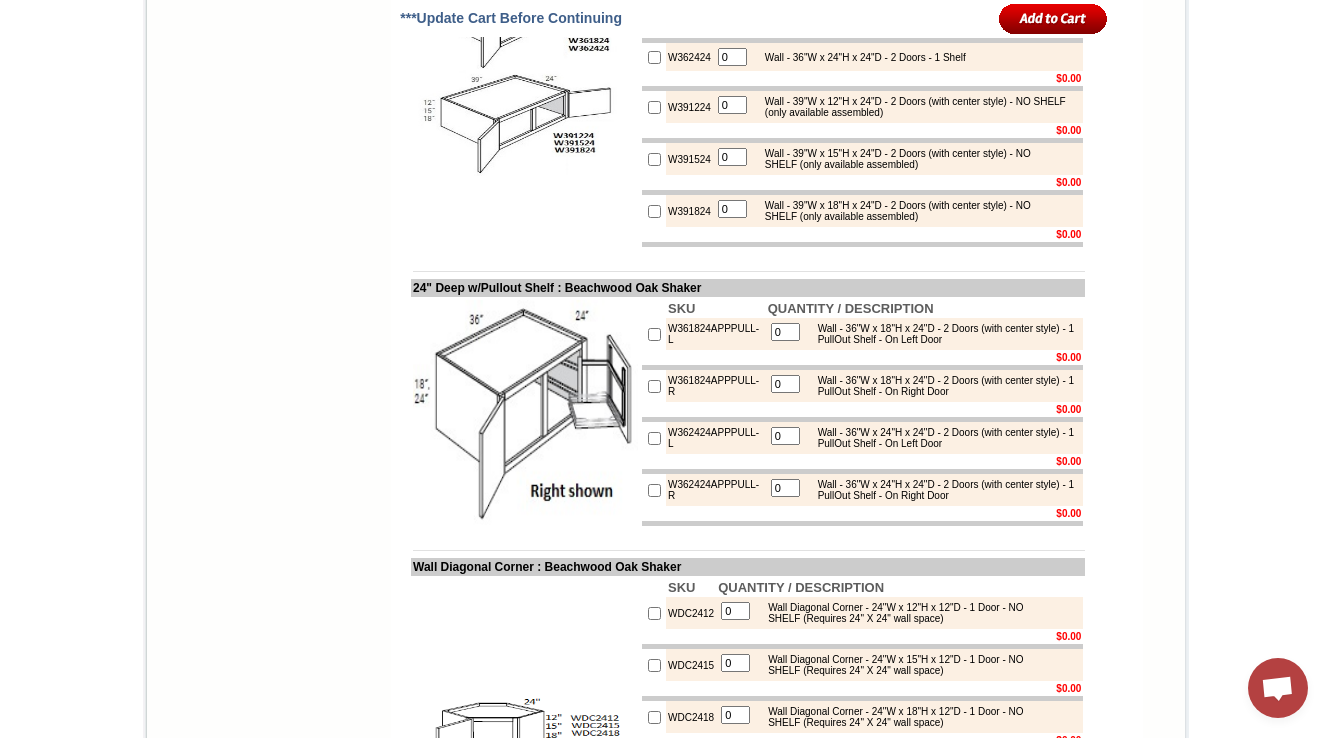 click on "W361224" at bounding box center (689, -87) 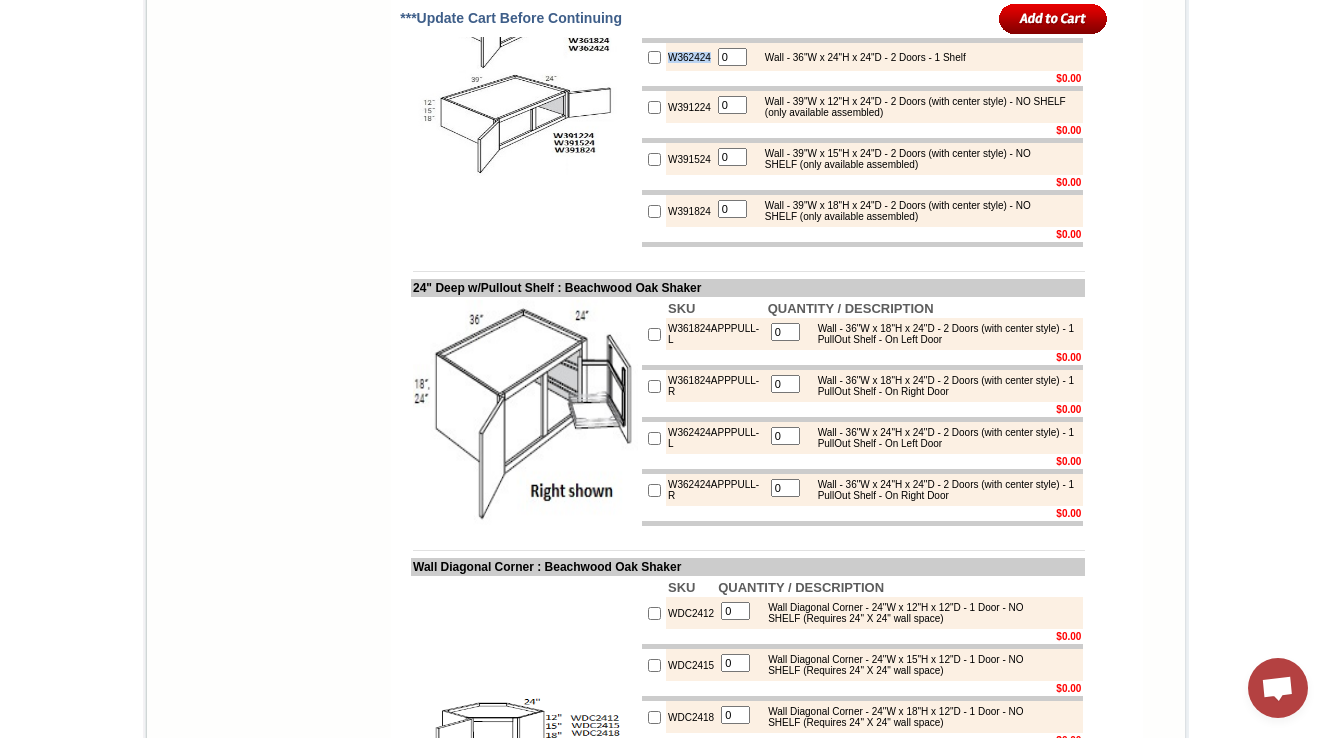 click on "W362424" at bounding box center [689, 57] 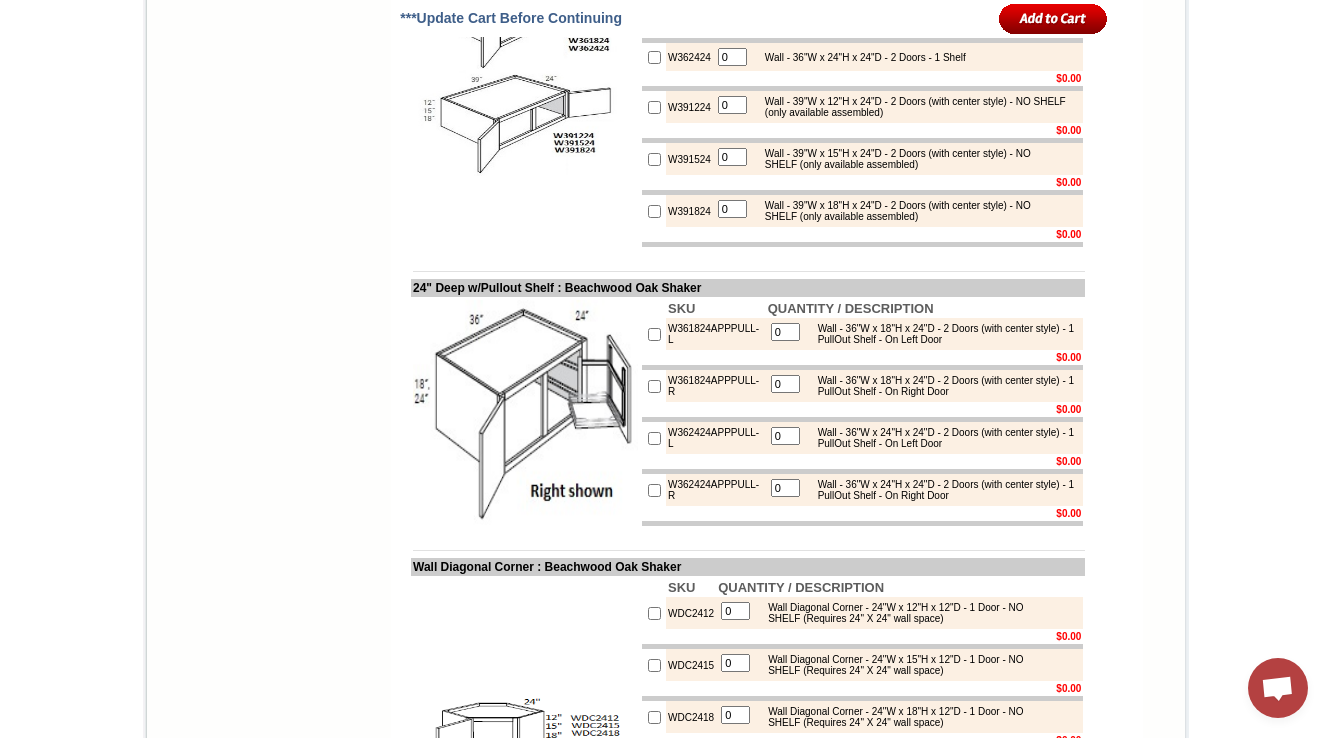 click at bounding box center (525, 63) 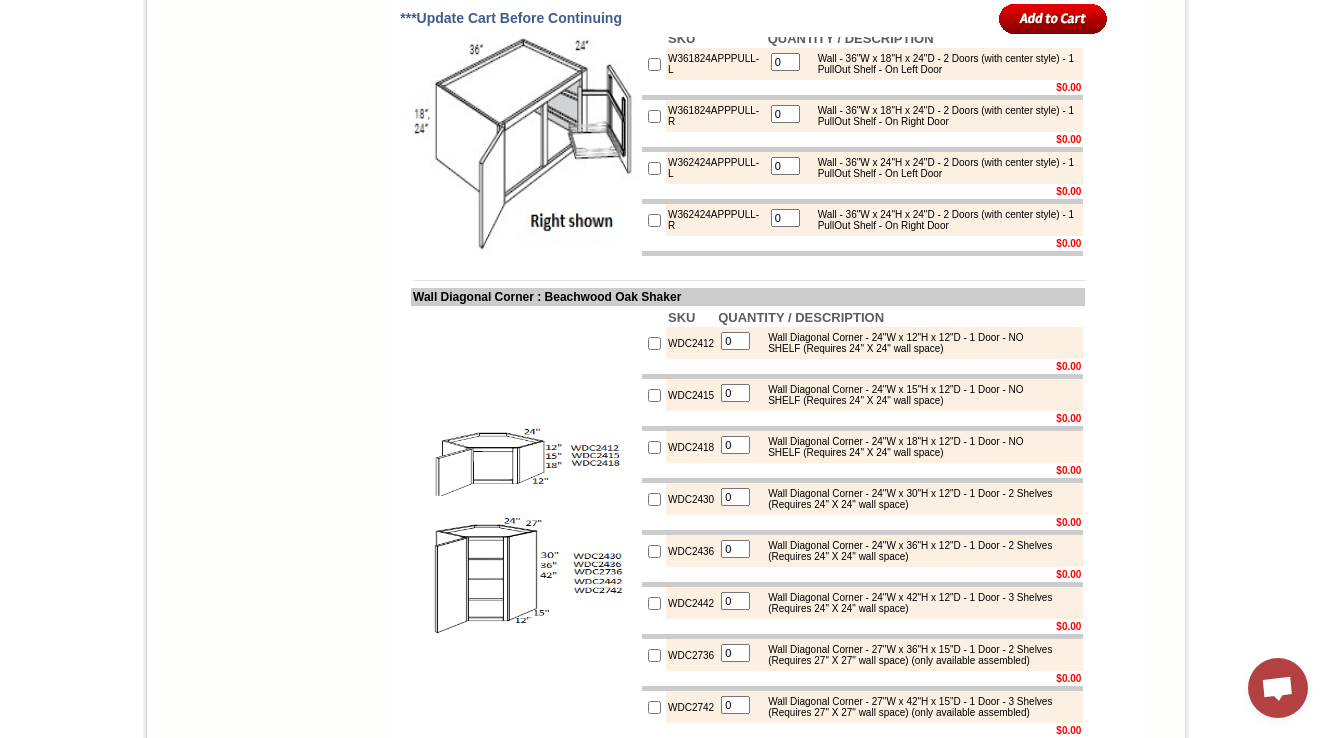 scroll, scrollTop: 5276, scrollLeft: 0, axis: vertical 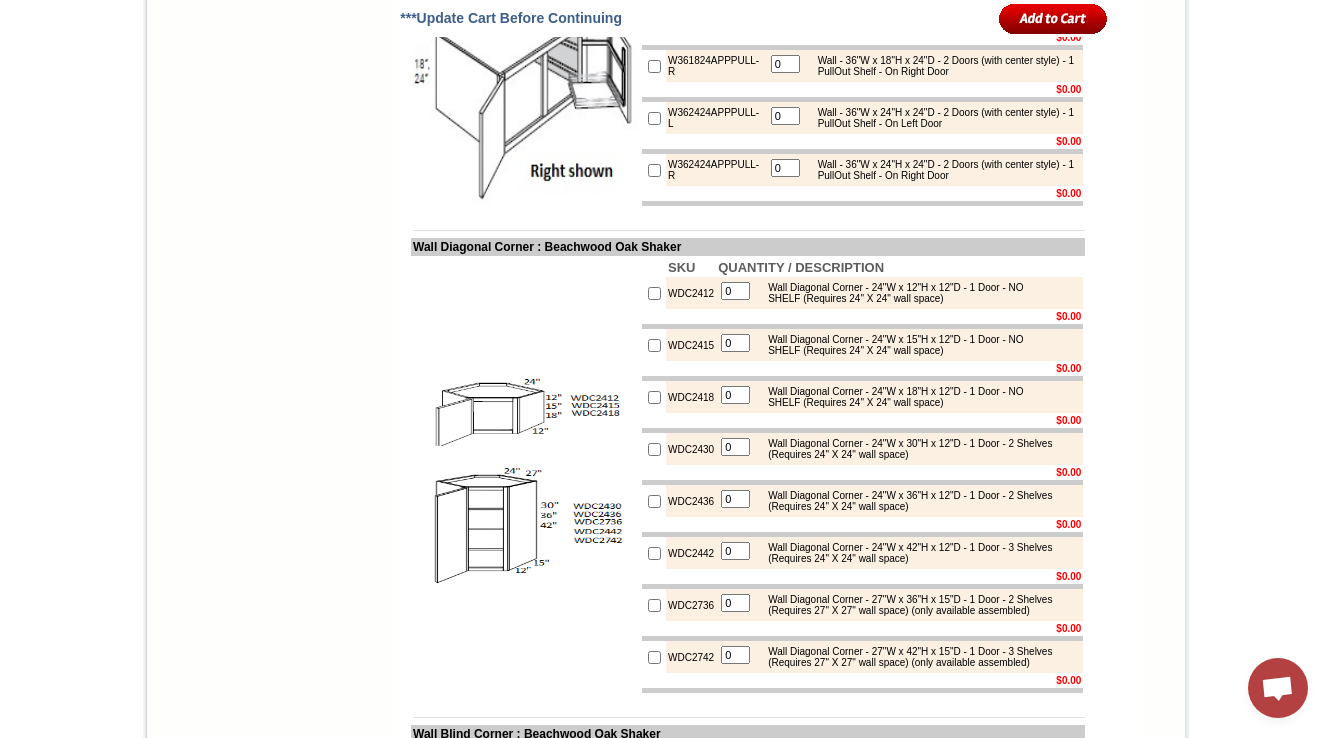 drag, startPoint x: 648, startPoint y: 221, endPoint x: 268, endPoint y: 338, distance: 397.60406 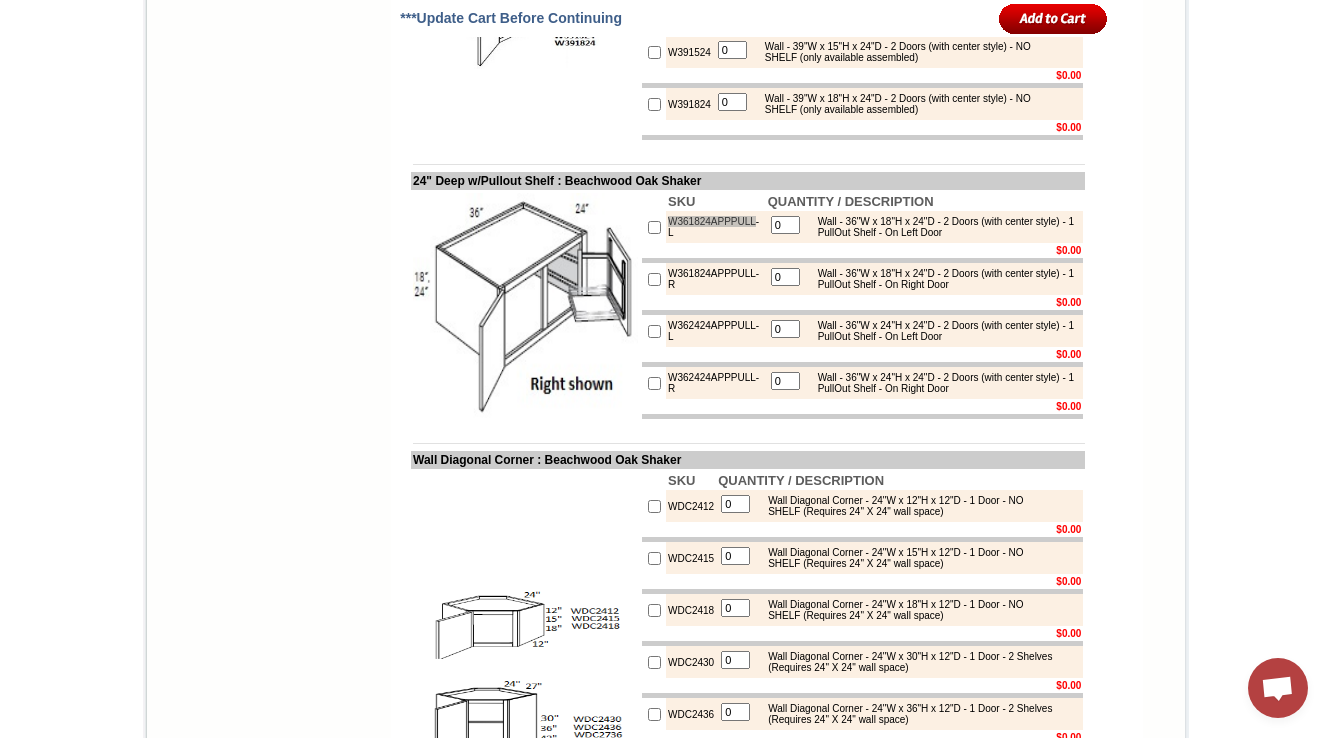 scroll, scrollTop: 5036, scrollLeft: 0, axis: vertical 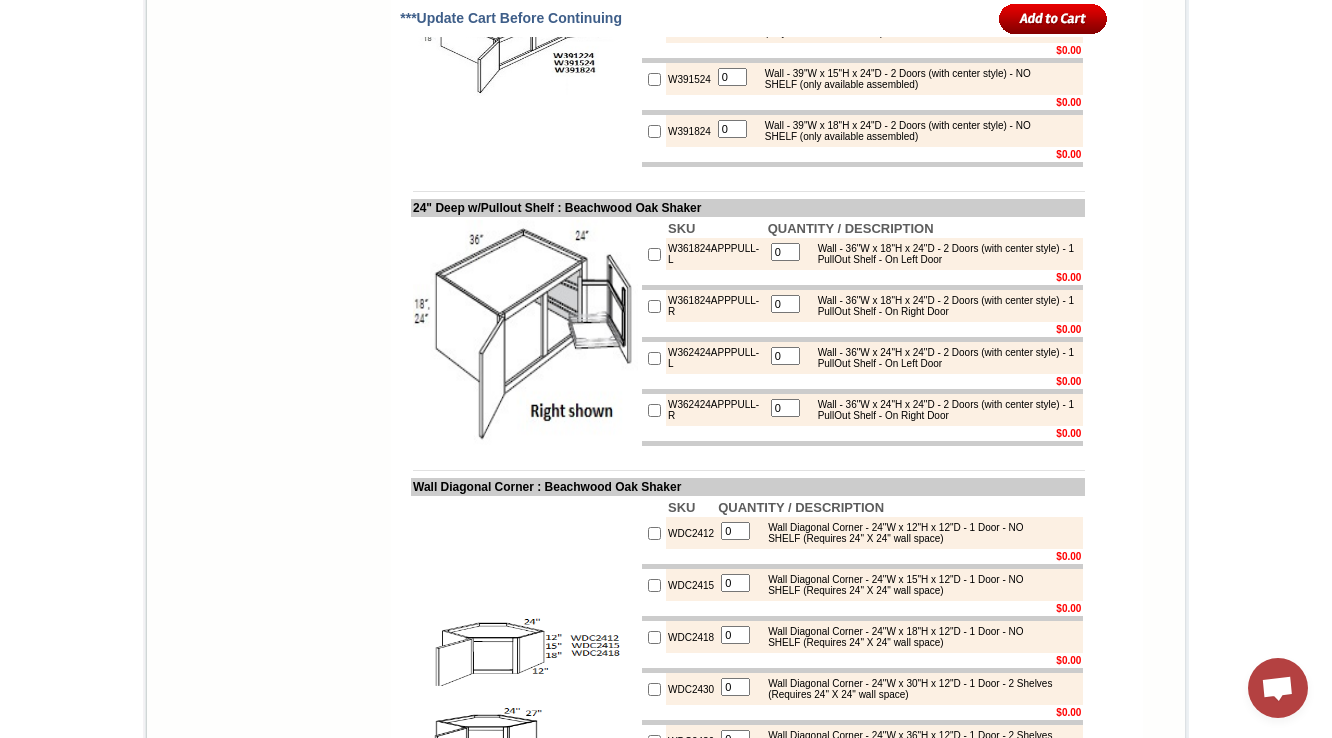 click on "Search
HOME
KITCHEN CABINETS IN-STOCK
GRANITE PRODUCTS
KITCHEN SINKS & FAUCETS
KNOBS & HANDLES
BATHROOM PRODUCTS
CABINET ASSEMBLY VIDEOS
GALLERY PHOTOS
TESTIMONIALS
DESIGN SERVICES
DOOR SAMPLE POLICY
TERMS & CONDITIONS
FINANCING
EDUCATION ESSENTIALS
MY ACCOUNT
Call us now:
1-888-585-8130
Find a Store
As seen on A&E Sell This House Extreme" at bounding box center [269, -1246] 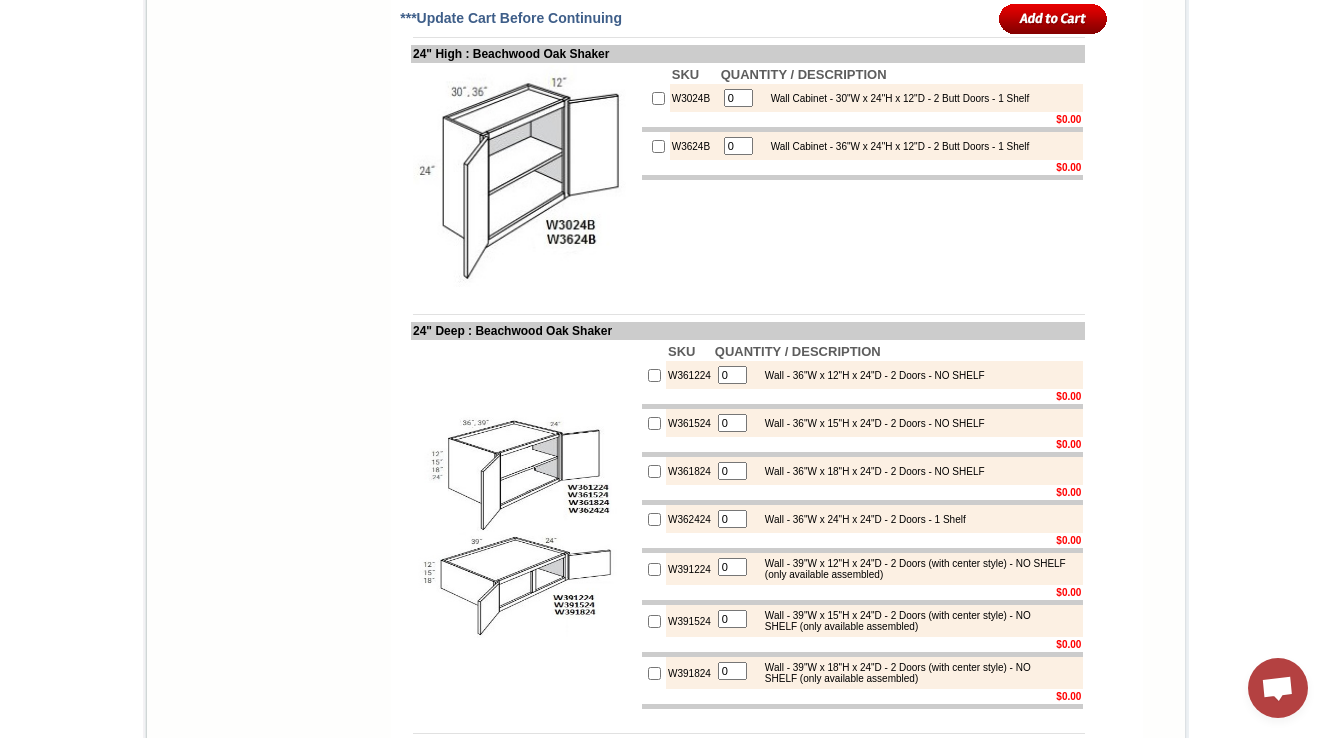 scroll, scrollTop: 4716, scrollLeft: 0, axis: vertical 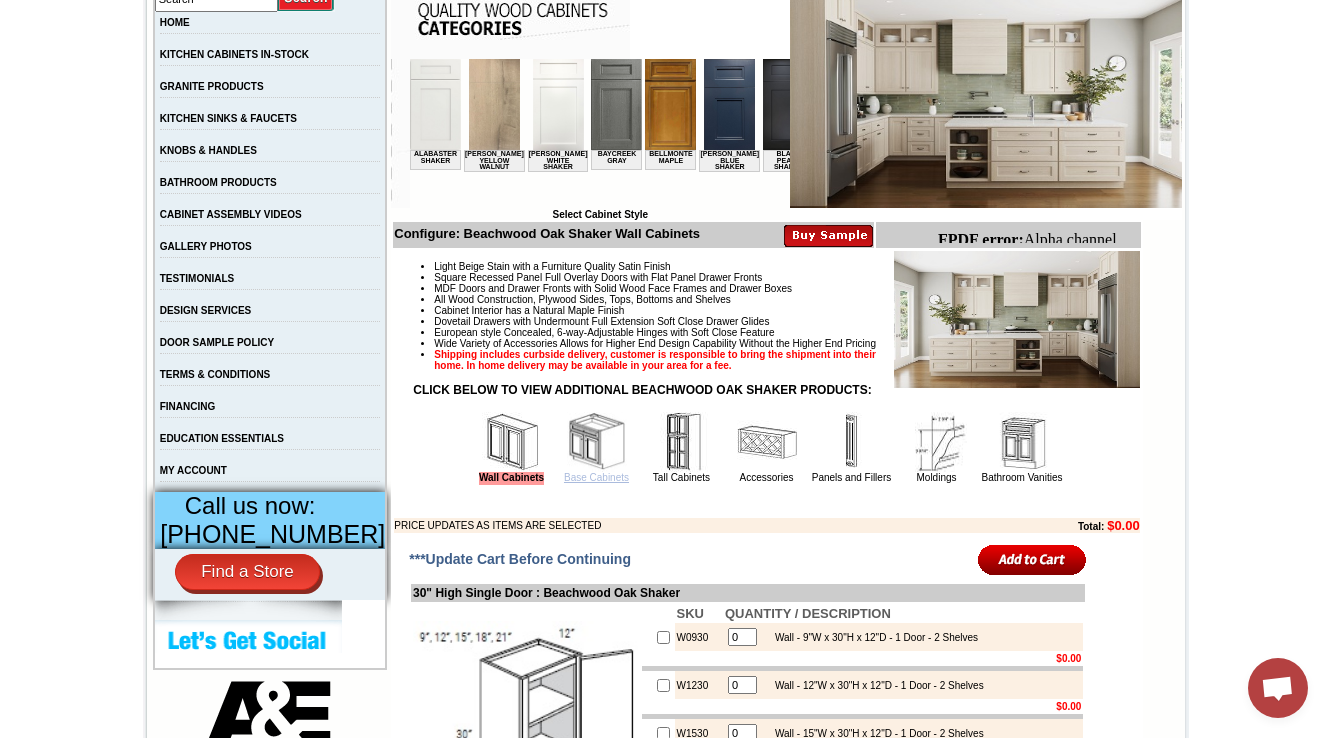 click on "Base Cabinets" at bounding box center (596, 477) 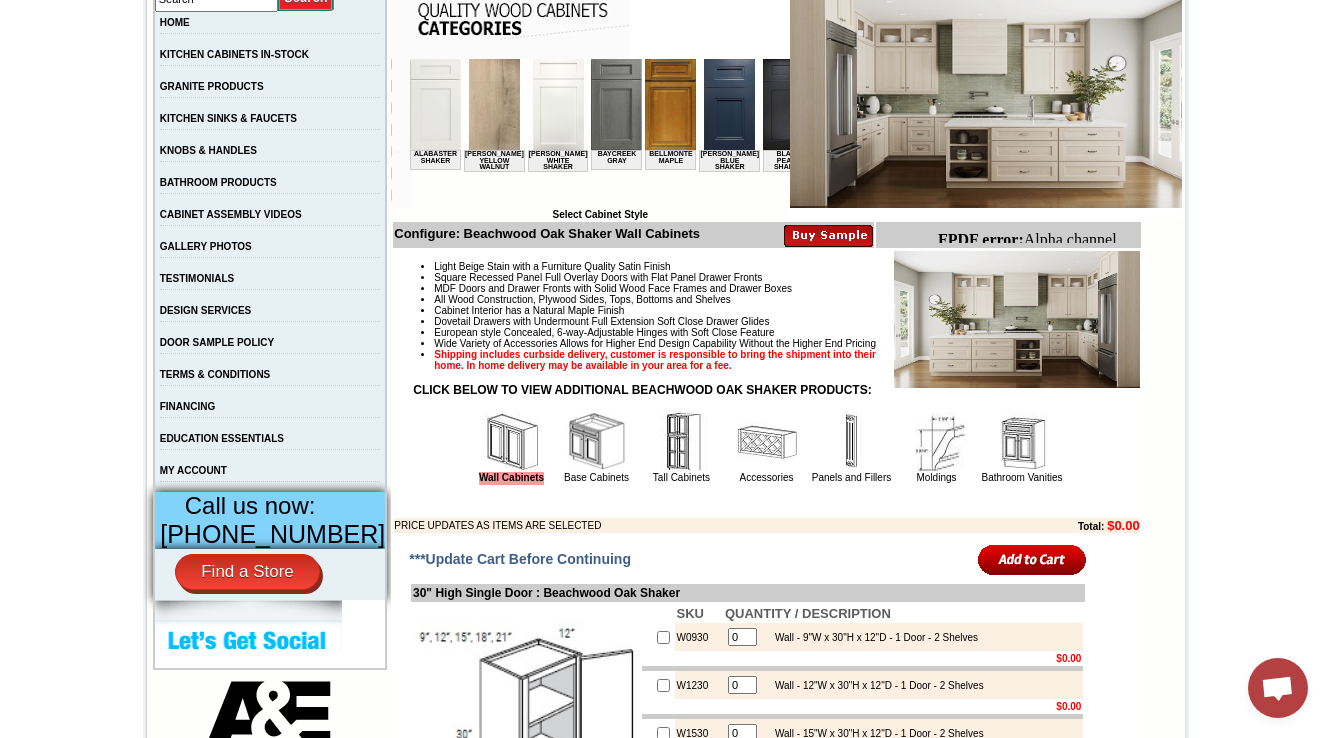 scroll, scrollTop: 404, scrollLeft: 0, axis: vertical 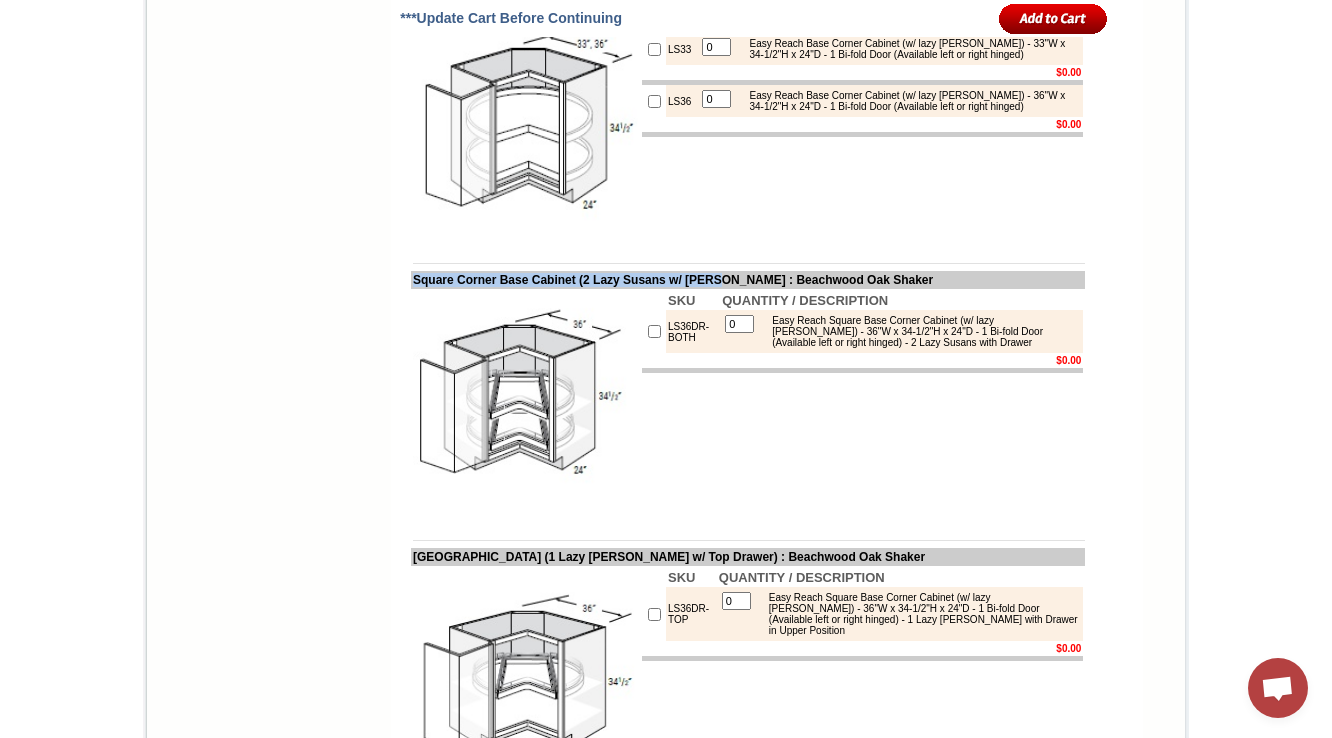 drag, startPoint x: 396, startPoint y: 411, endPoint x: 760, endPoint y: 412, distance: 364.00137 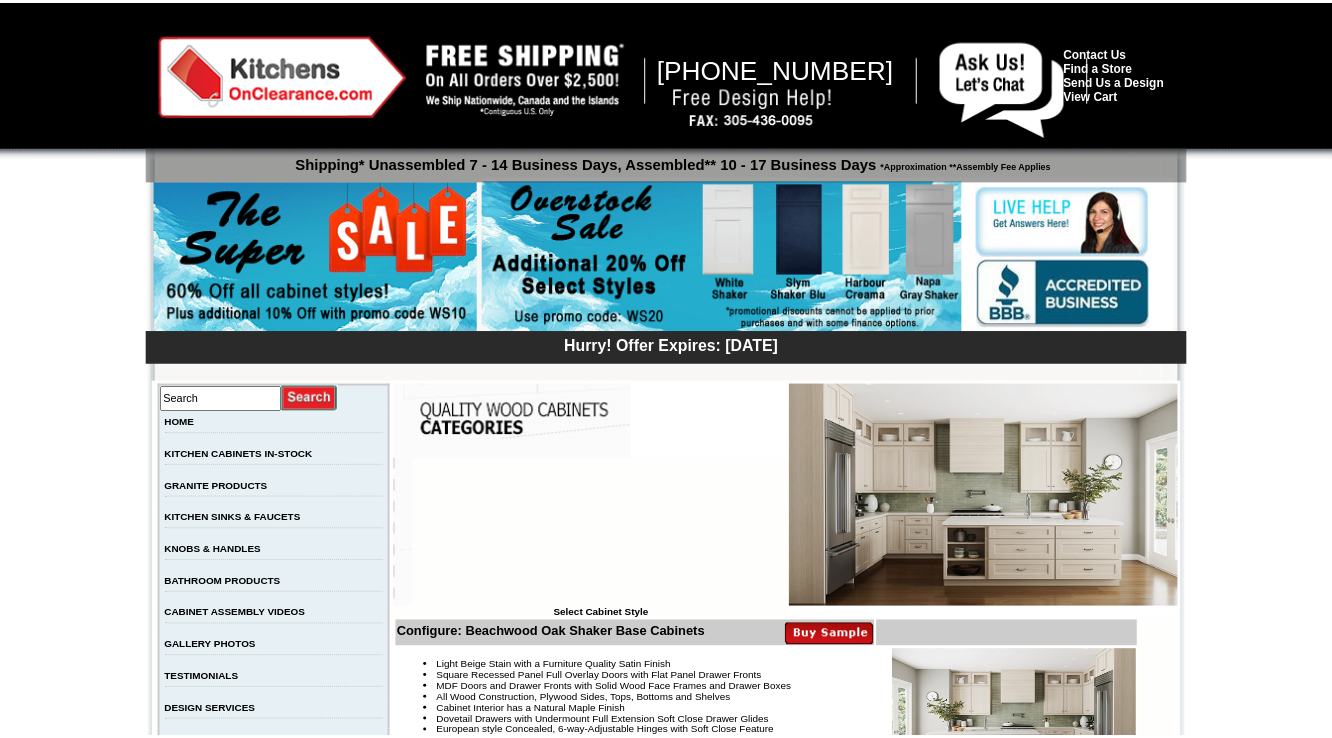 scroll, scrollTop: 5760, scrollLeft: 0, axis: vertical 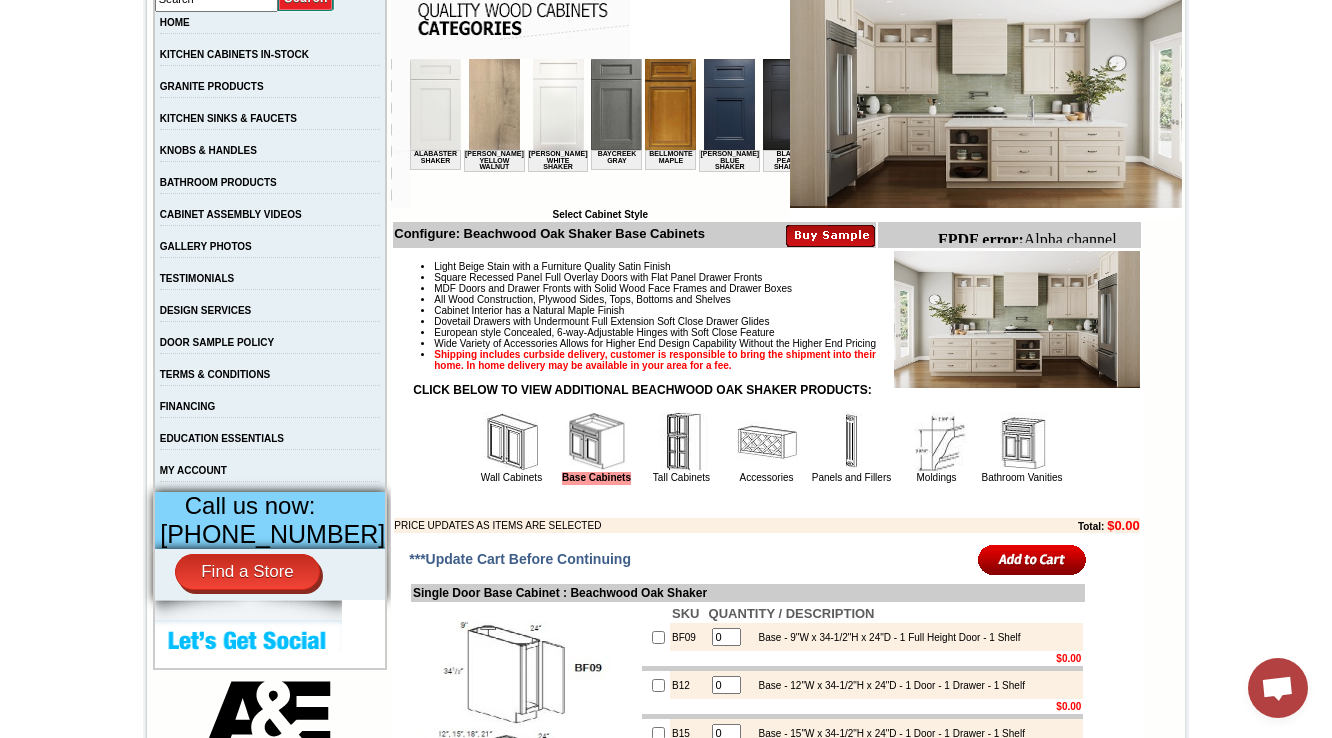 drag, startPoint x: 480, startPoint y: 470, endPoint x: 445, endPoint y: 536, distance: 74.70609 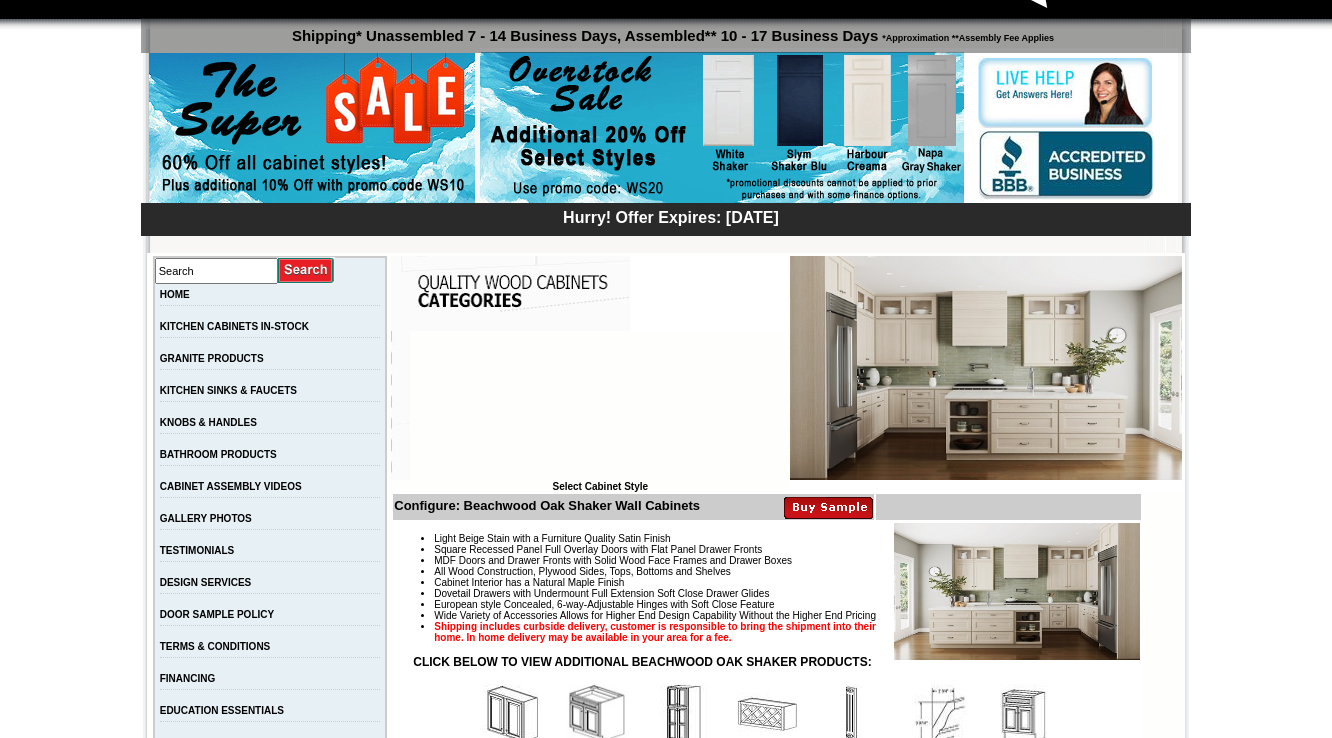 scroll, scrollTop: 480, scrollLeft: 0, axis: vertical 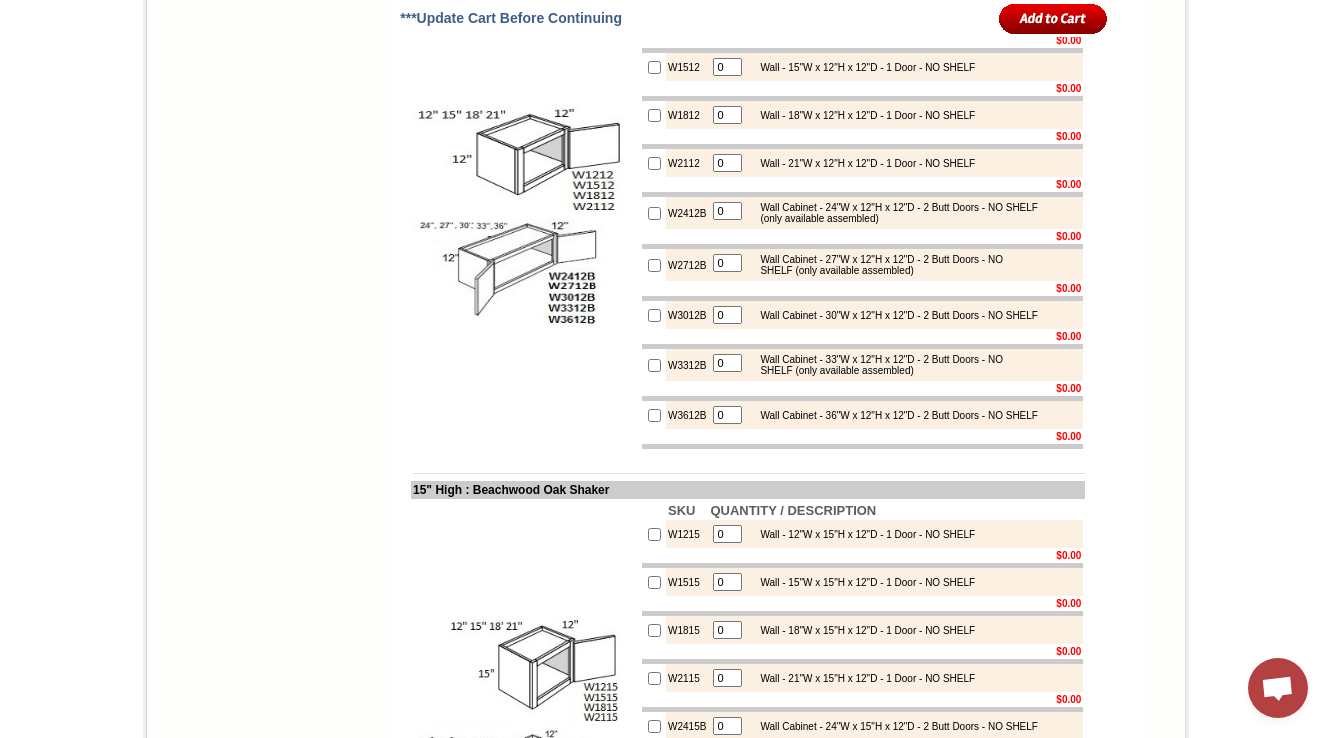 click on "W2412B" at bounding box center [687, 213] 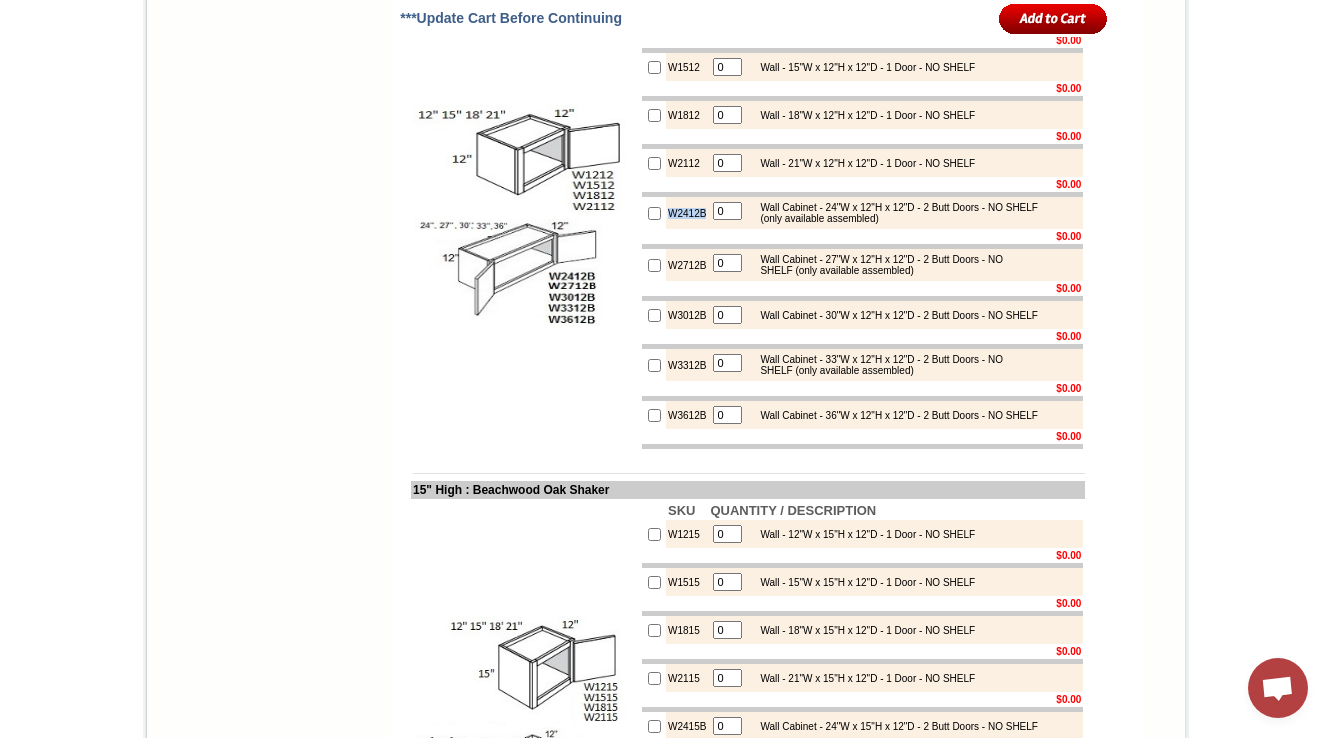 click on "W2412B" at bounding box center [687, 213] 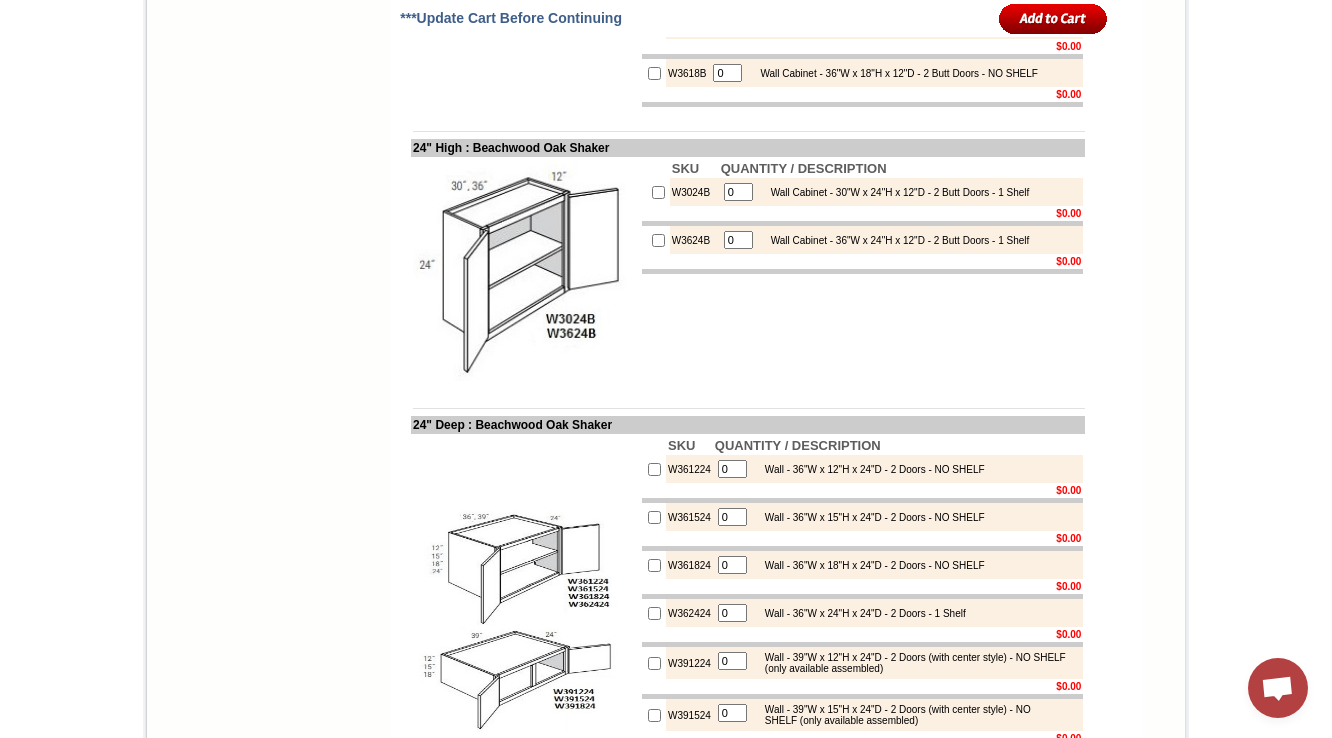 scroll, scrollTop: 4480, scrollLeft: 0, axis: vertical 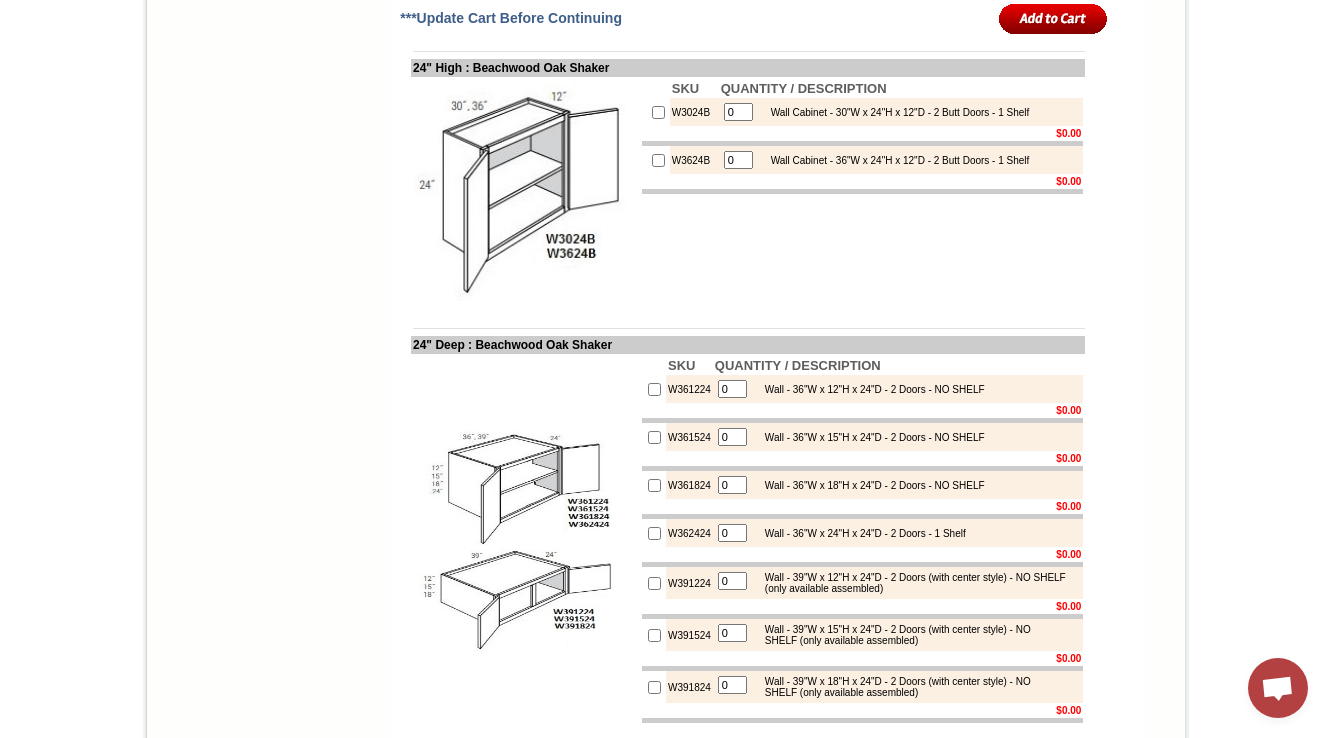 click on "W3624B" at bounding box center (694, 160) 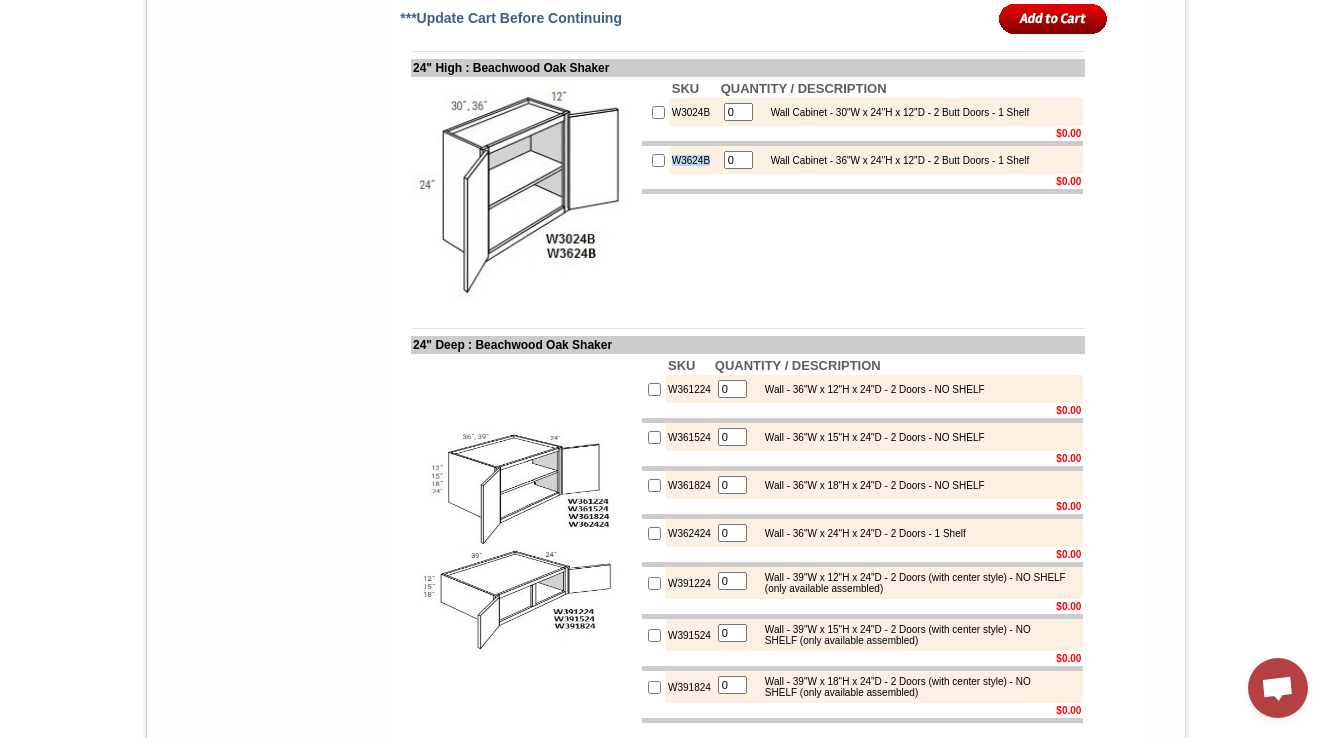click on "W3624B" at bounding box center (694, 160) 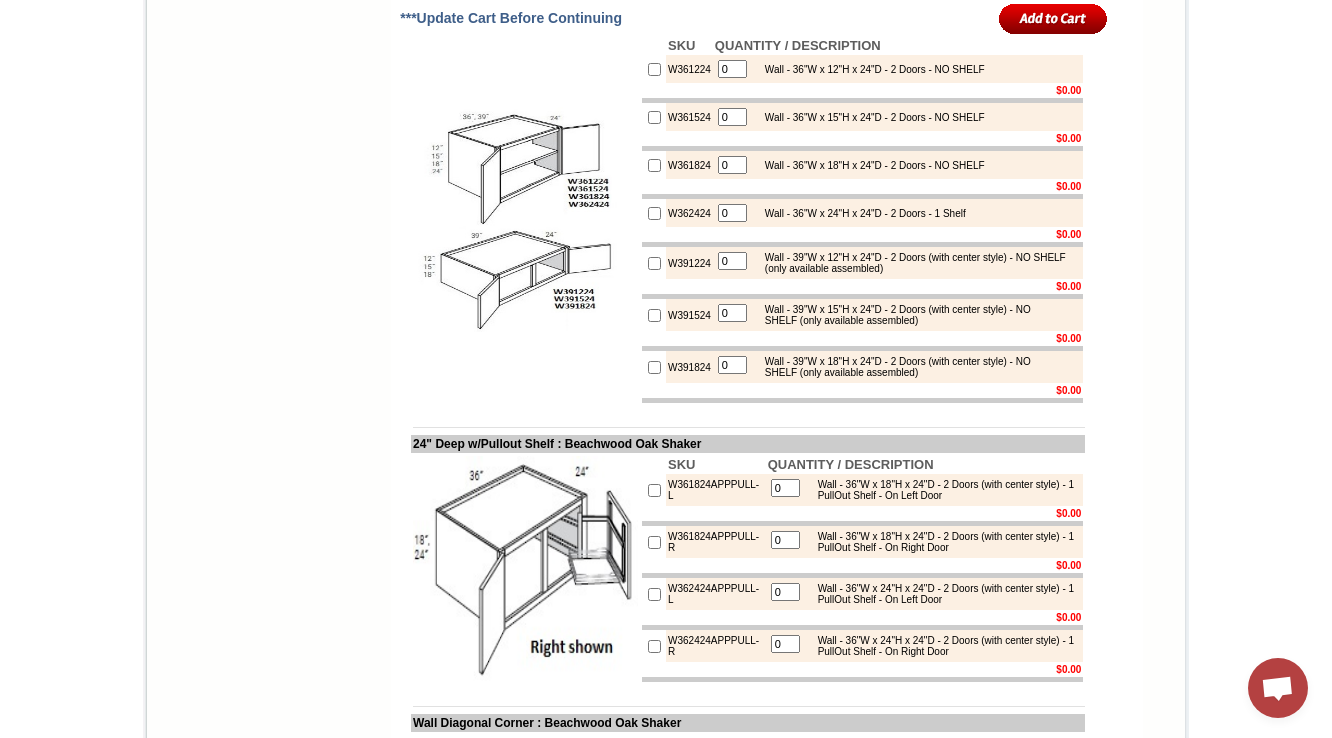 scroll, scrollTop: 4880, scrollLeft: 0, axis: vertical 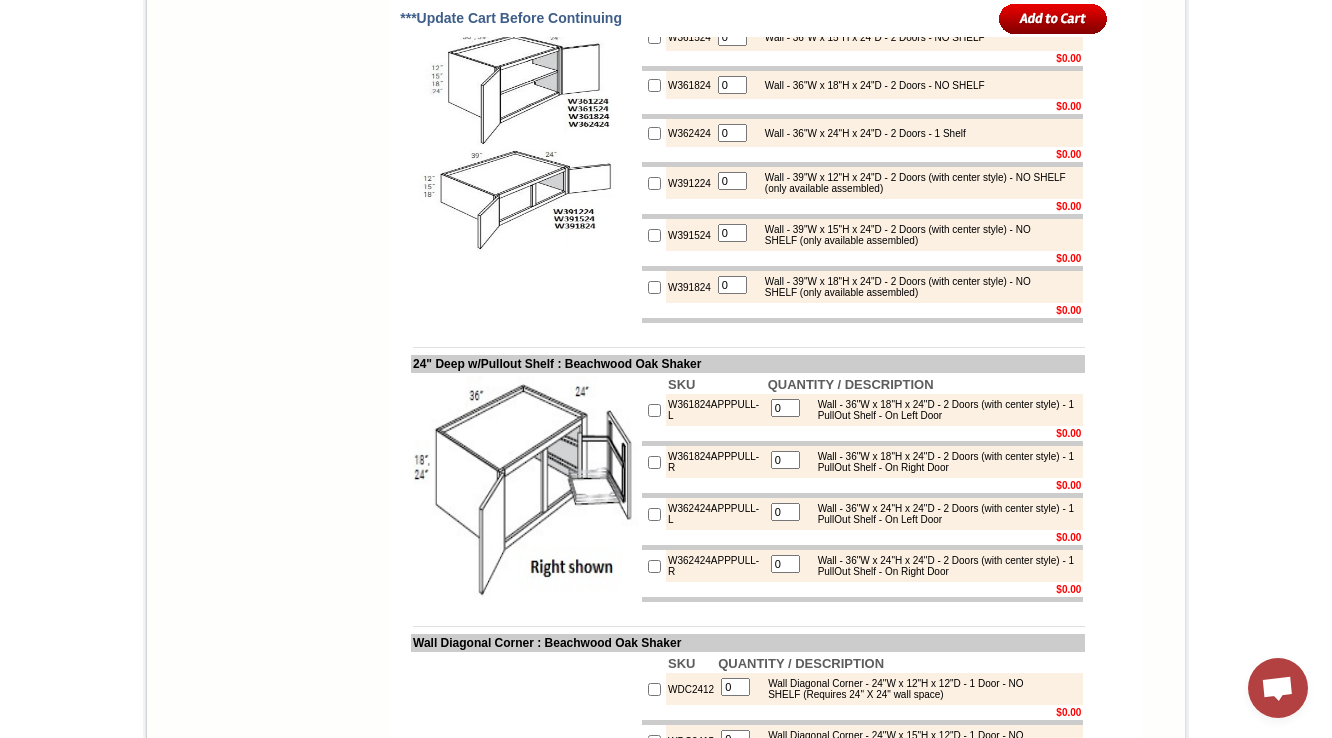 click on "W391524" at bounding box center [689, 235] 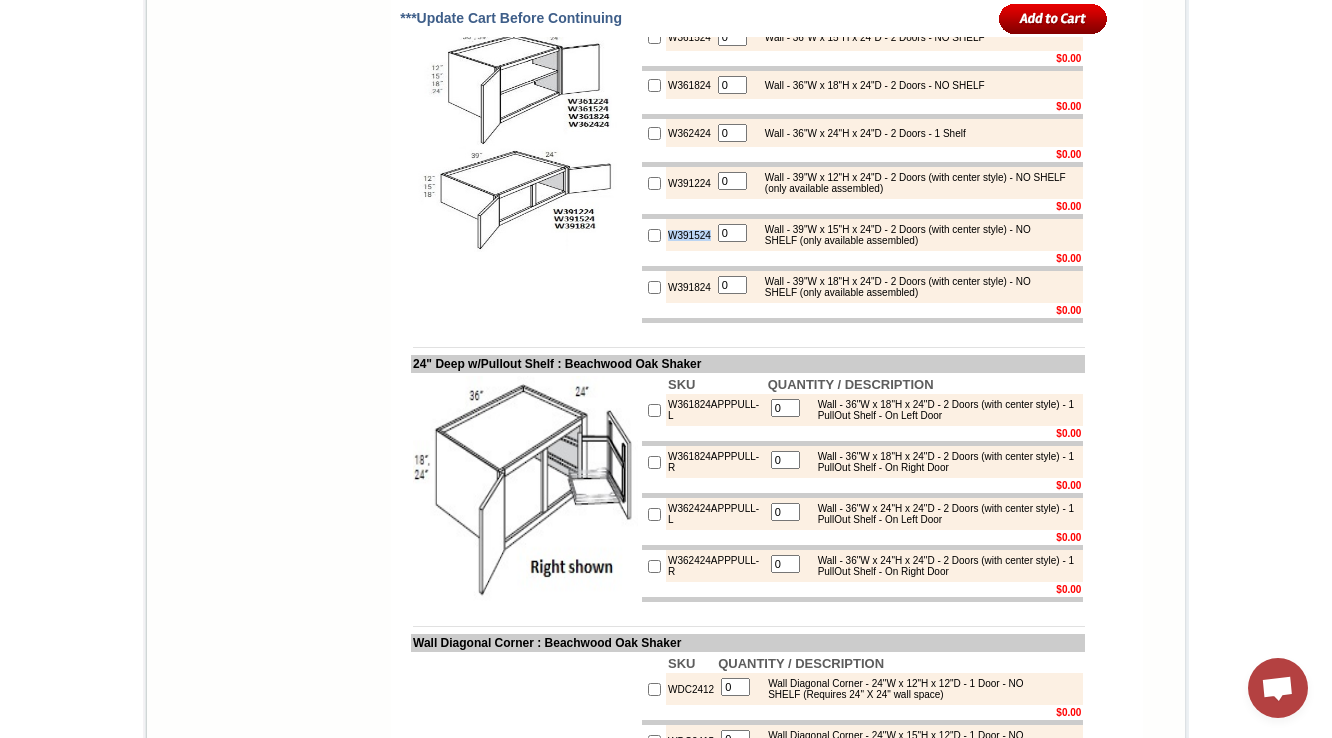 click on "W391524" at bounding box center [689, 235] 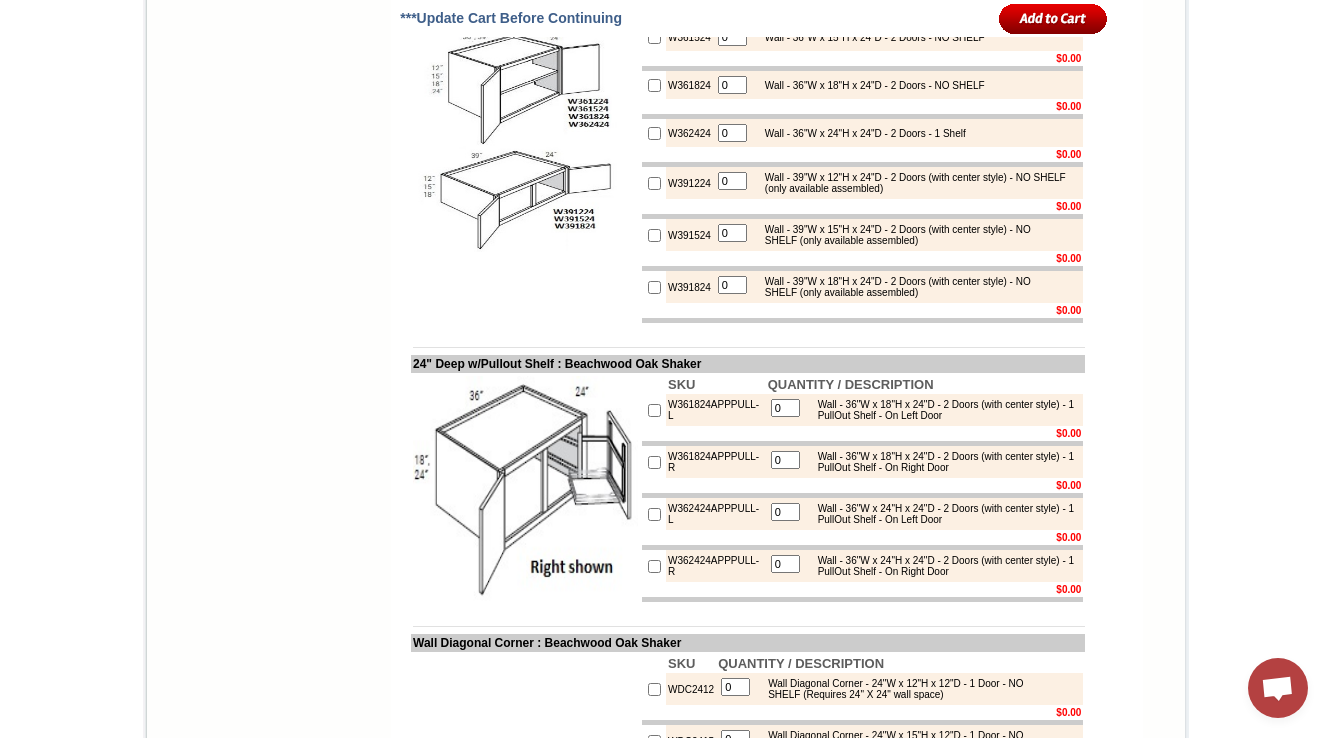 click on "W362424" at bounding box center (689, 133) 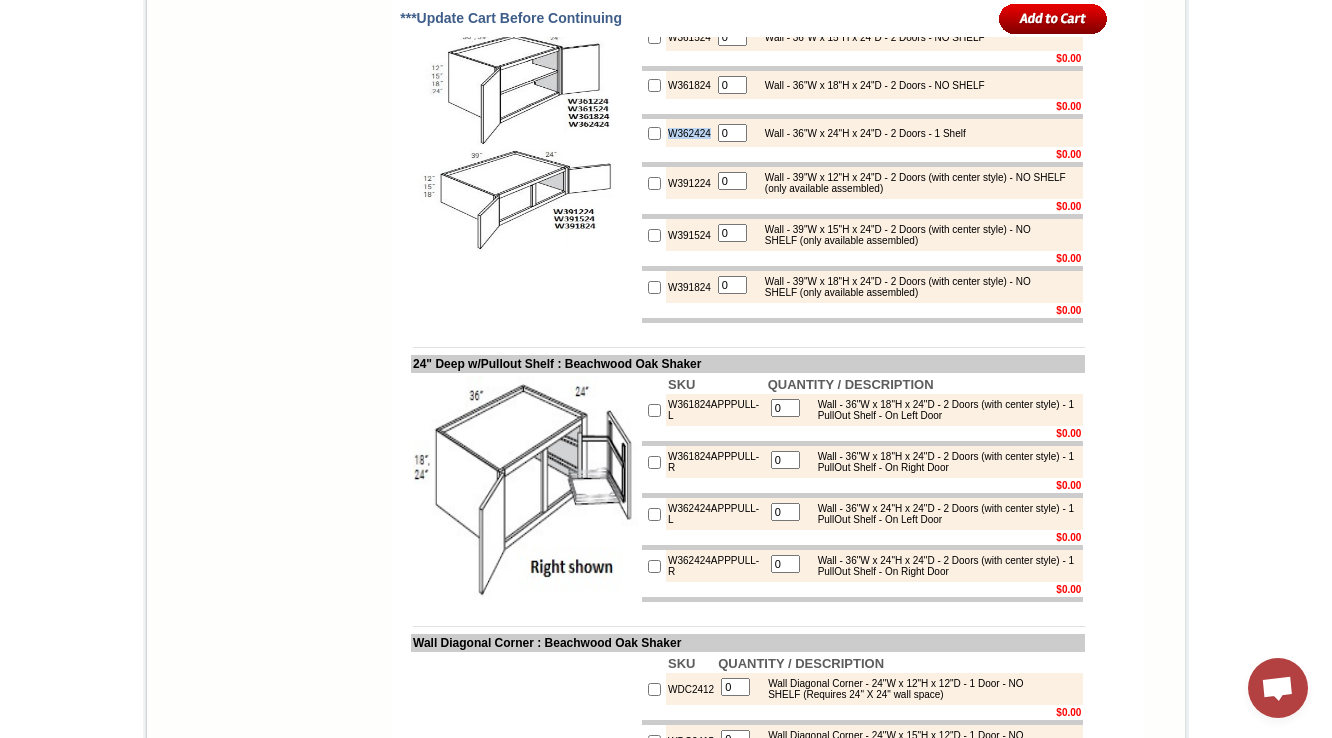click on "W362424" at bounding box center [689, 133] 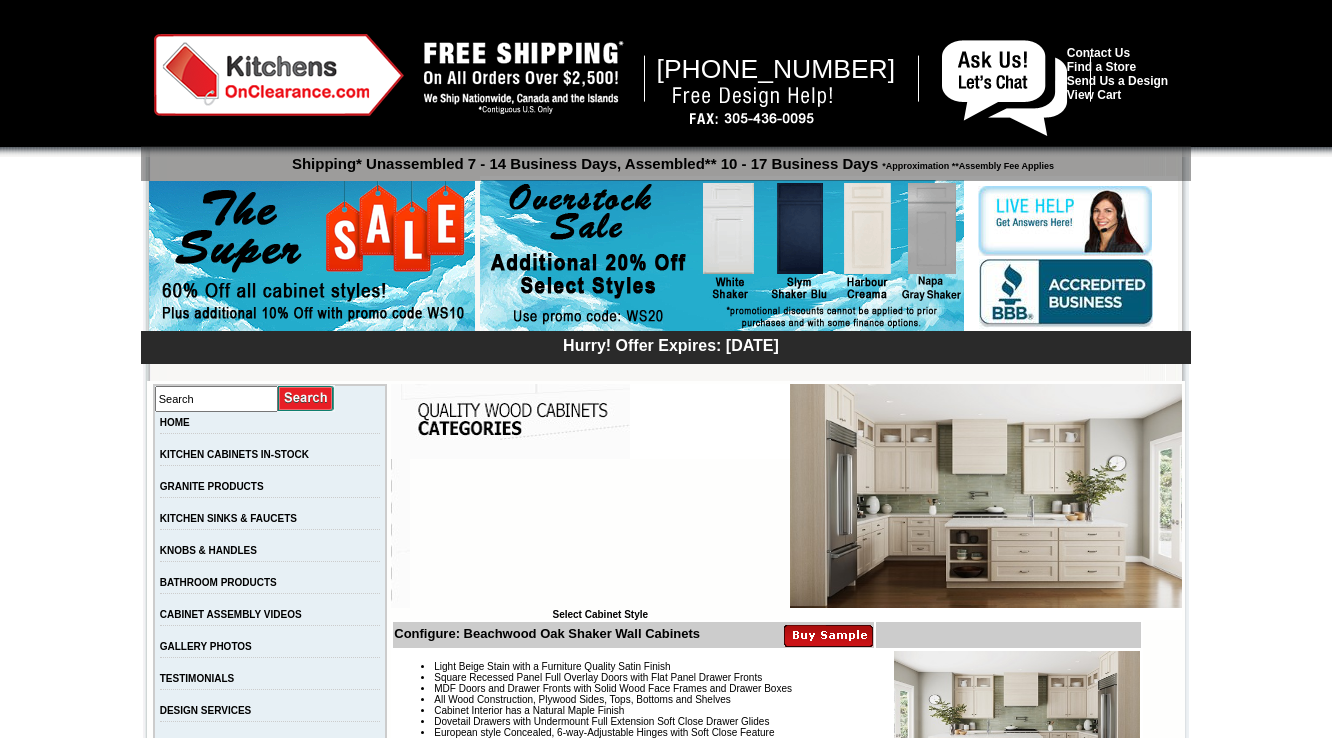scroll, scrollTop: 4880, scrollLeft: 0, axis: vertical 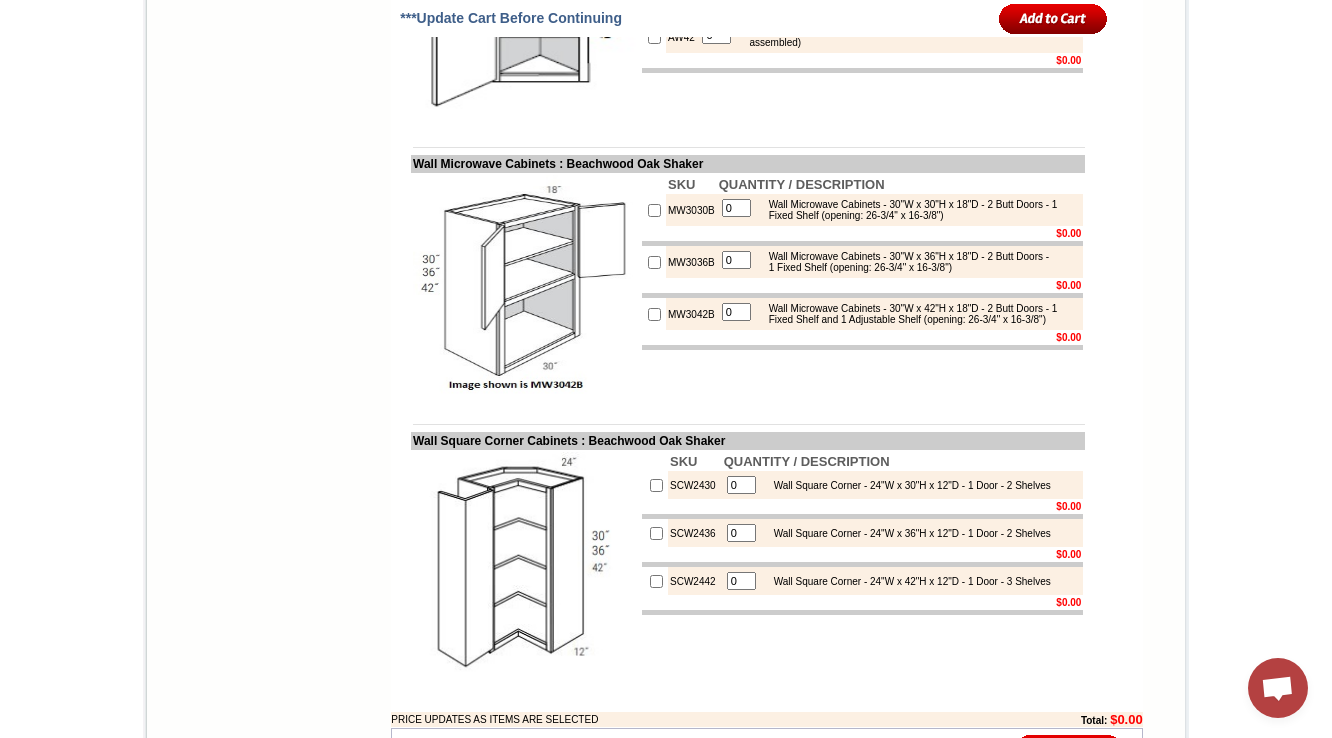 click on "AW30" at bounding box center (681, -67) 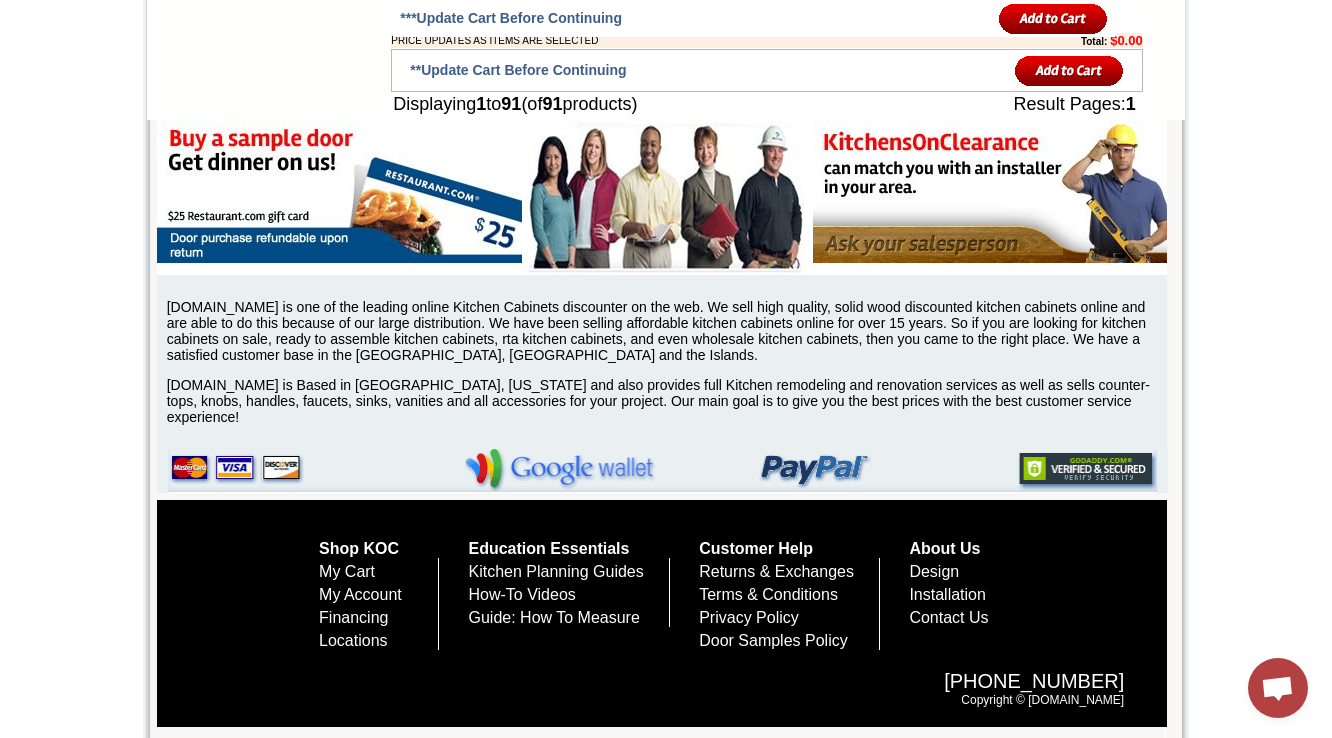 scroll, scrollTop: 6880, scrollLeft: 0, axis: vertical 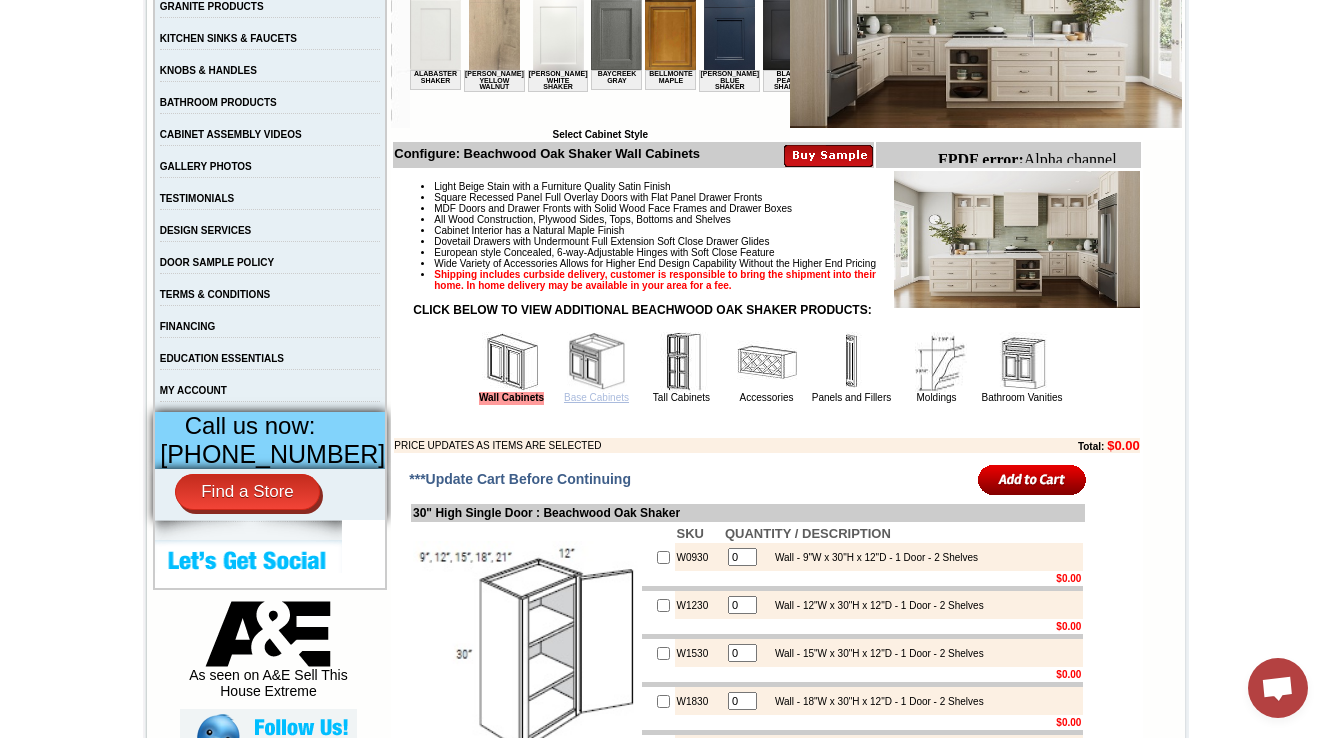 click on "Base Cabinets" at bounding box center [596, 397] 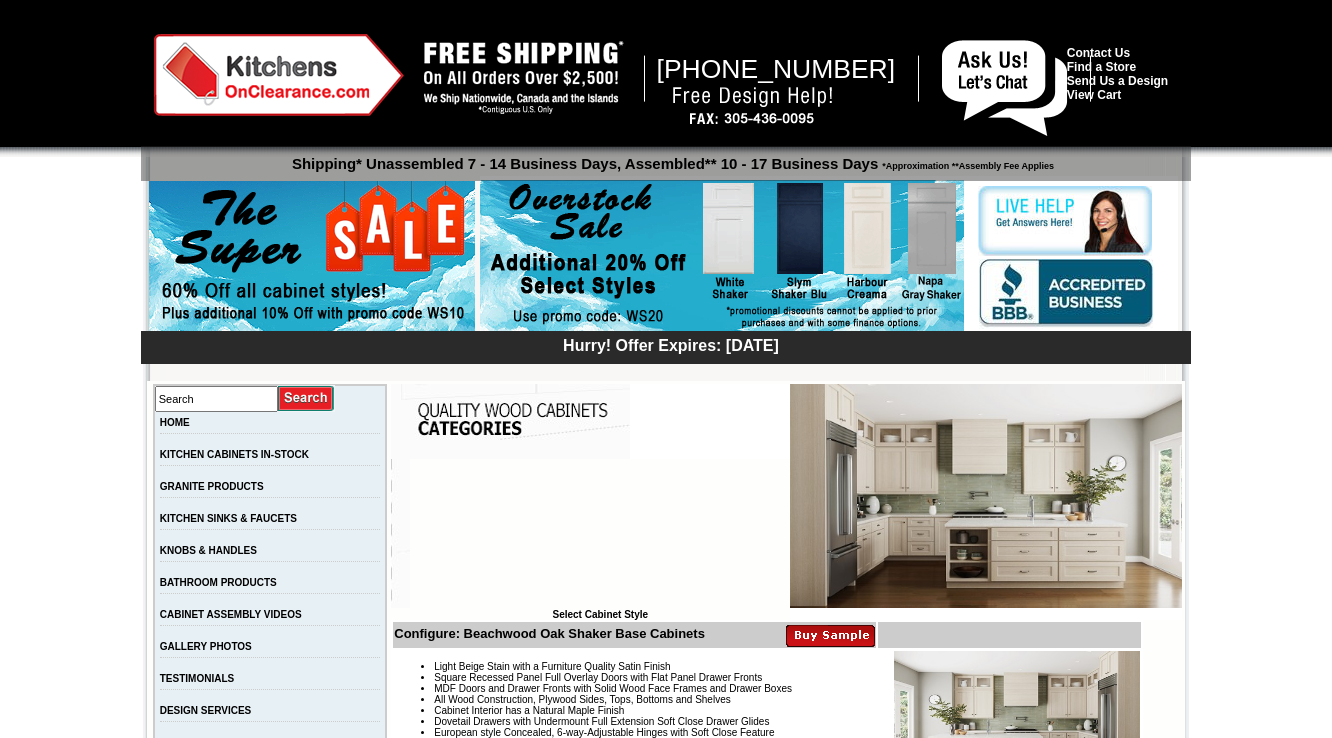 scroll, scrollTop: 0, scrollLeft: 0, axis: both 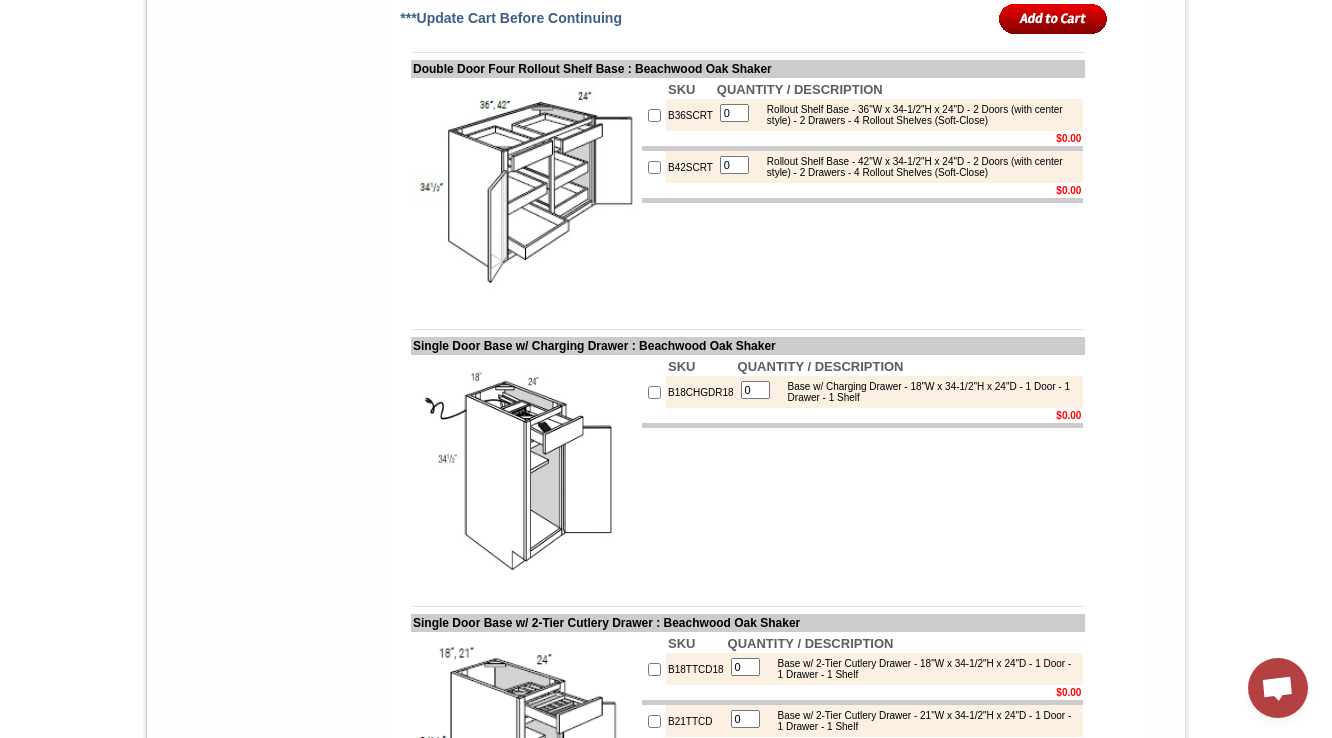click on "B36SCRT" at bounding box center [690, 115] 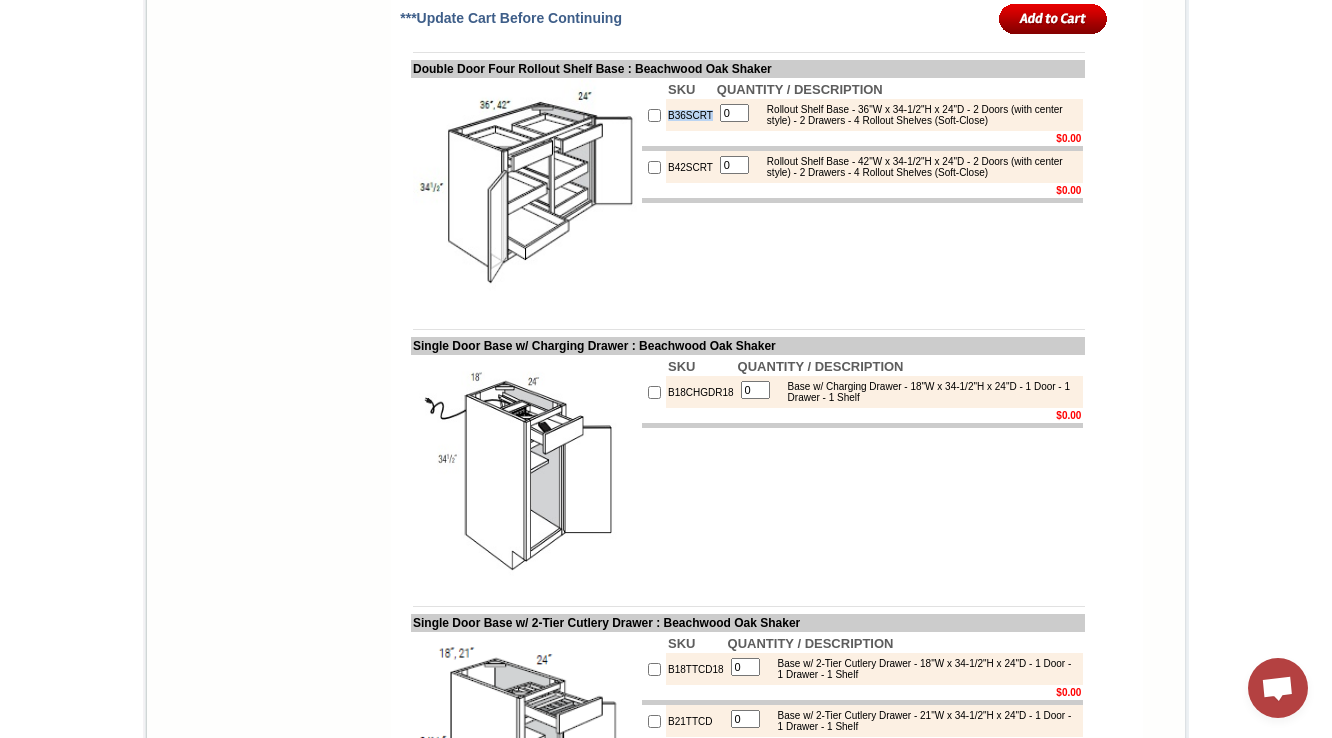 click on "B36SCRT" at bounding box center [690, 115] 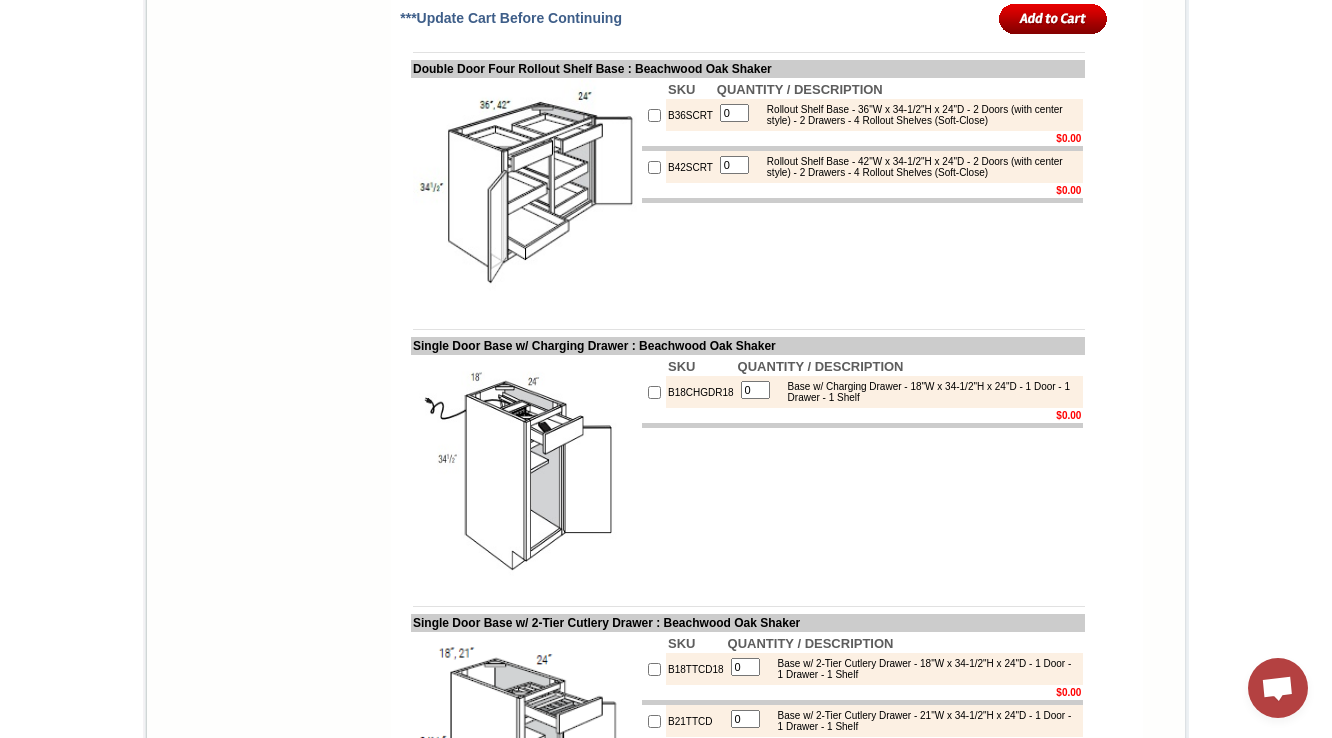 click on "B42SCRT" at bounding box center (690, 167) 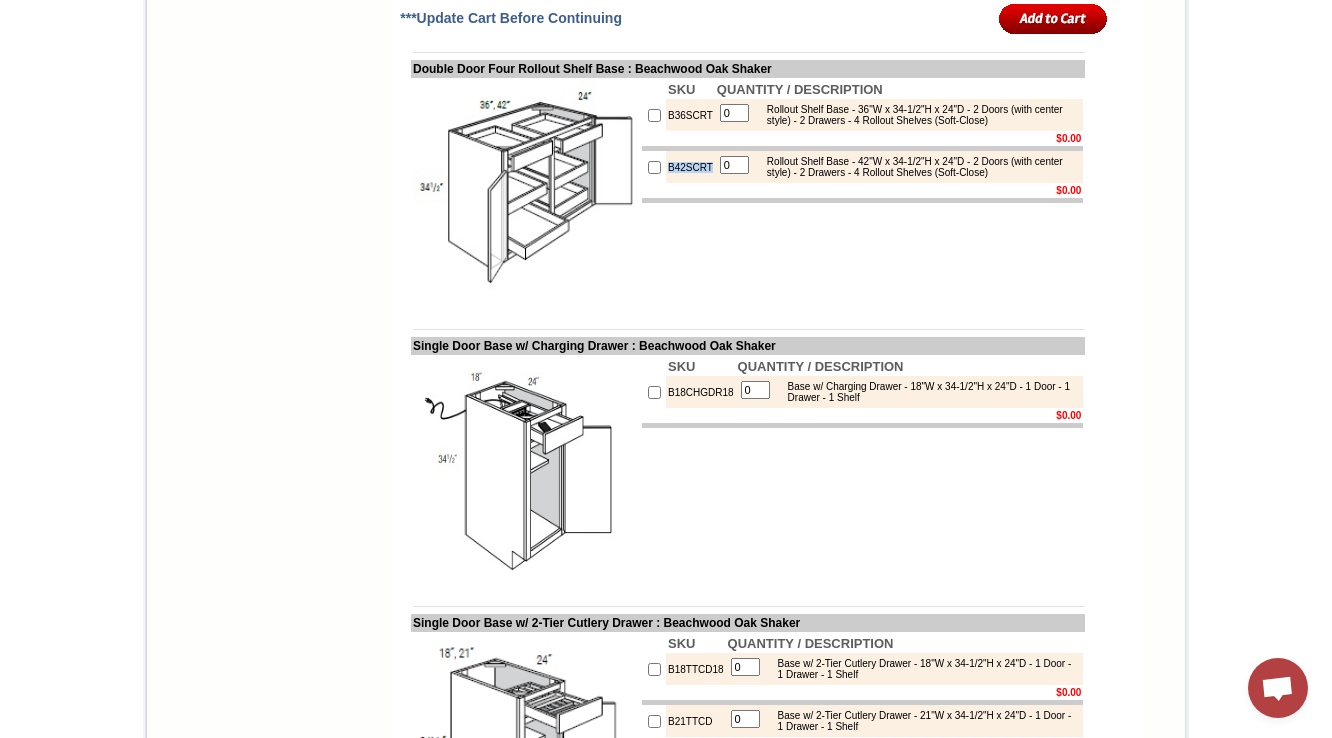 click on "B42SCRT" at bounding box center (690, 167) 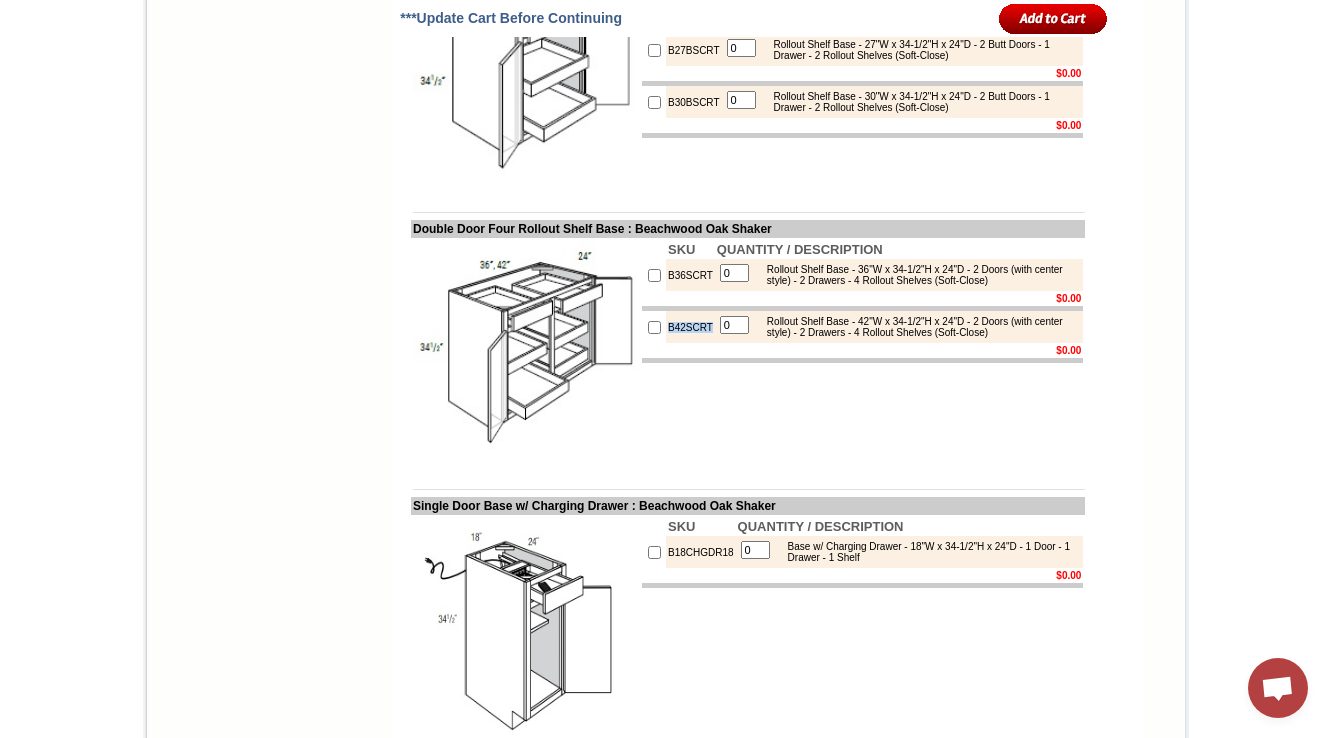 scroll, scrollTop: 1920, scrollLeft: 0, axis: vertical 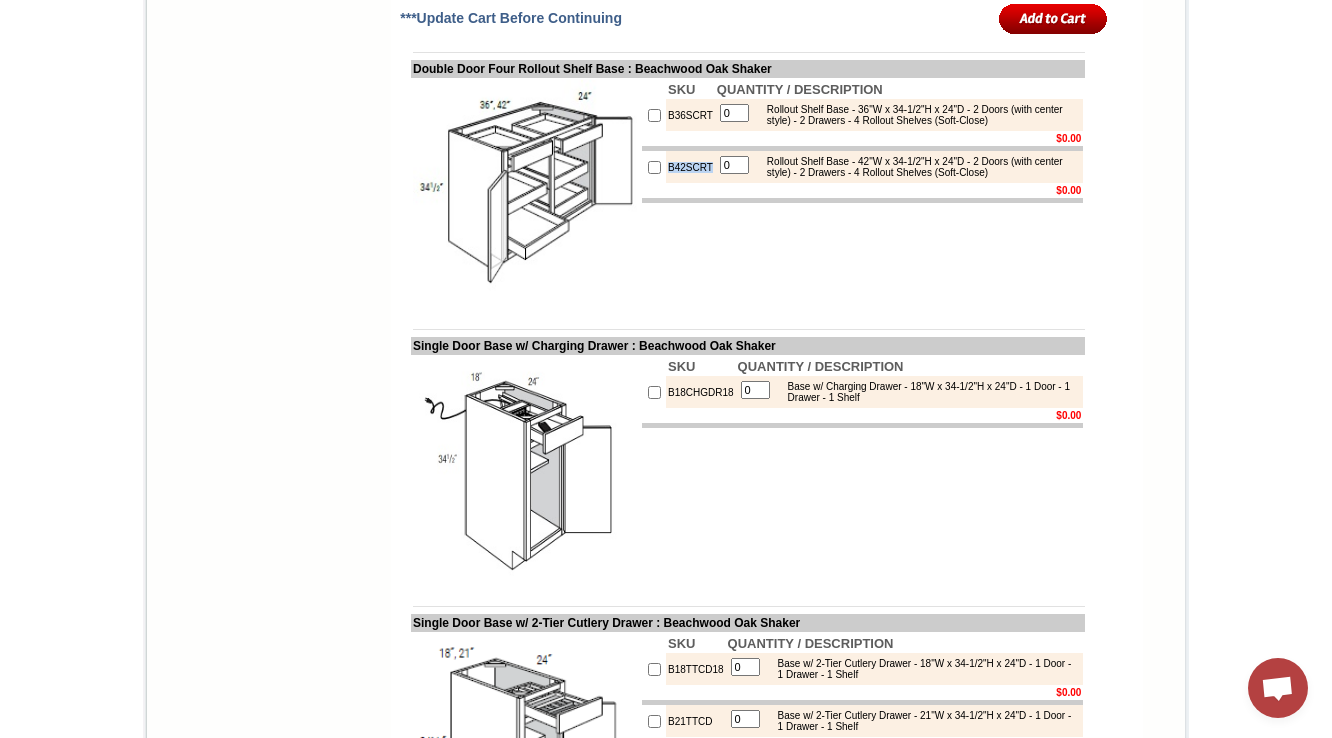 click on "Search
HOME
KITCHEN CABINETS IN-STOCK
GRANITE PRODUCTS
KITCHEN SINKS & FAUCETS
KNOBS & HANDLES
BATHROOM PRODUCTS
CABINET ASSEMBLY VIDEOS
GALLERY PHOTOS
TESTIMONIALS
DESIGN SERVICES
DOOR SAMPLE POLICY
TERMS & CONDITIONS
FINANCING
EDUCATION ESSENTIALS
MY ACCOUNT
Call us now:
1-888-620-8987
Find a Store
As seen on A&E Sell This House Extreme" at bounding box center [269, 4230] 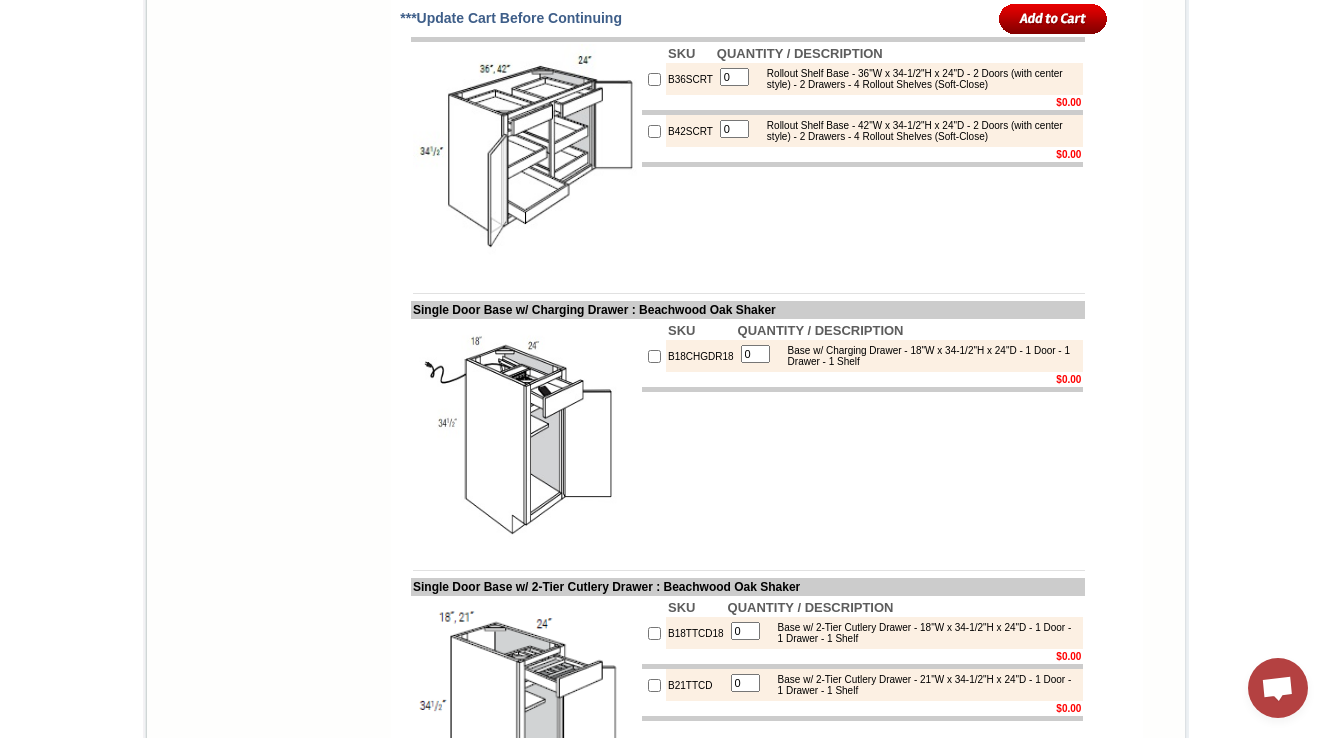 scroll, scrollTop: 2160, scrollLeft: 0, axis: vertical 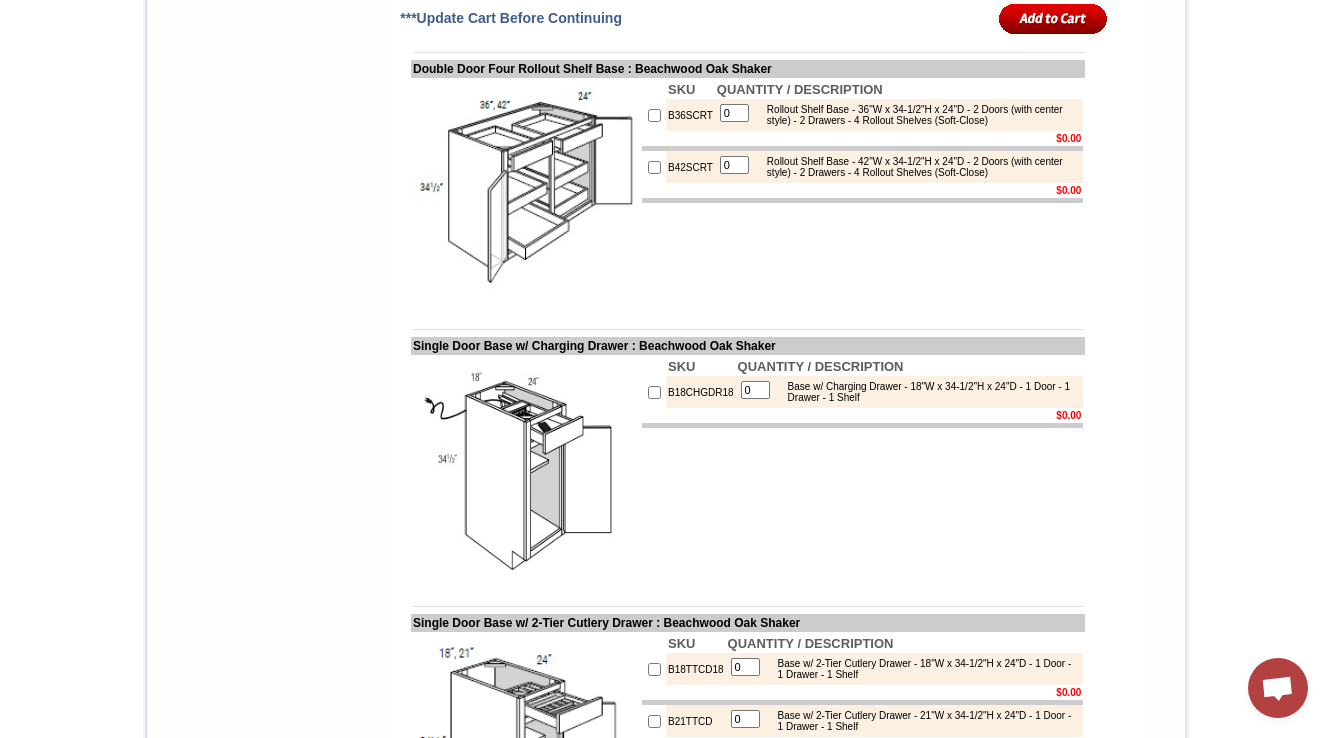 click at bounding box center (525, 192) 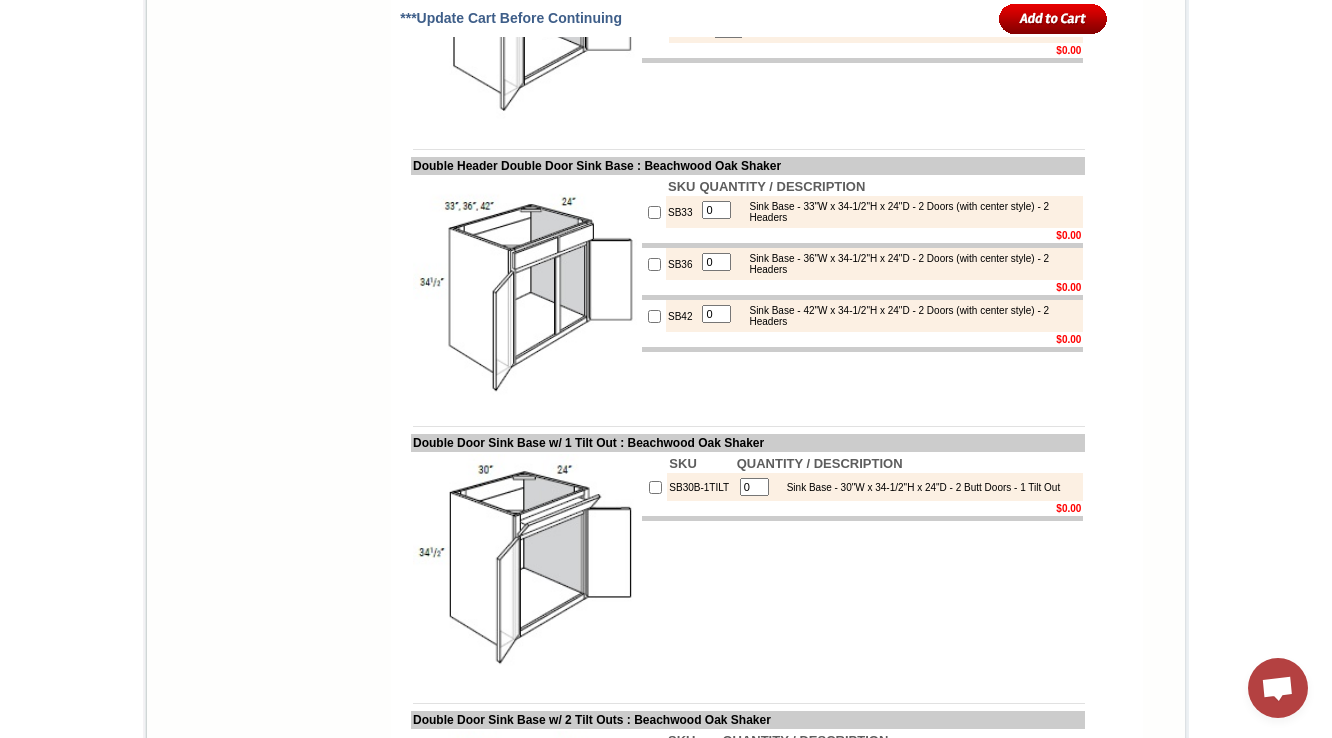 scroll, scrollTop: 3200, scrollLeft: 0, axis: vertical 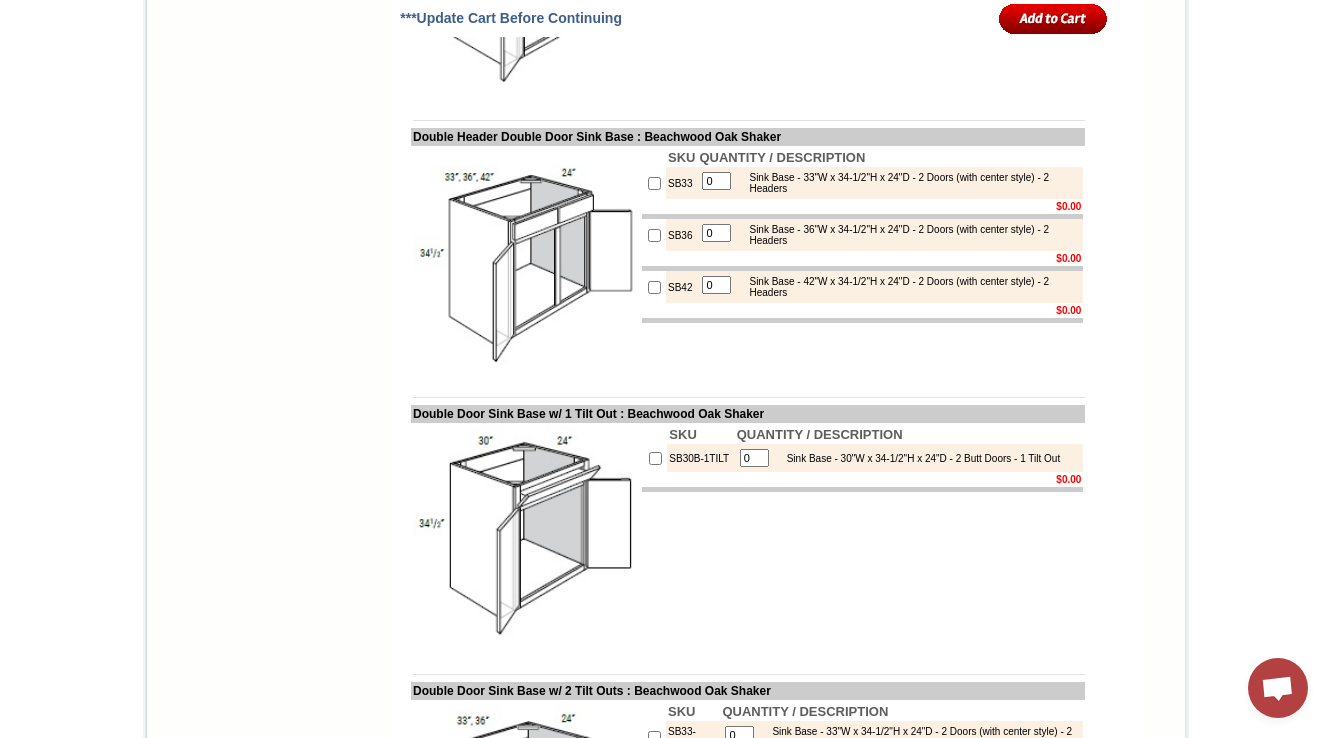 click on "SB33" at bounding box center (681, 183) 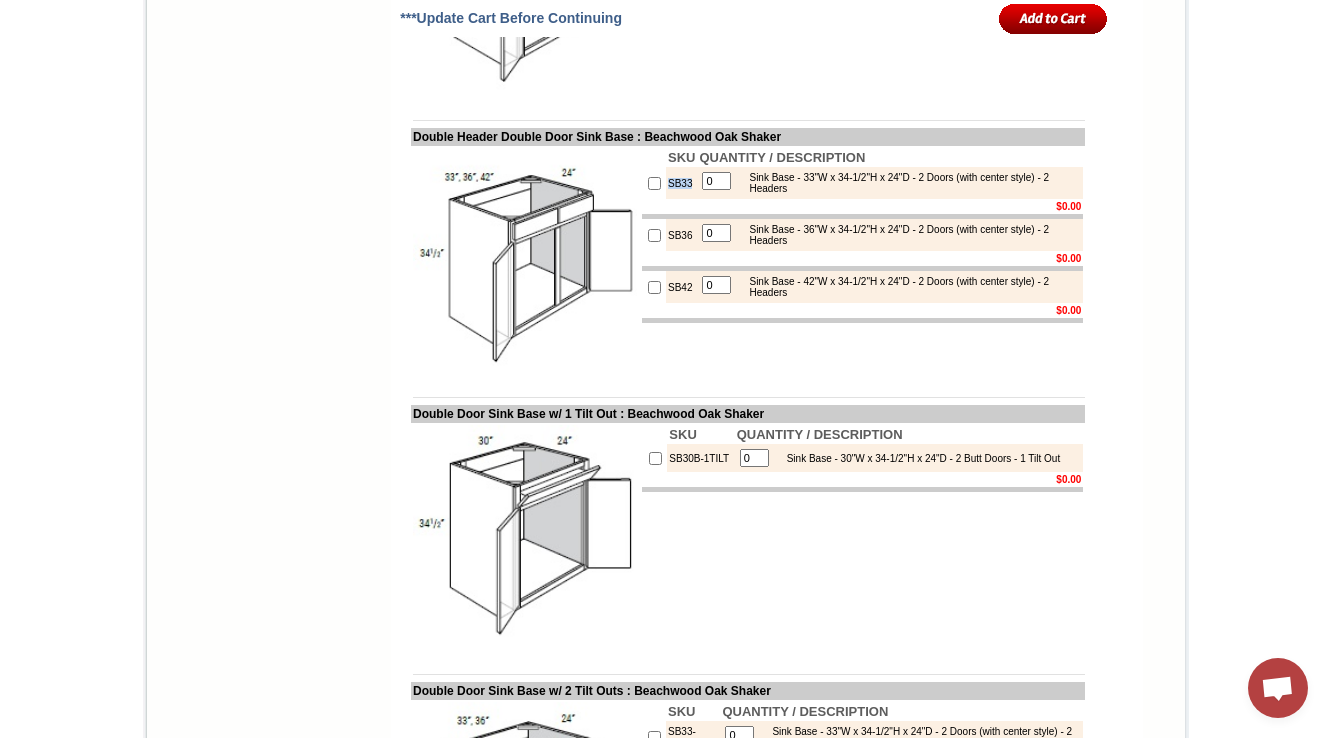 click on "SB33" at bounding box center [681, 183] 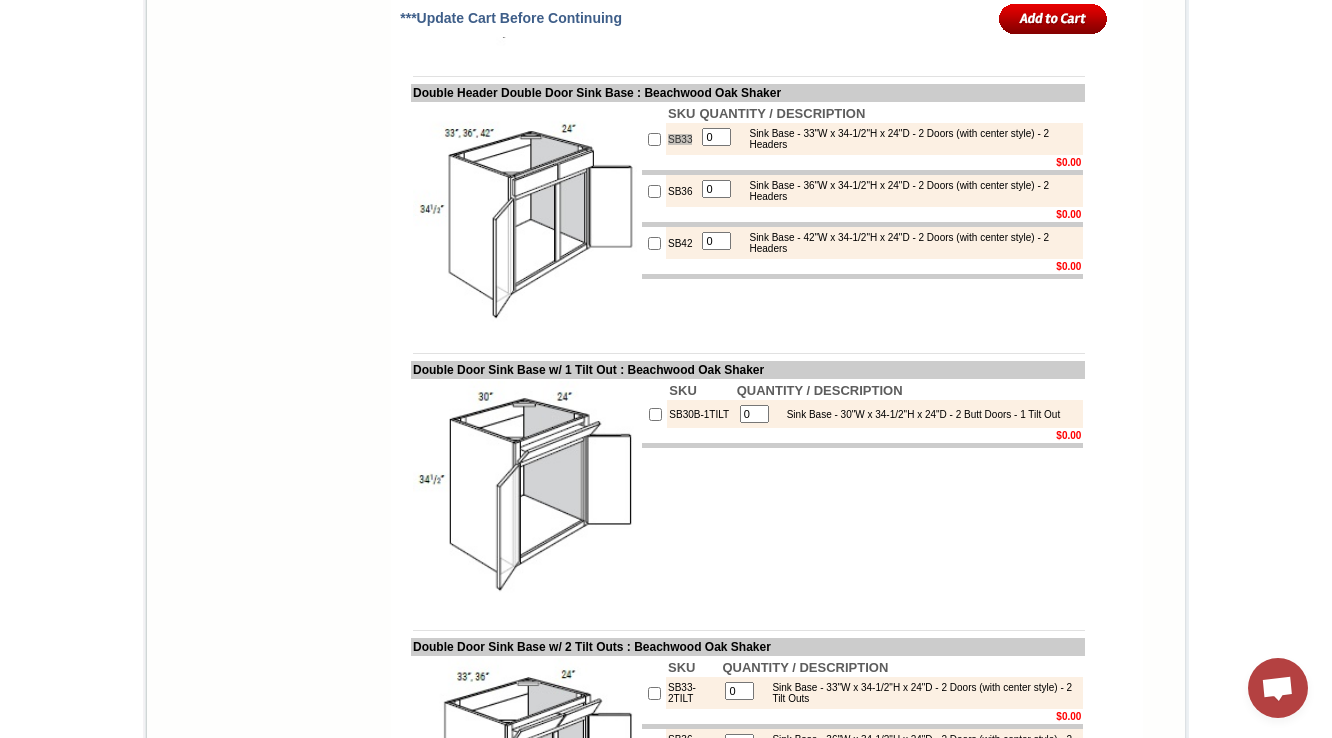 scroll, scrollTop: 3280, scrollLeft: 0, axis: vertical 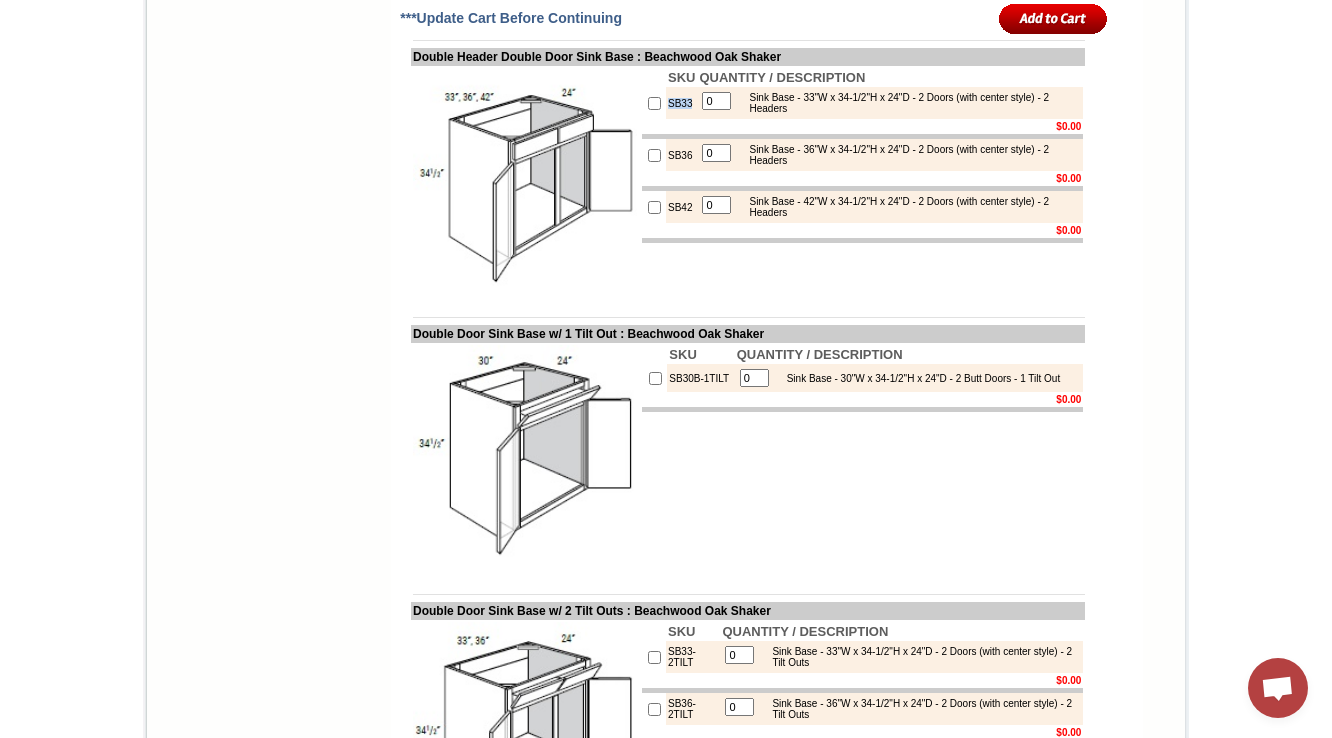 click on "SB33" at bounding box center [681, 103] 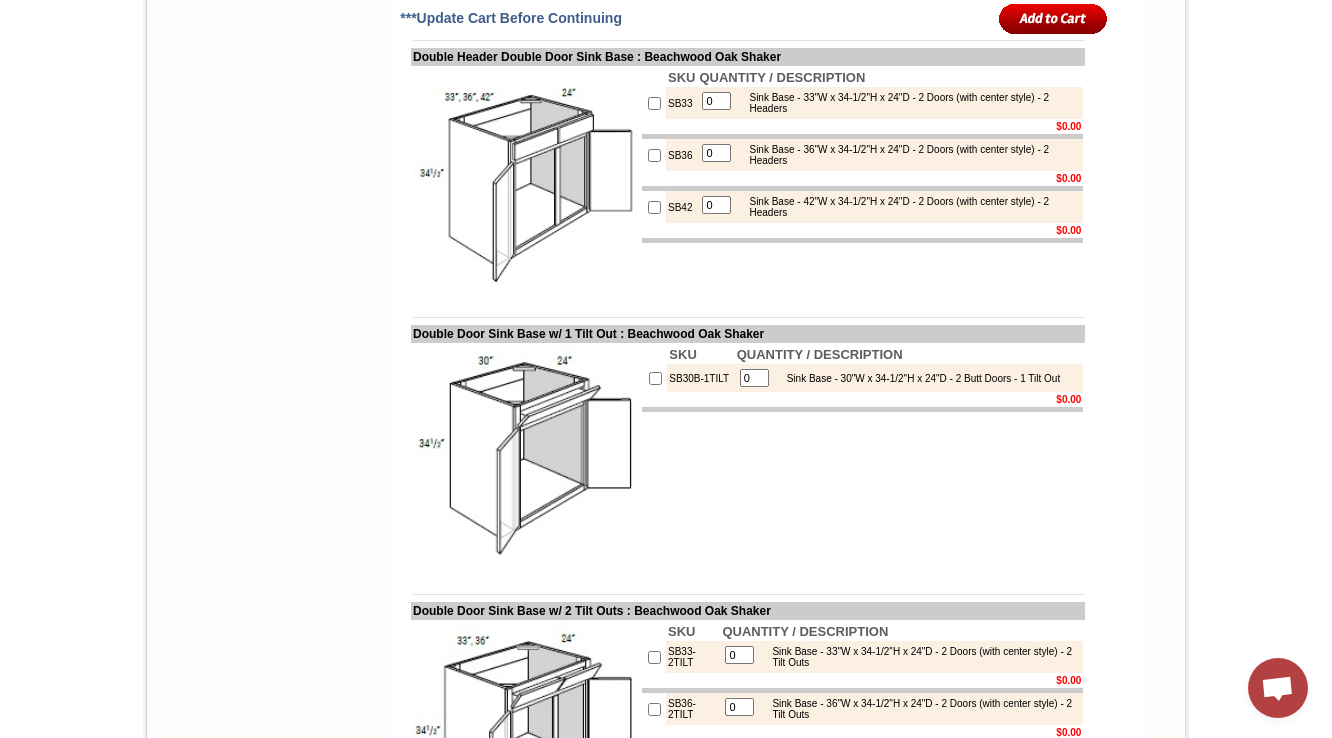 click on "SB36" at bounding box center (681, 155) 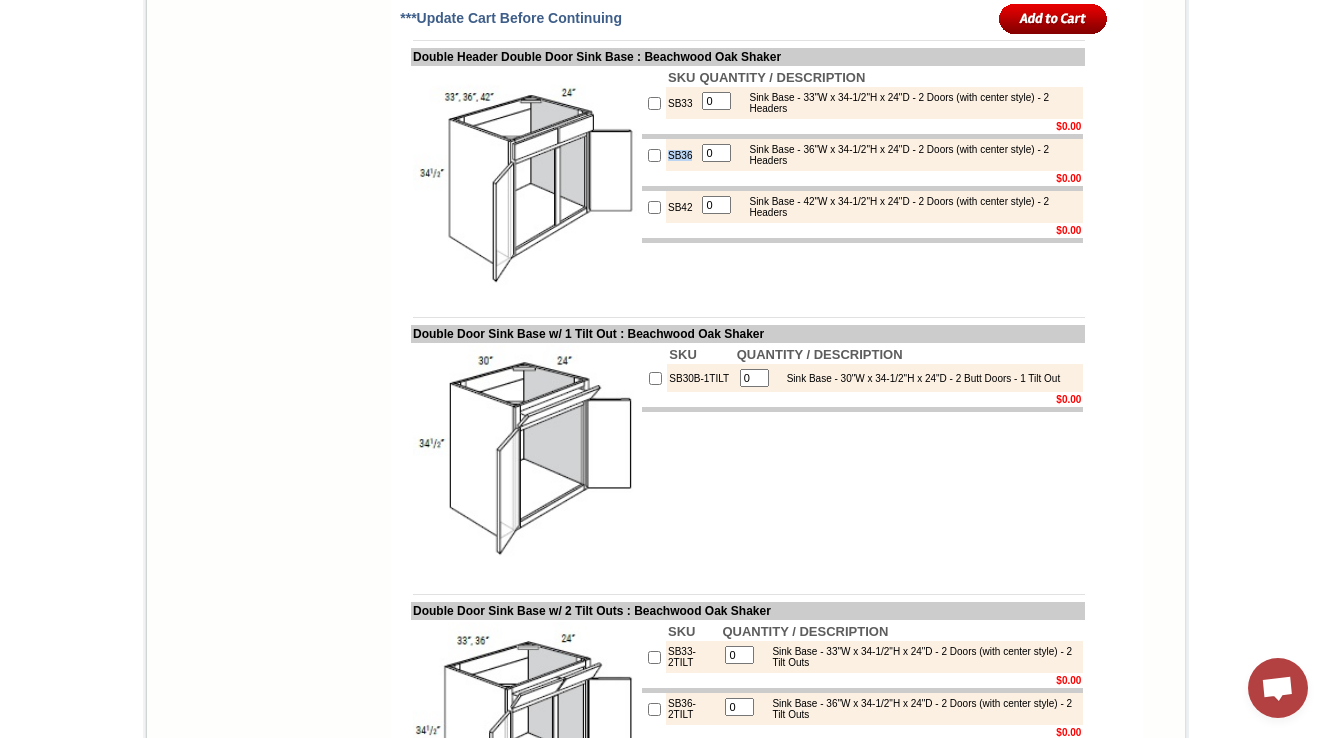 click on "SB36" at bounding box center [681, 155] 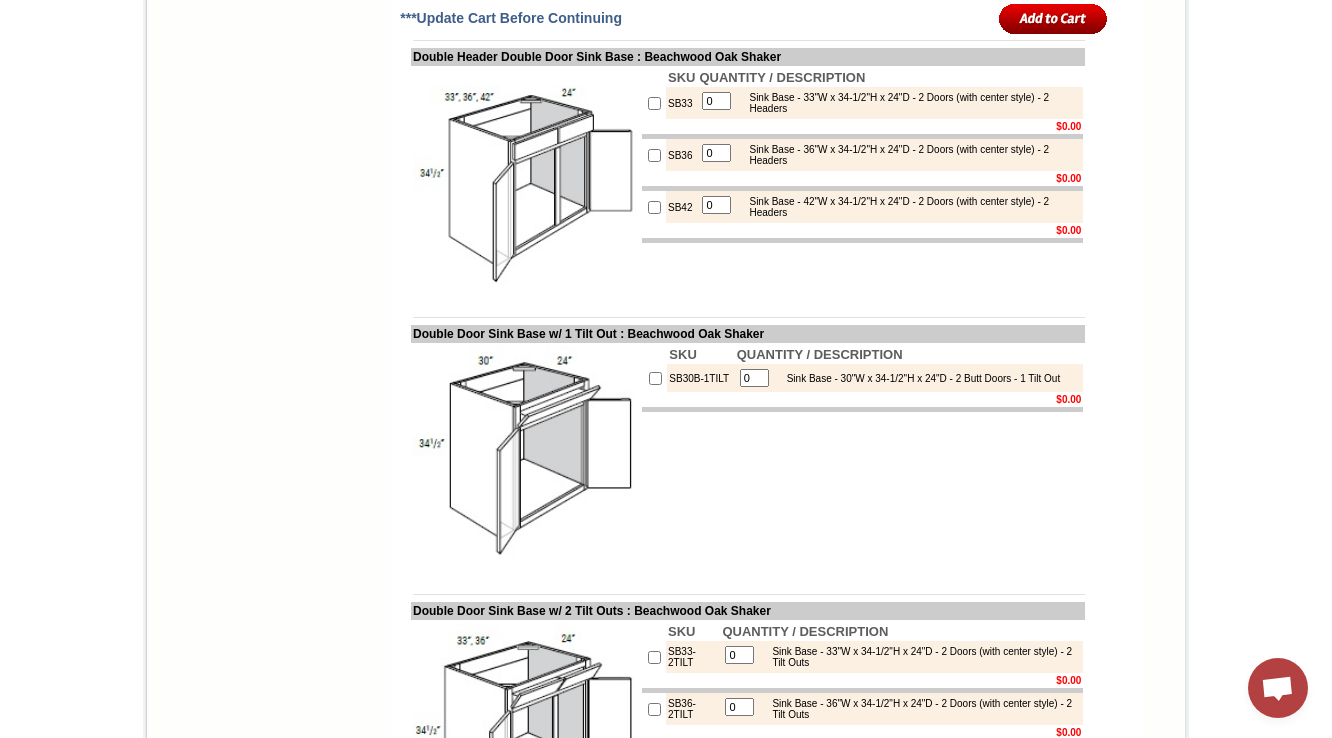 click on "SB42" at bounding box center (681, 207) 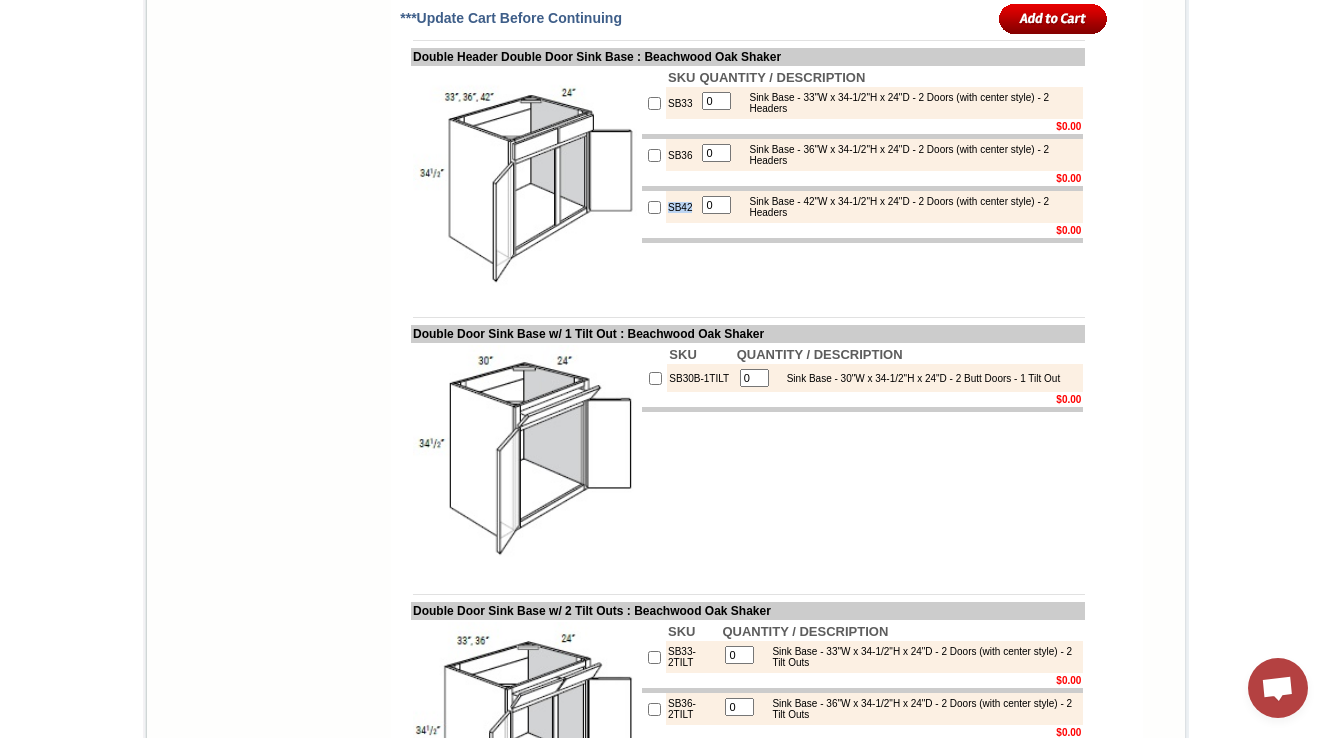 copy on "SB42" 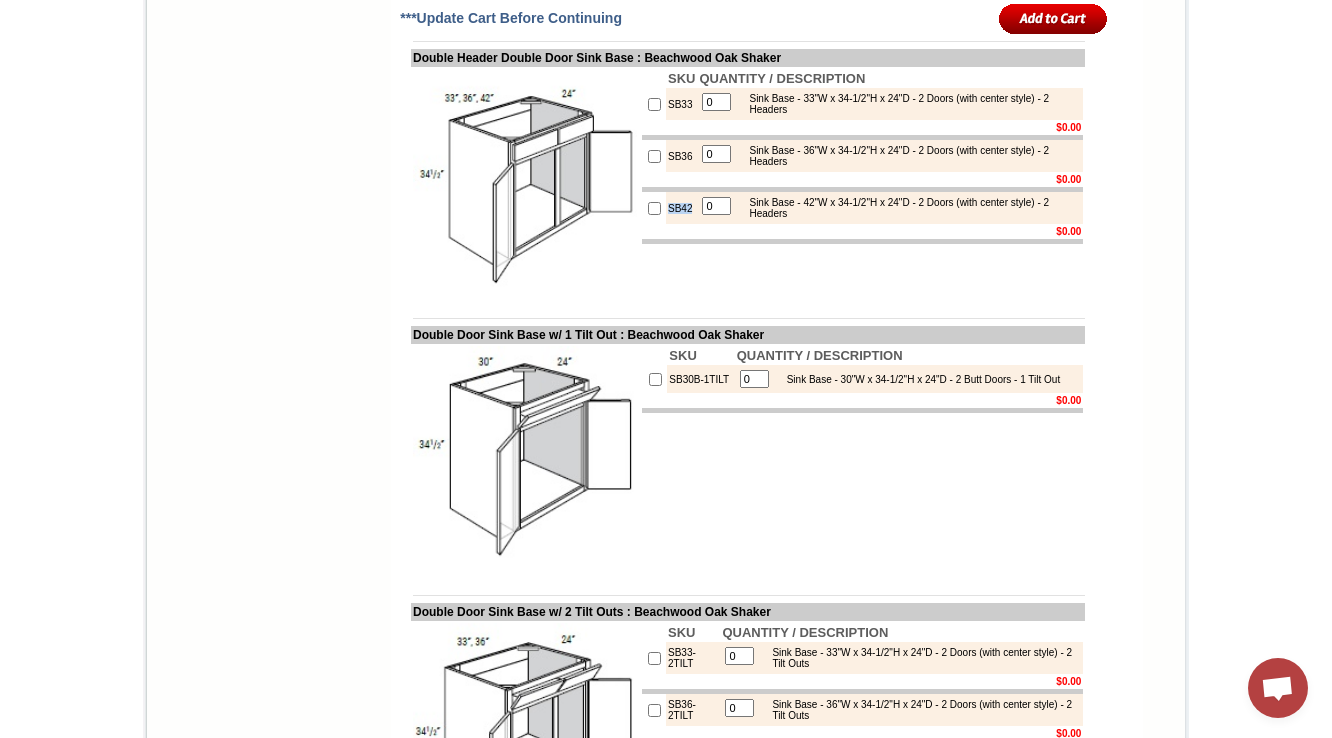 scroll, scrollTop: 3200, scrollLeft: 0, axis: vertical 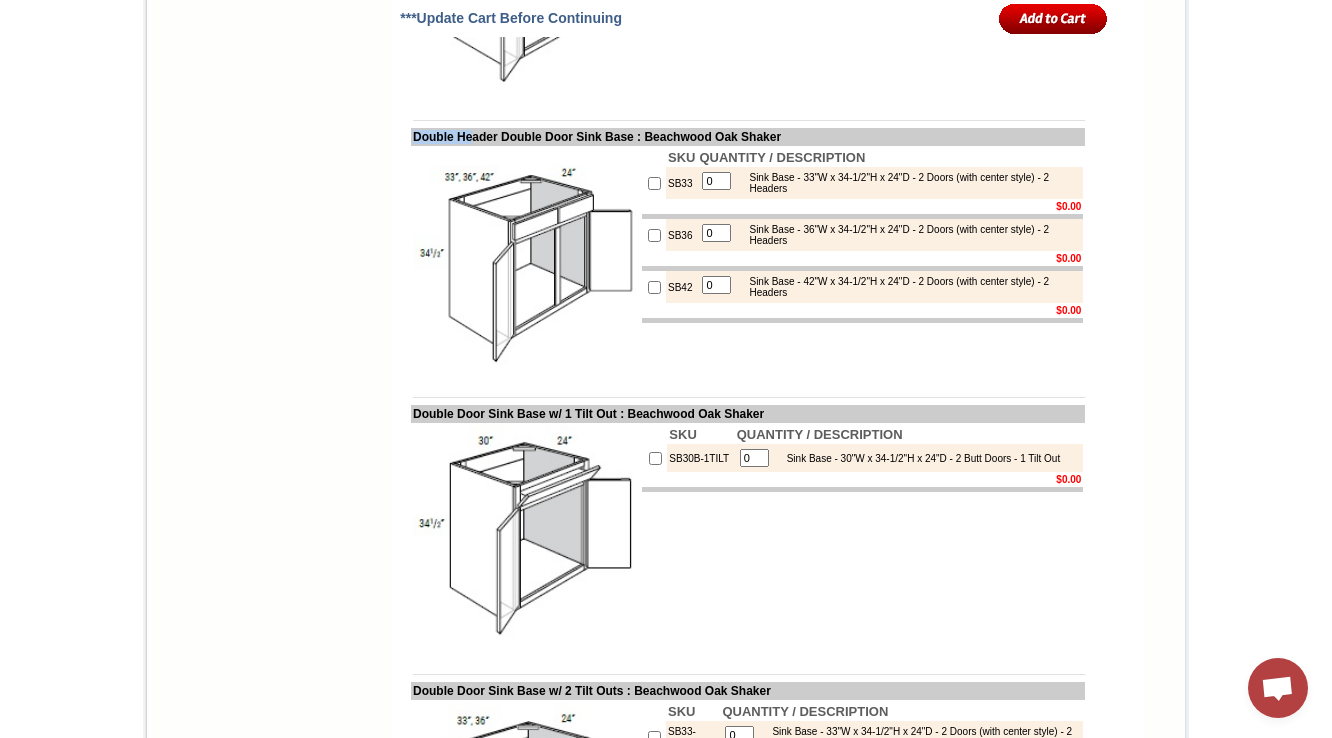 drag, startPoint x: 390, startPoint y: 233, endPoint x: 460, endPoint y: 232, distance: 70.00714 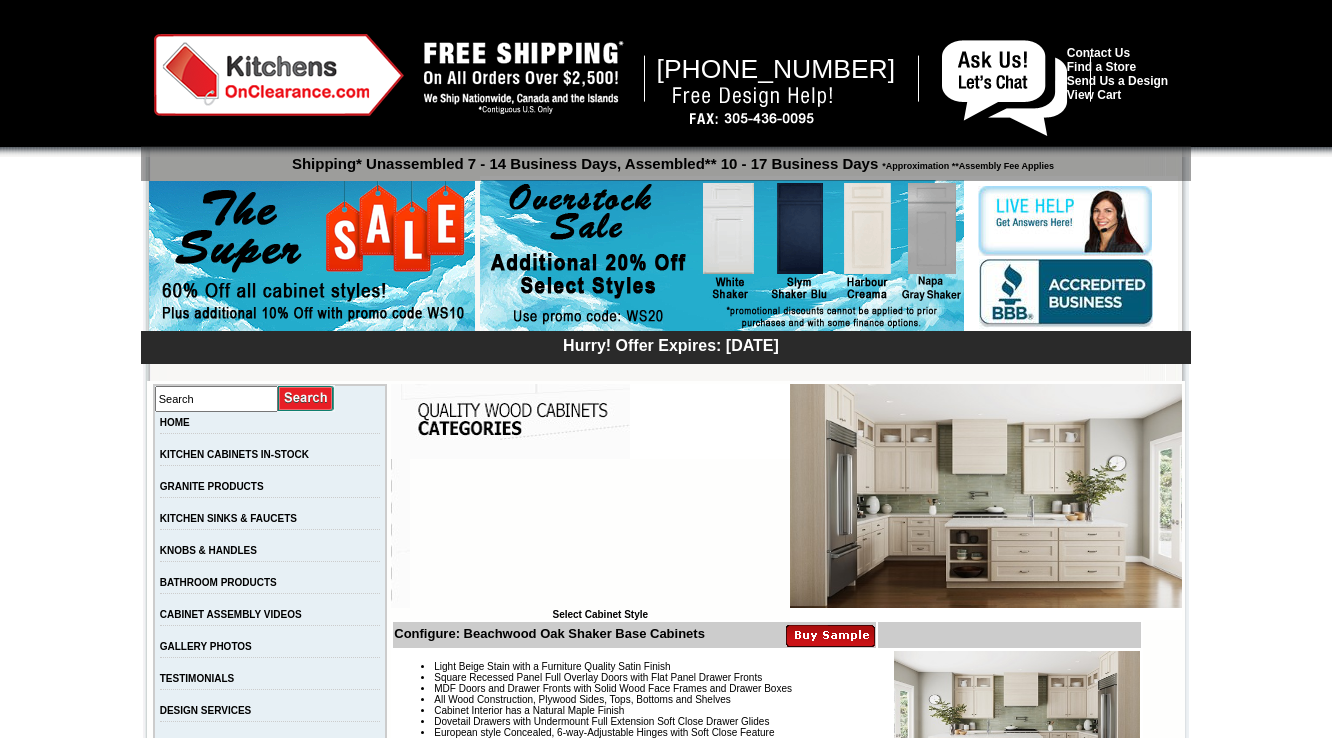 scroll, scrollTop: 3200, scrollLeft: 0, axis: vertical 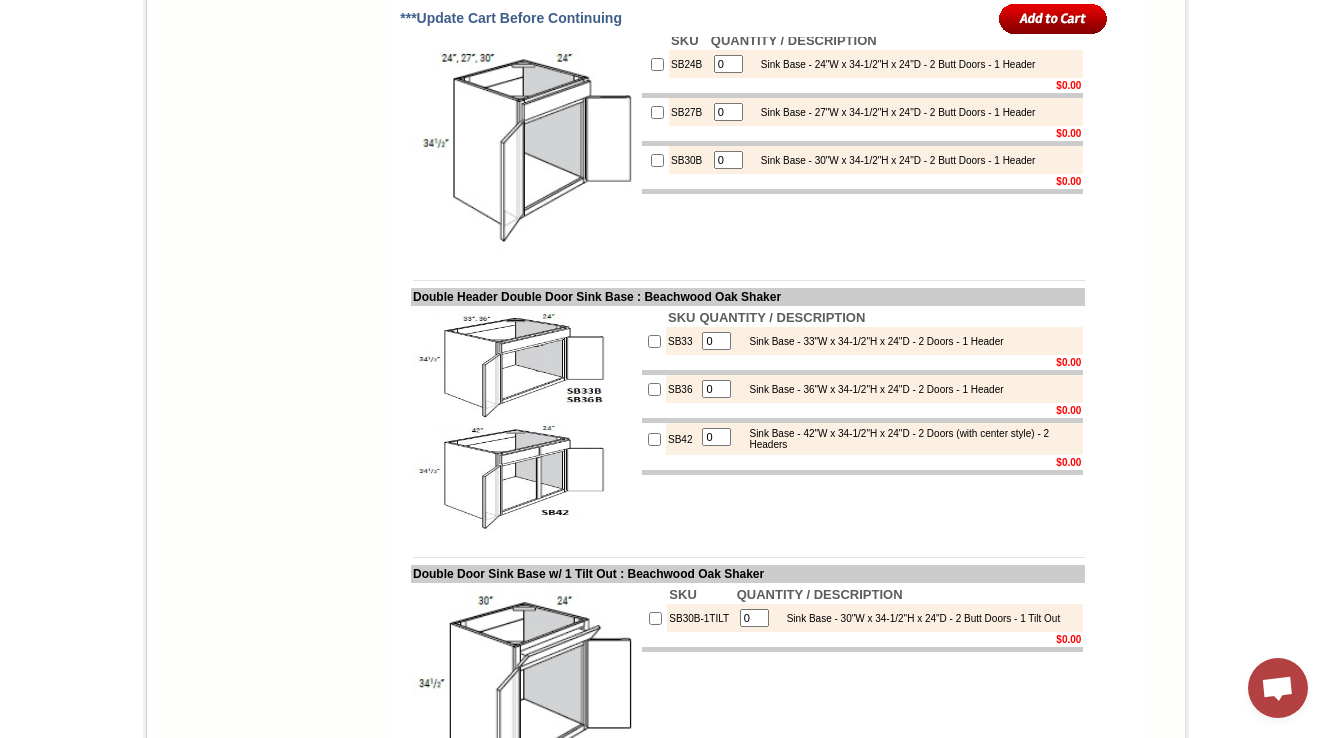 click on "SKU
QUANTITY / DESCRIPTION
SB24B
0 Sink Base - 24"W x 34-1/2"H x 24"D - 2 Butt Doors - 1 Header
$0.00
SB27B
0 Sink Base - 27"W x 34-1/2"H x 24"D - 2 Butt Doors - 1 Header
$0.00
SB30B
0 Sink Base - 30"W x 34-1/2"H x 24"D - 2 Butt Doors - 1 Header
$0.00" at bounding box center [862, 143] 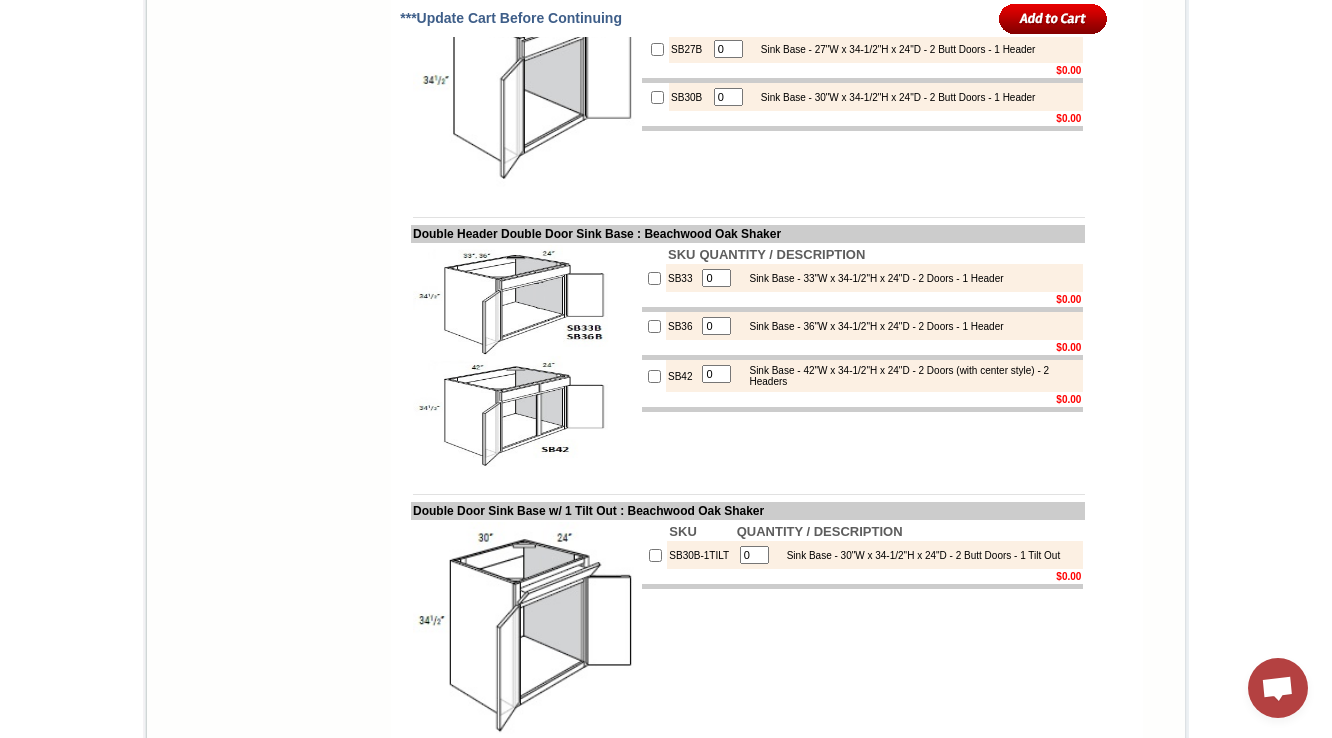 scroll, scrollTop: 3120, scrollLeft: 0, axis: vertical 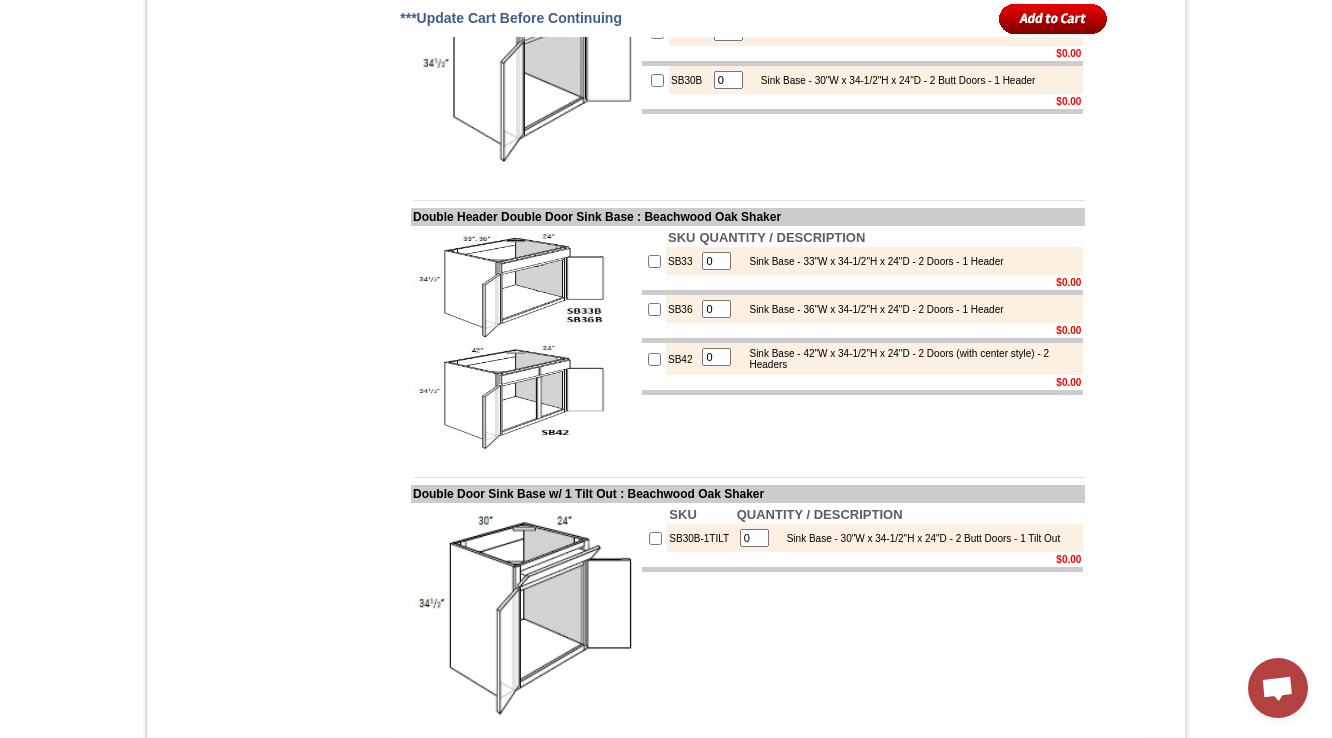 click at bounding box center (525, 340) 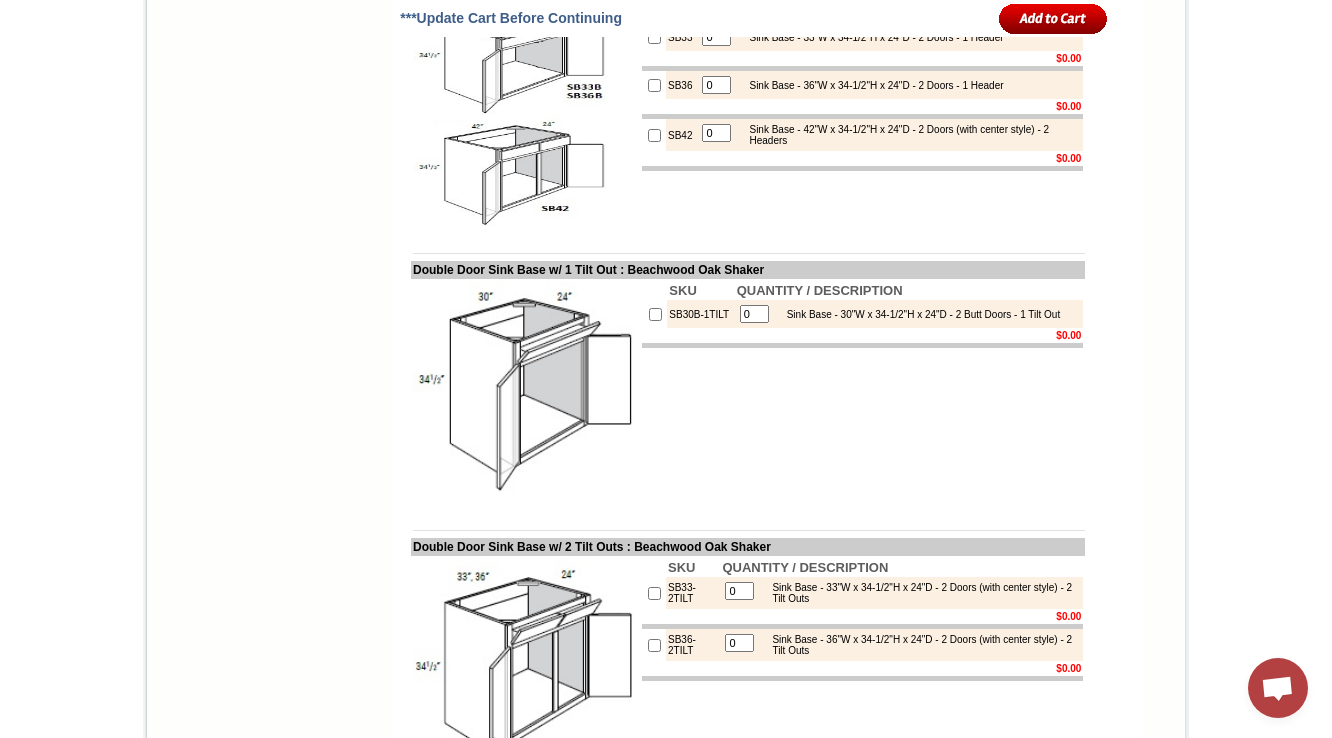 scroll, scrollTop: 3360, scrollLeft: 0, axis: vertical 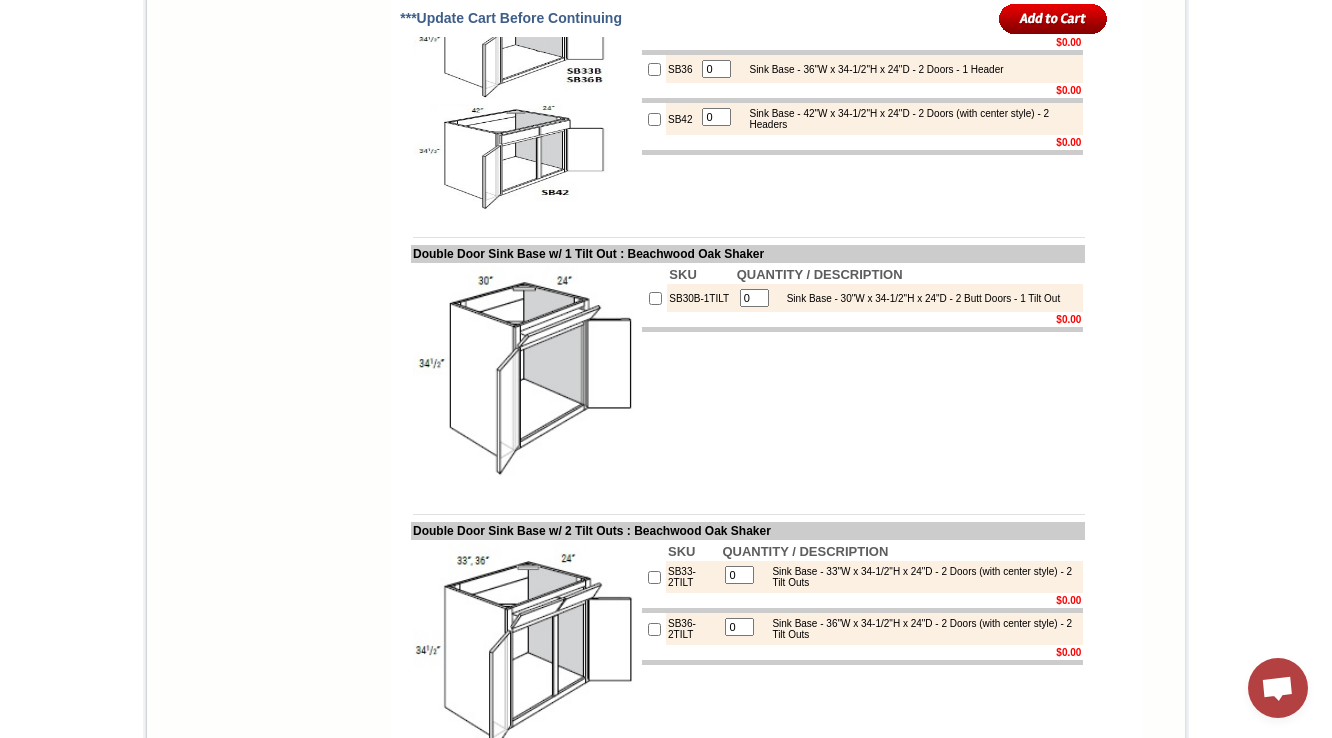 click on "1-888-329-5111
Contact Us   Find a Store   Send Us a Design   View Cart
Shipping* Unassembled 7 - 14 Business Days, Assembled** 10 - 17 Business Days
*Approximation **Assembly Fee Applies
Hurry! Offer Expires: Friday July 11th, 2025
Search
HOME
KITCHEN CABINETS IN-STOCK
GRANITE PRODUCTS" at bounding box center (666, 3148) 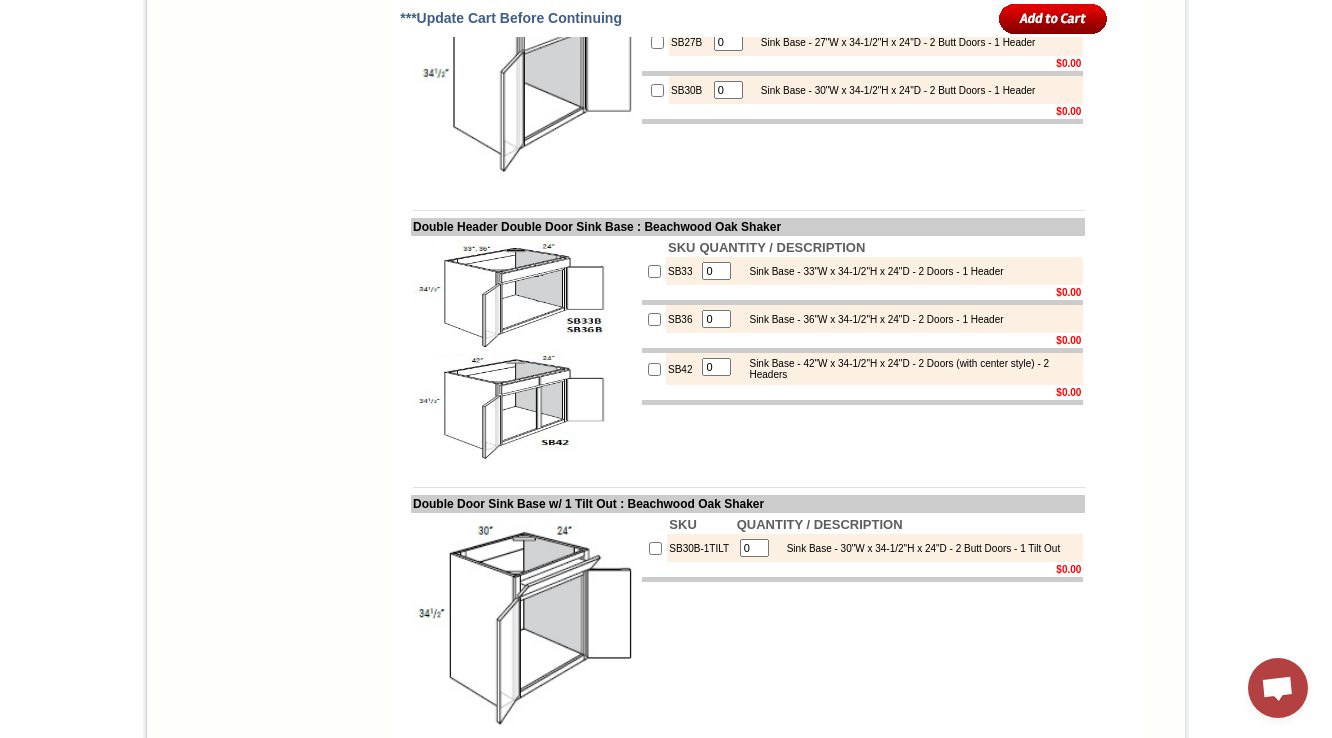 scroll, scrollTop: 3120, scrollLeft: 0, axis: vertical 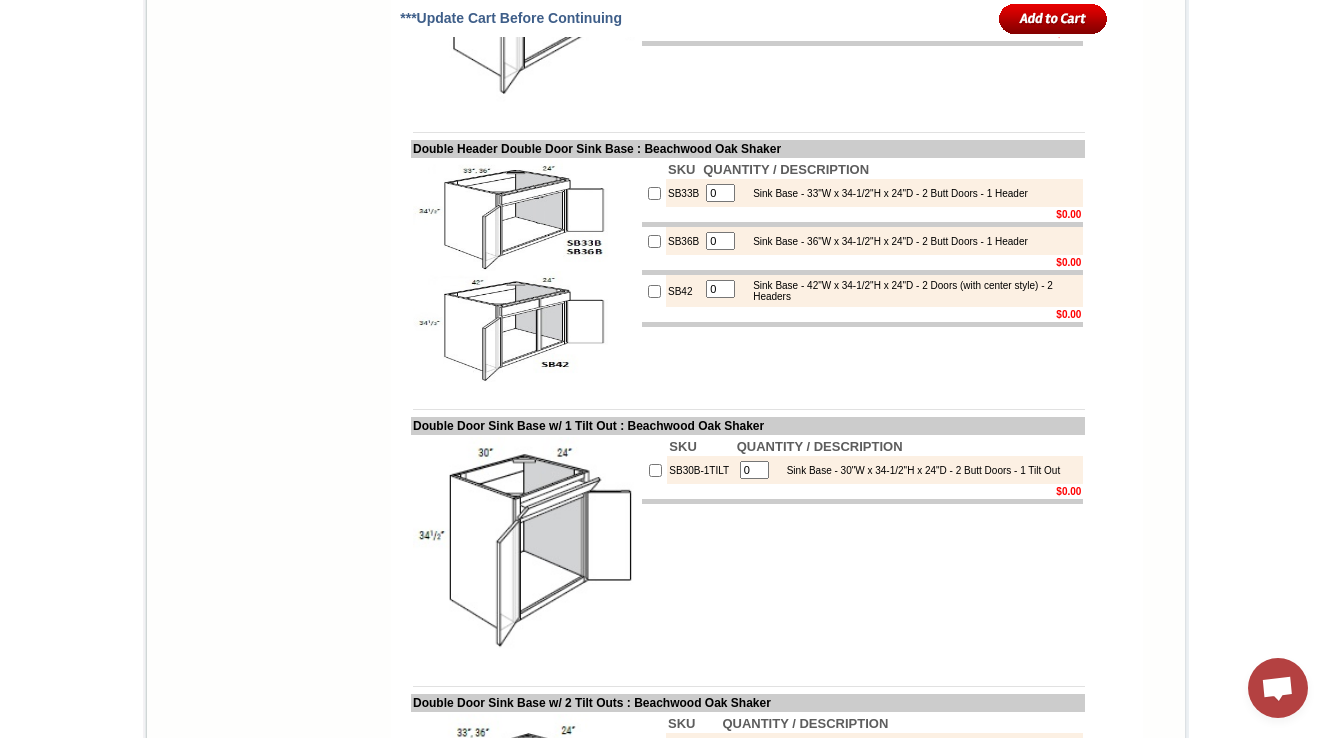 click on "SB33B" at bounding box center [683, 193] 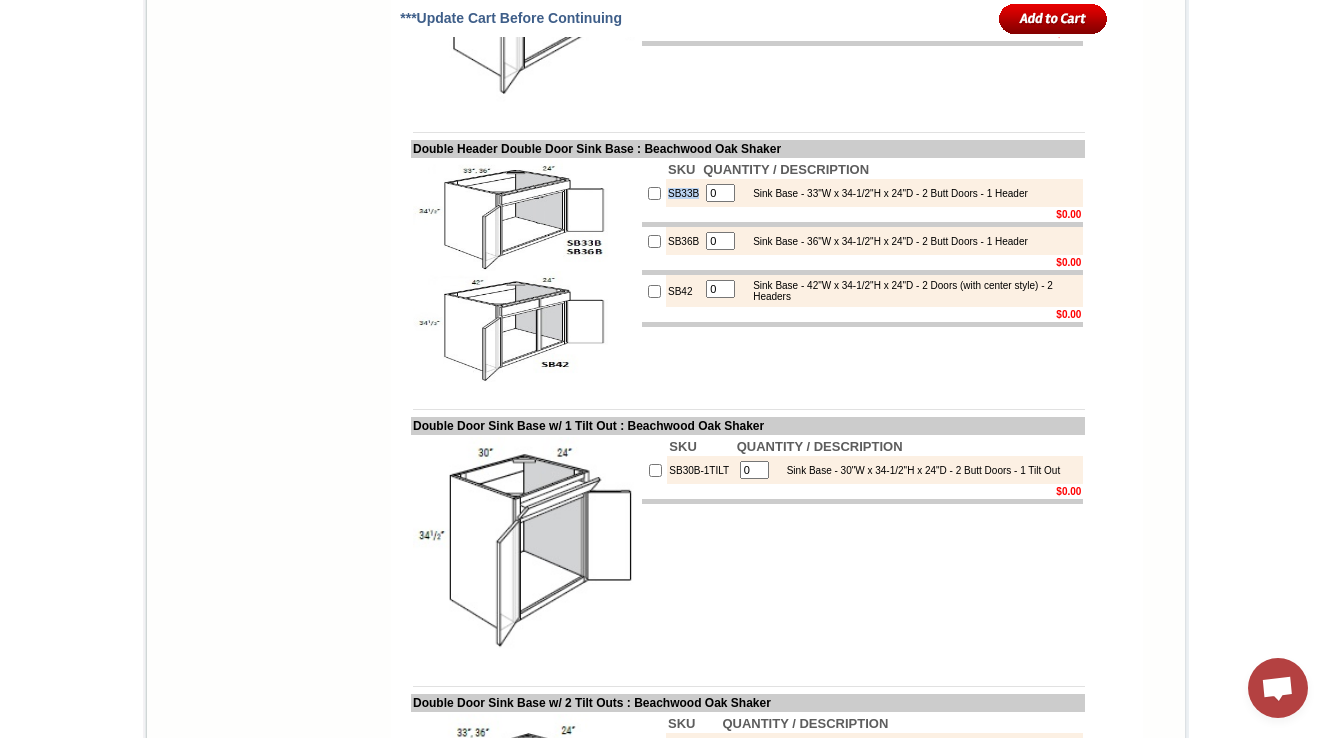 click on "SB33B" at bounding box center (683, 193) 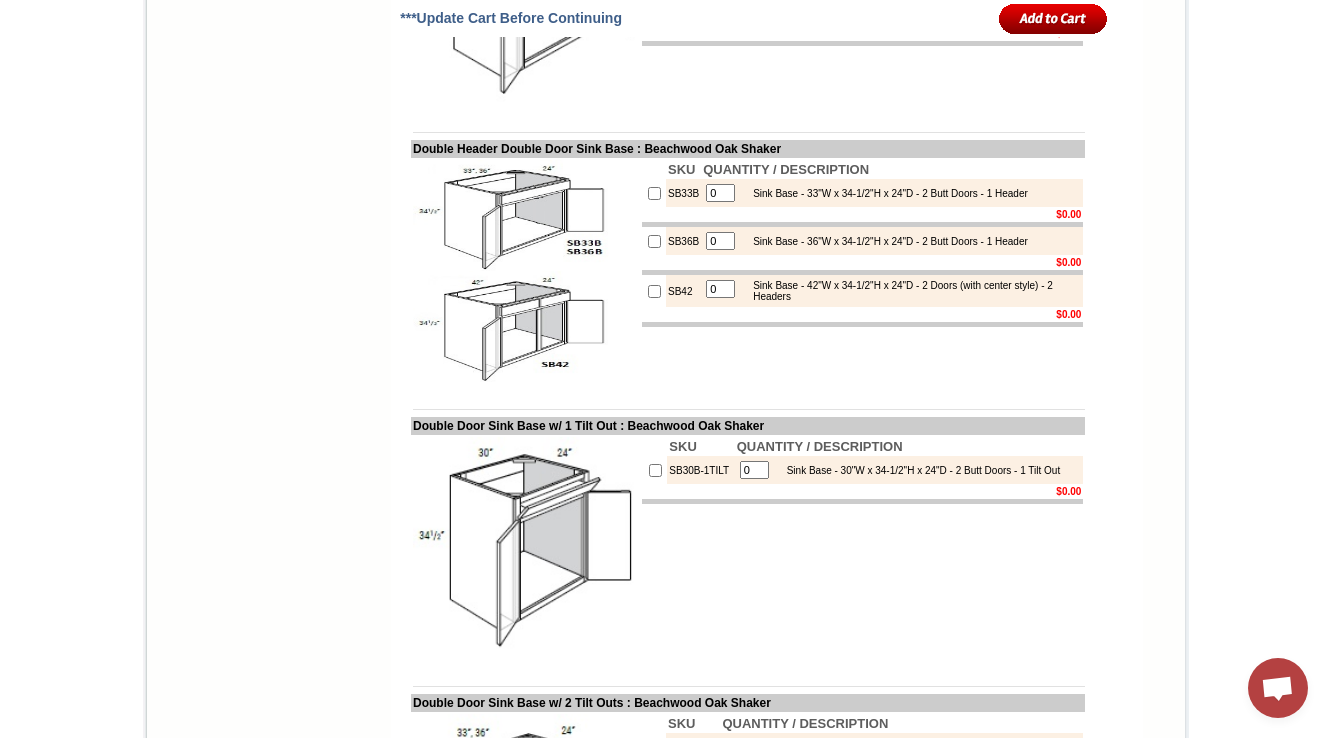 click on "Select Cabinet Style" at bounding box center [786, 3202] 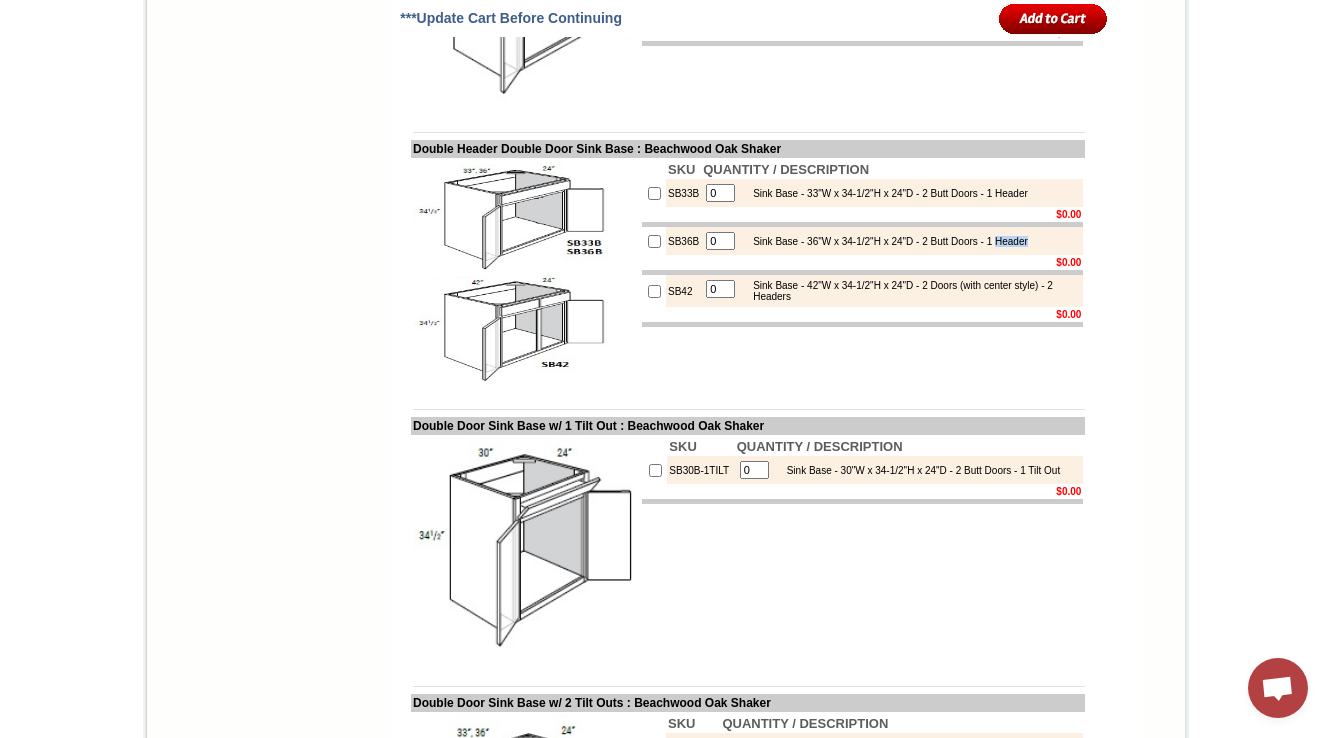 copy on "Header" 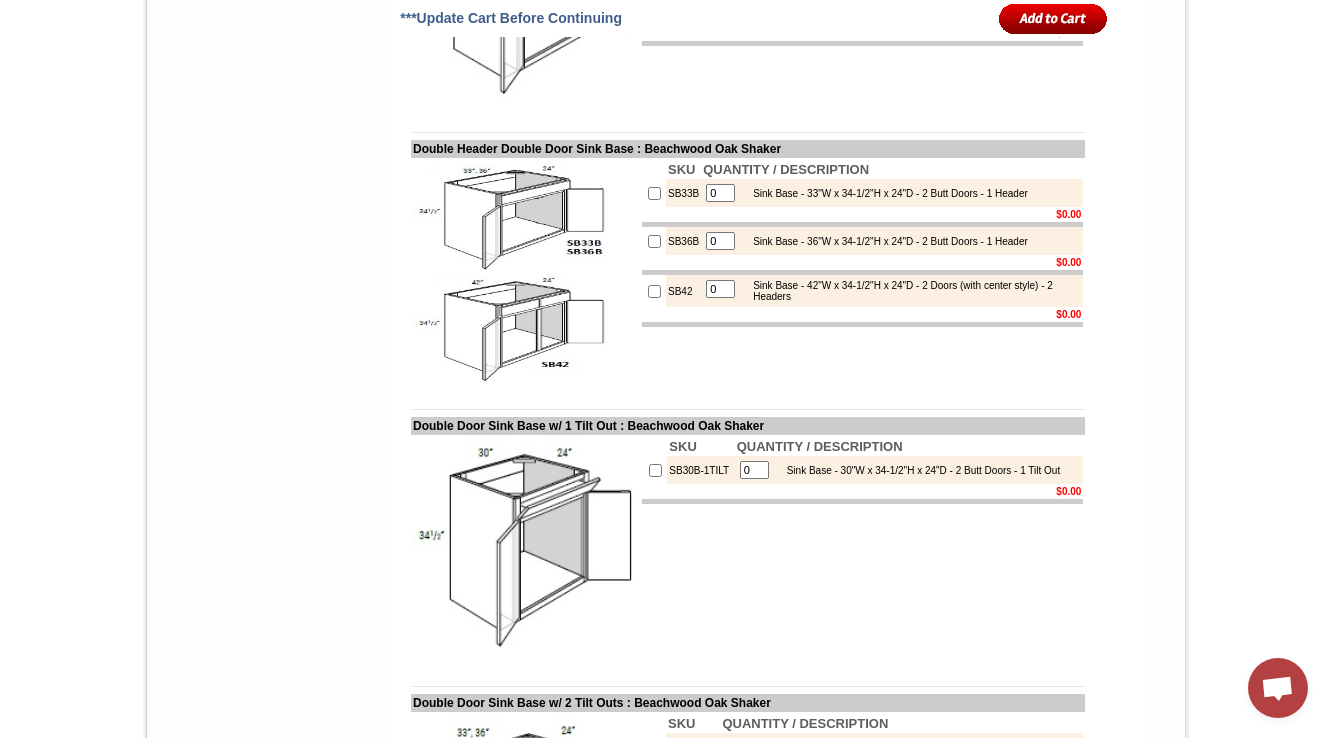 click on "Sink Base - 36"W x 34-1/2"H x 24"D - 2 Butt Doors - 1 Header" at bounding box center [885, 241] 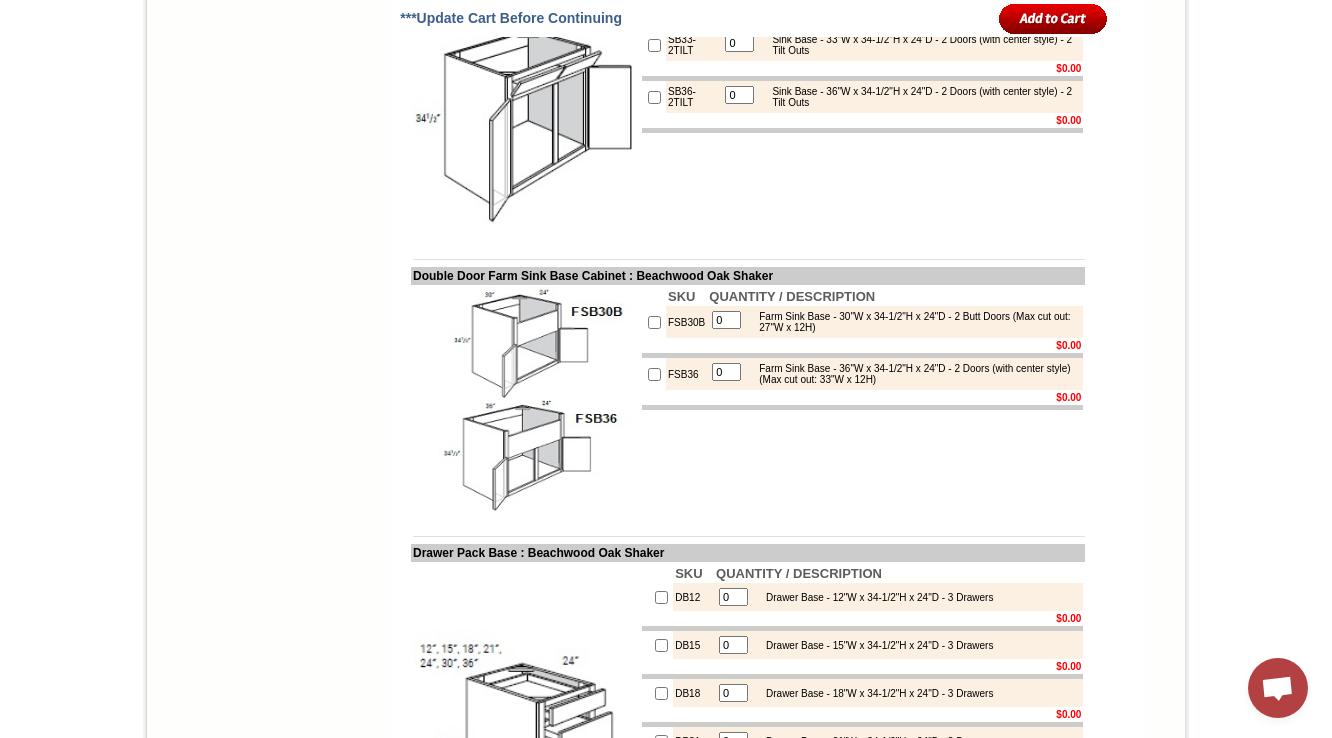 scroll, scrollTop: 3908, scrollLeft: 0, axis: vertical 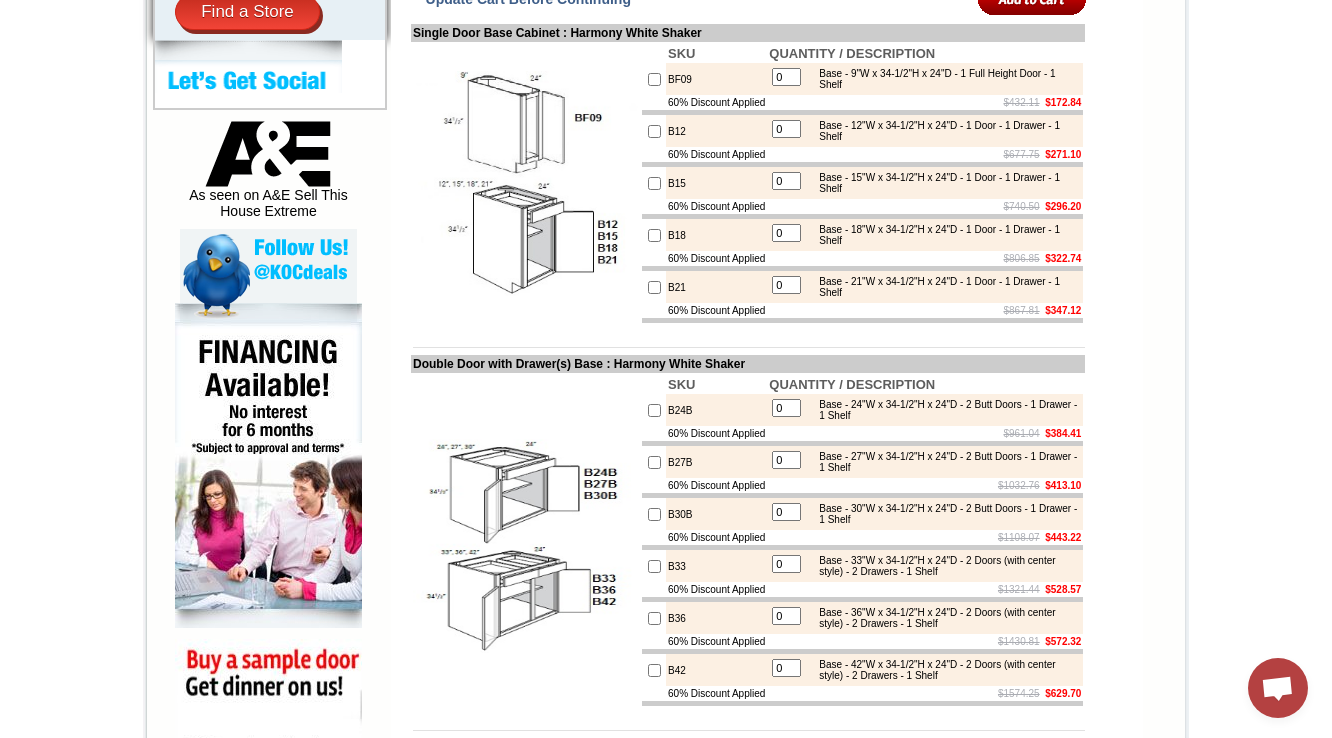 click on "B24B" at bounding box center [716, 410] 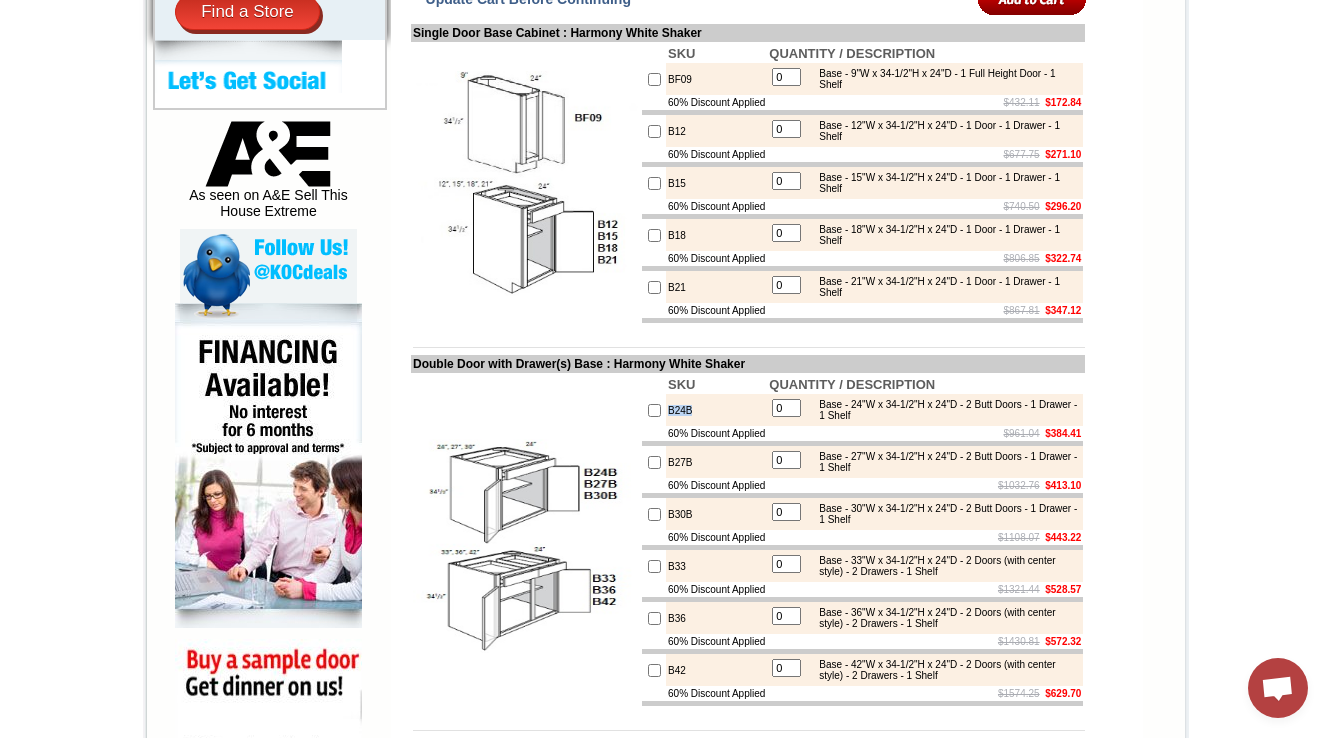 click on "B24B" at bounding box center (716, 410) 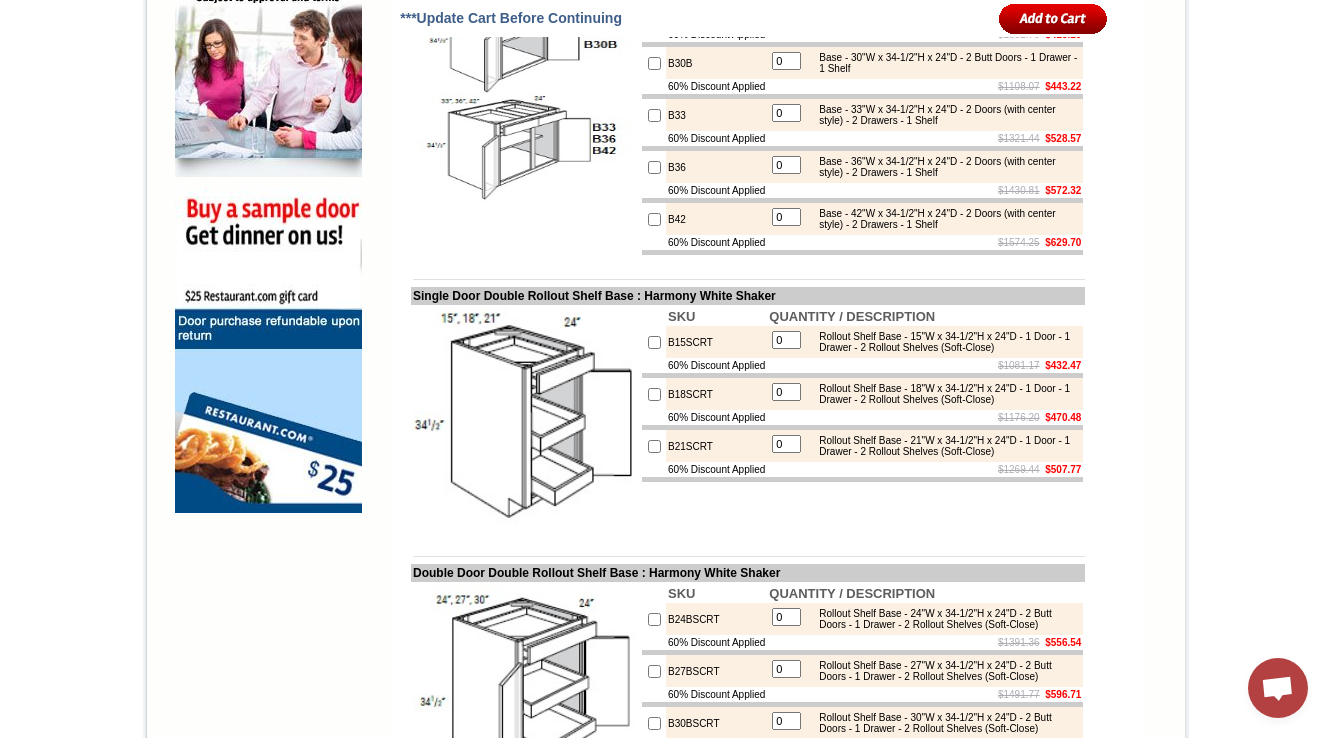 scroll, scrollTop: 1360, scrollLeft: 0, axis: vertical 